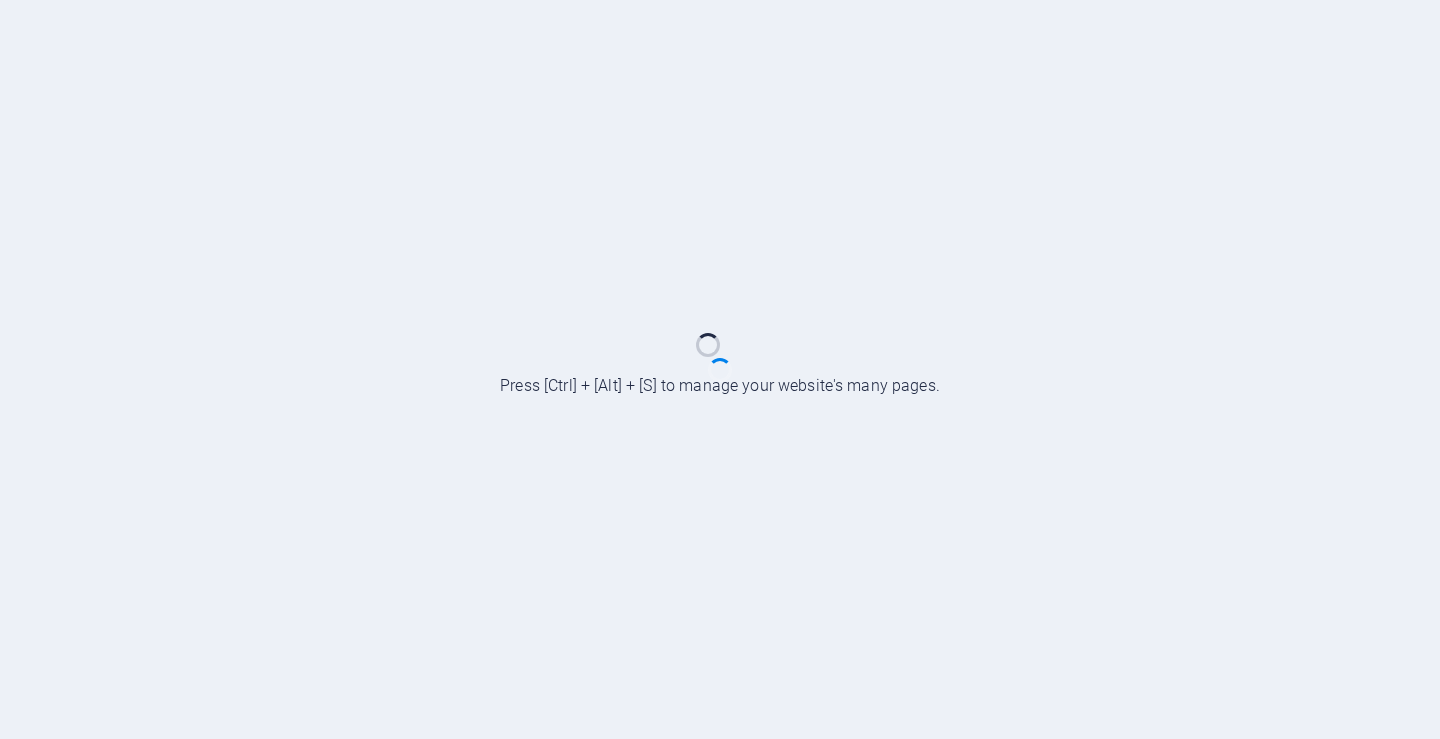 scroll, scrollTop: 0, scrollLeft: 0, axis: both 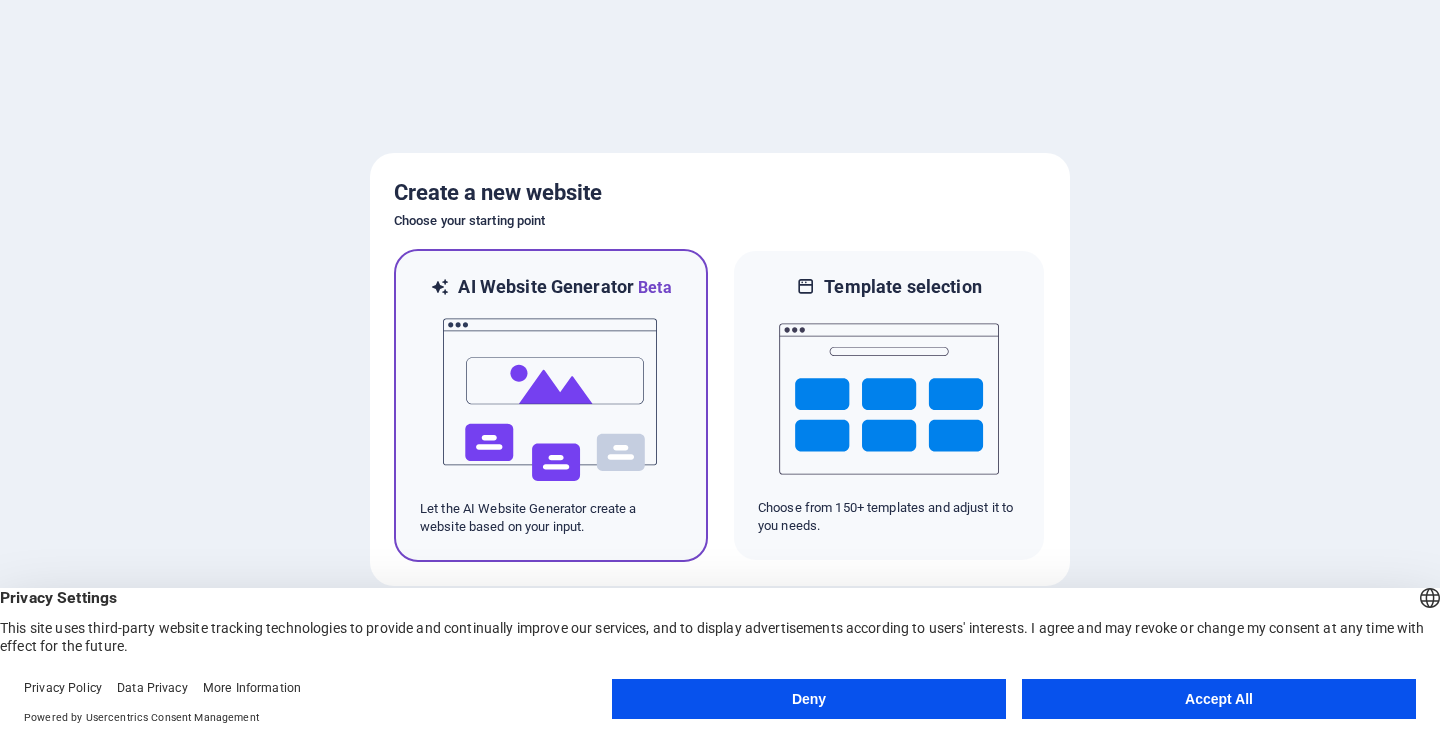 click at bounding box center [551, 400] 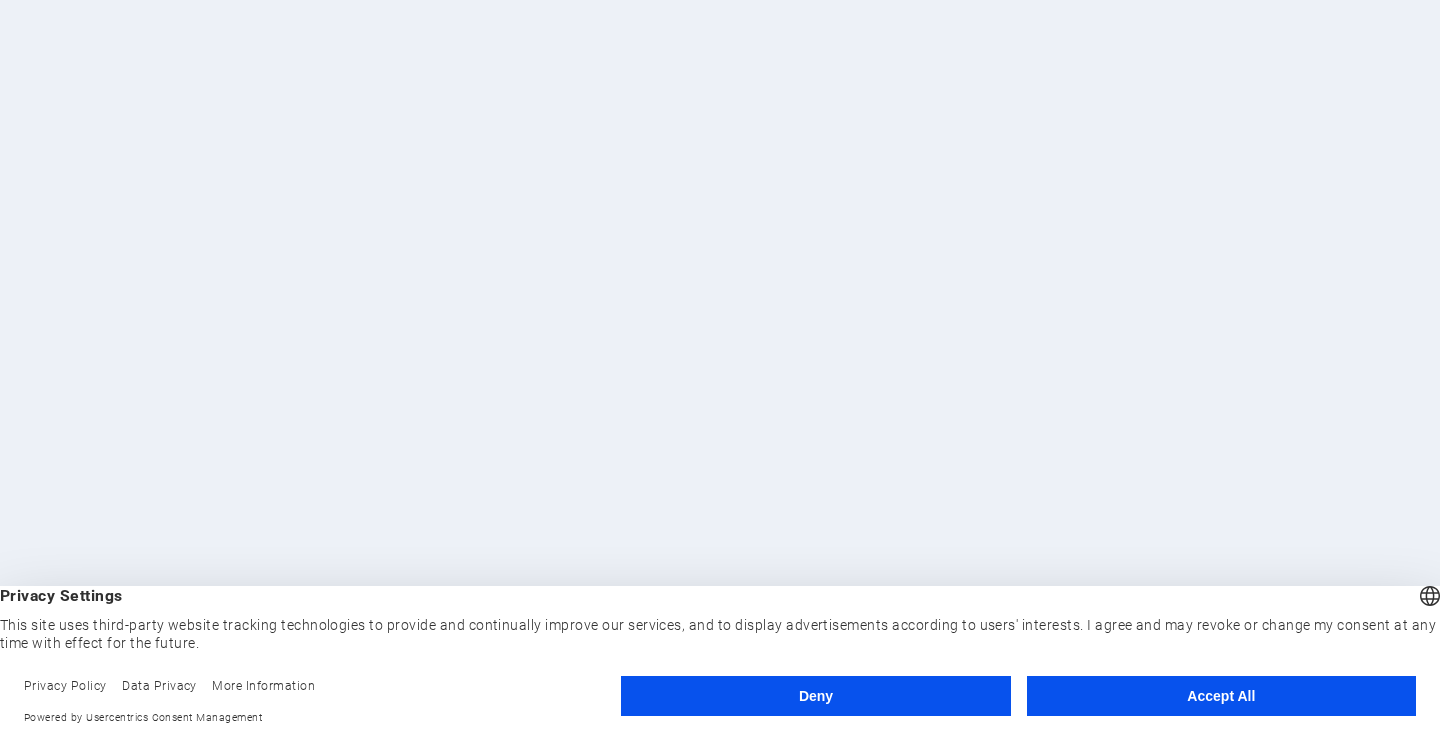 scroll, scrollTop: 0, scrollLeft: 0, axis: both 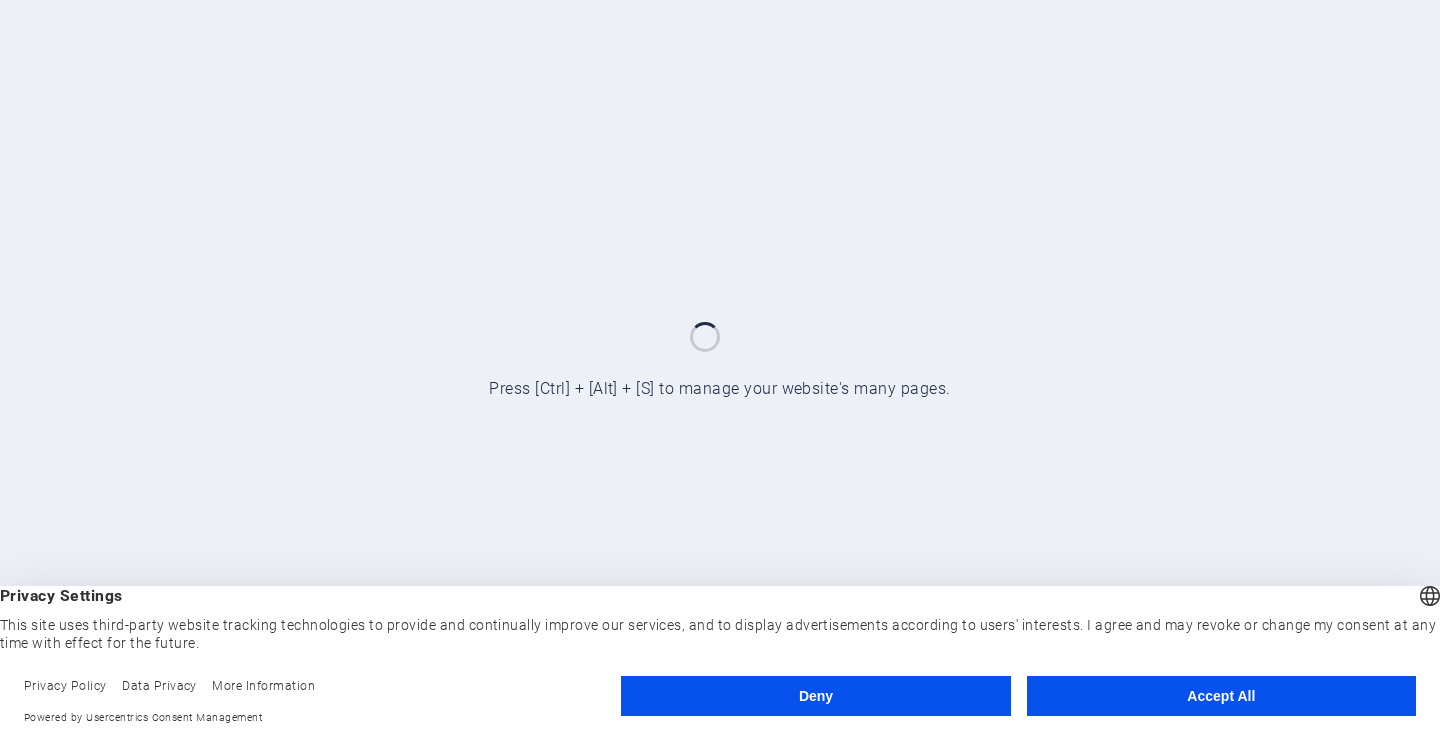 click on "Accept All" at bounding box center [1221, 696] 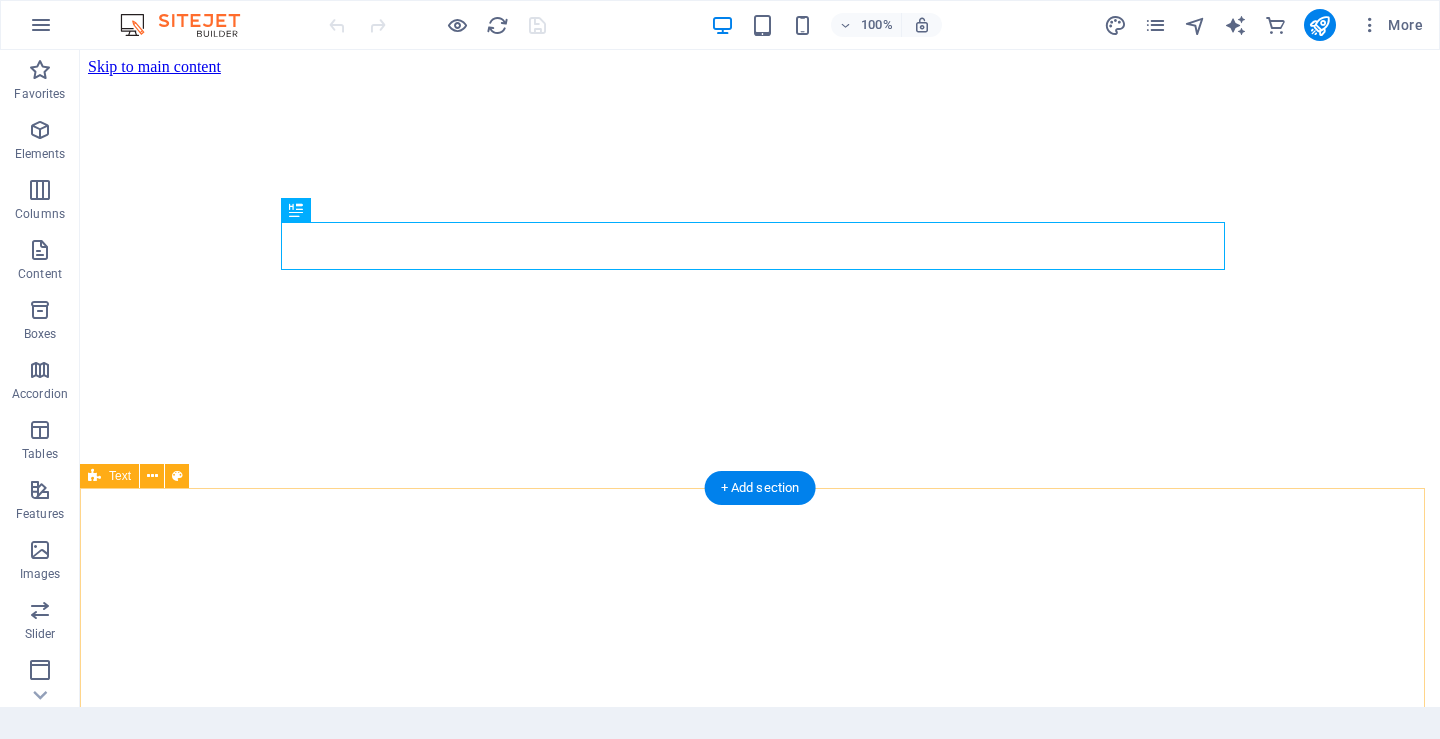 scroll, scrollTop: 0, scrollLeft: 0, axis: both 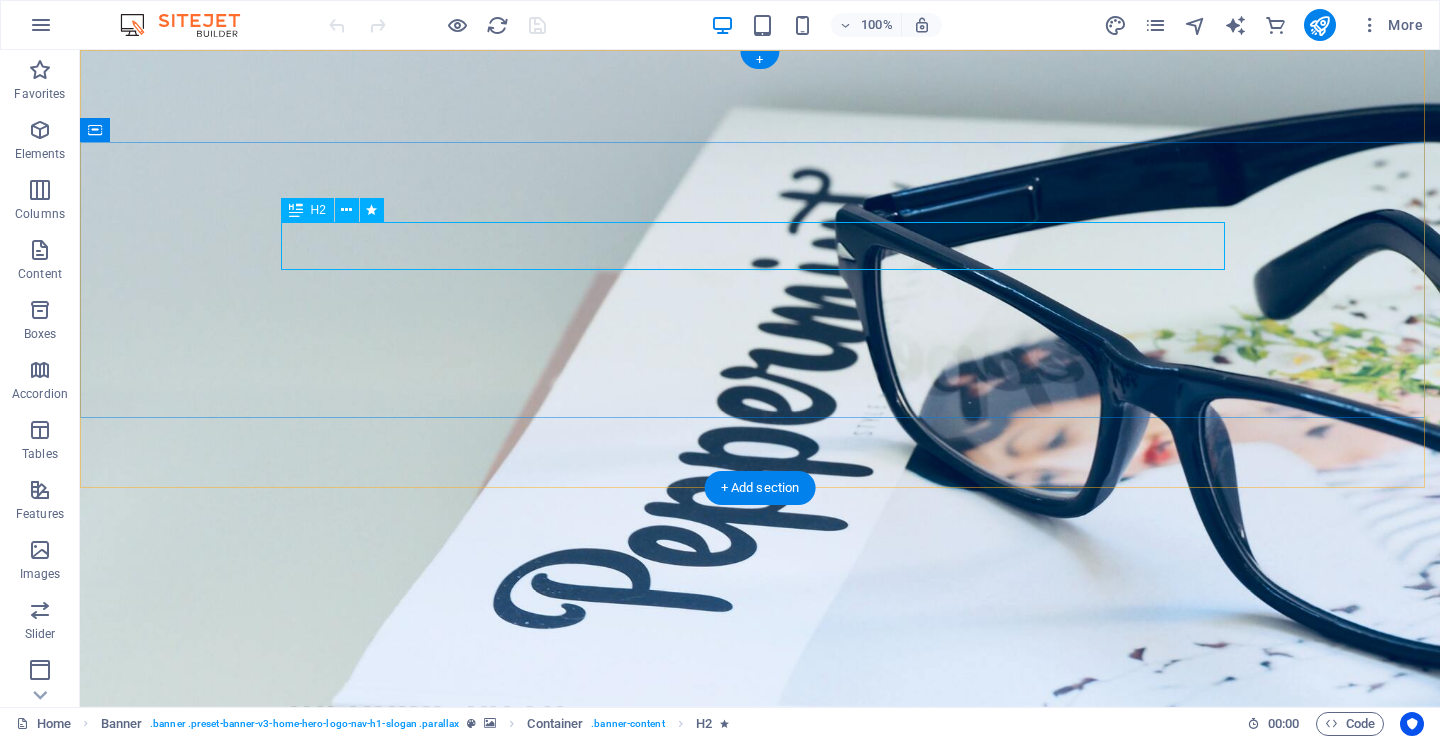 click on "Welcome to Theoblue Printing Services" at bounding box center (760, 899) 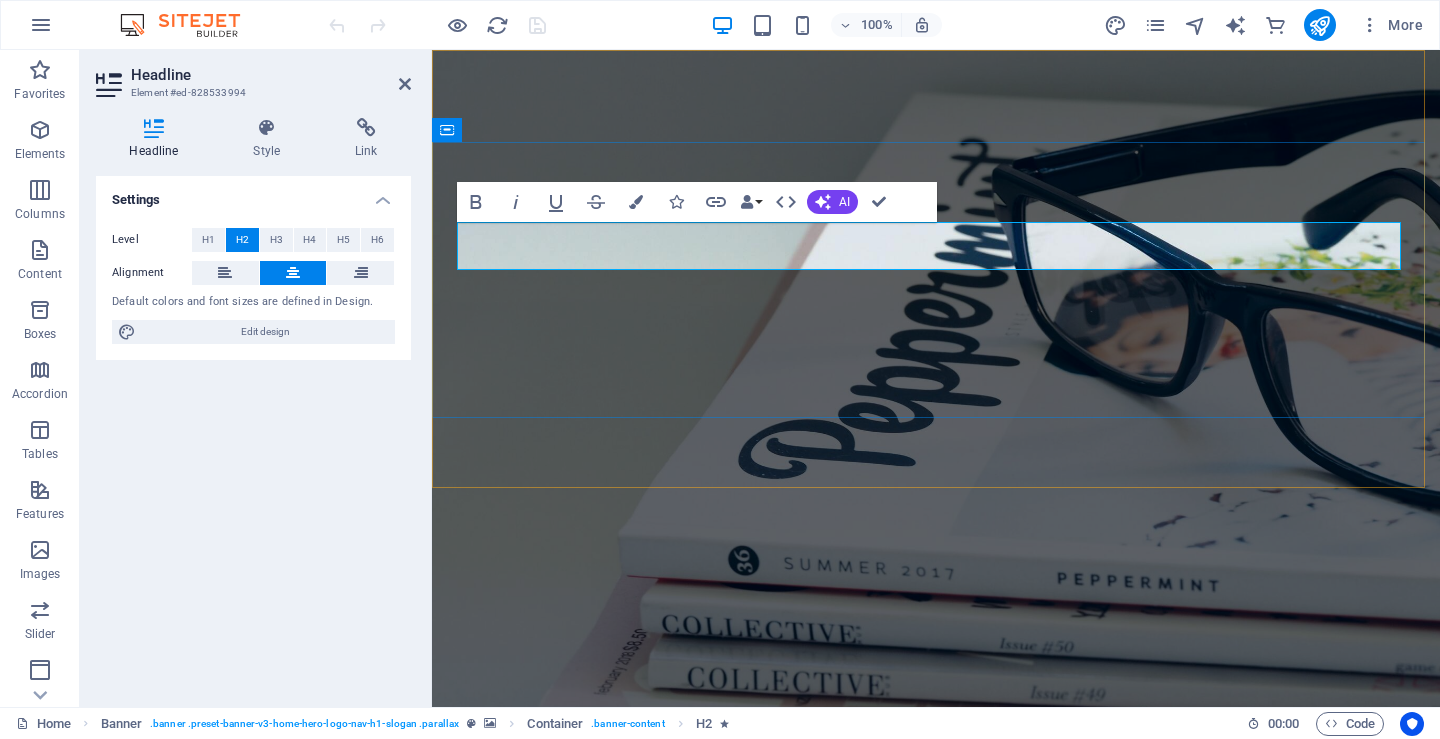 click on "Welcome to Theoblue Printing Services" at bounding box center [936, 899] 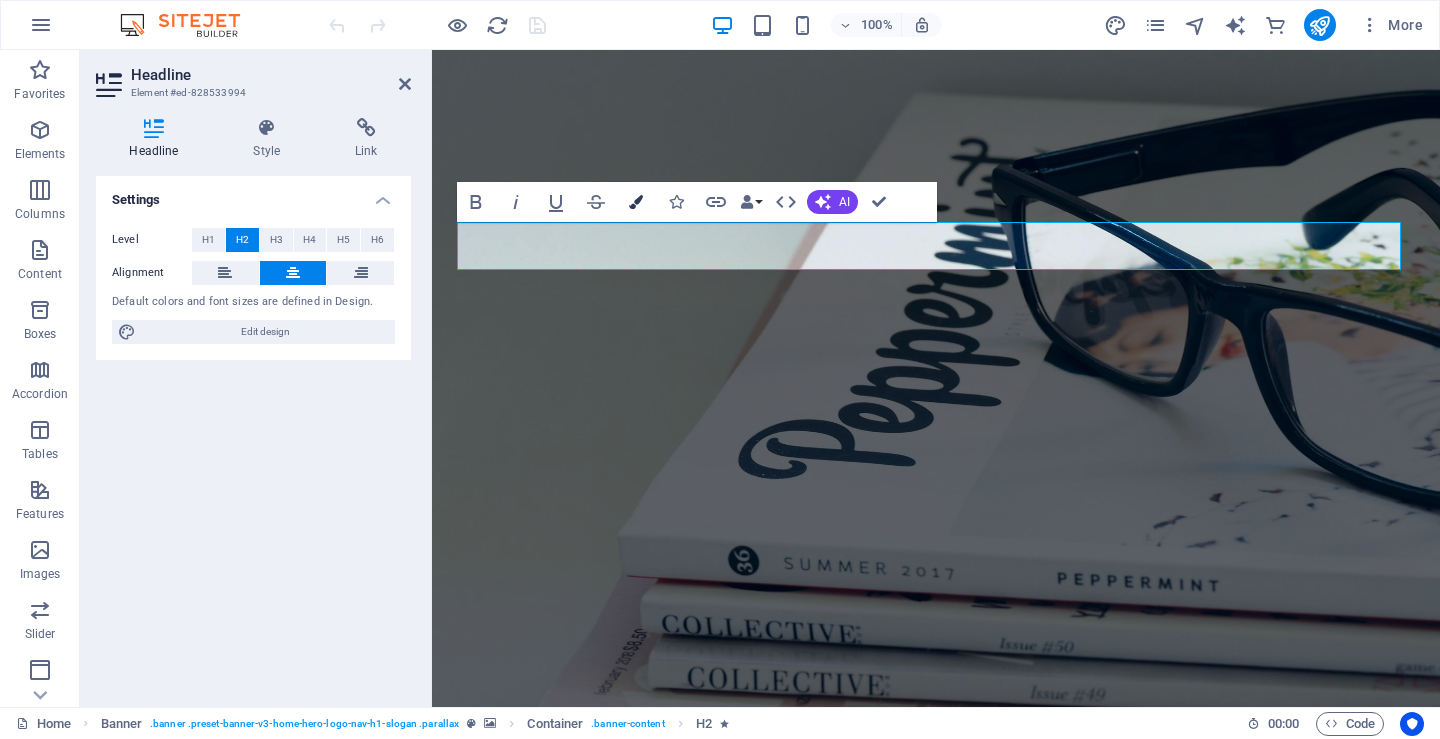 click at bounding box center [636, 202] 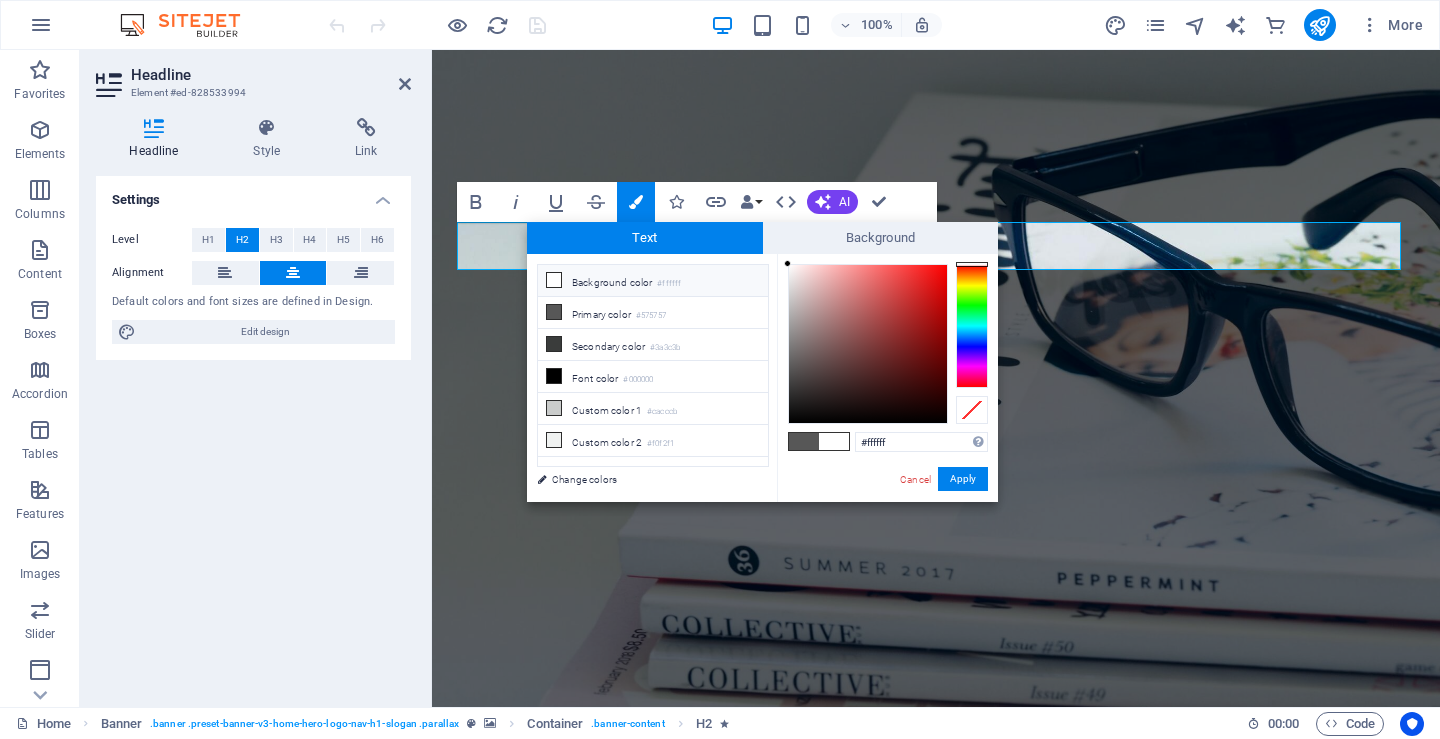 drag, startPoint x: 789, startPoint y: 364, endPoint x: 781, endPoint y: 264, distance: 100.31949 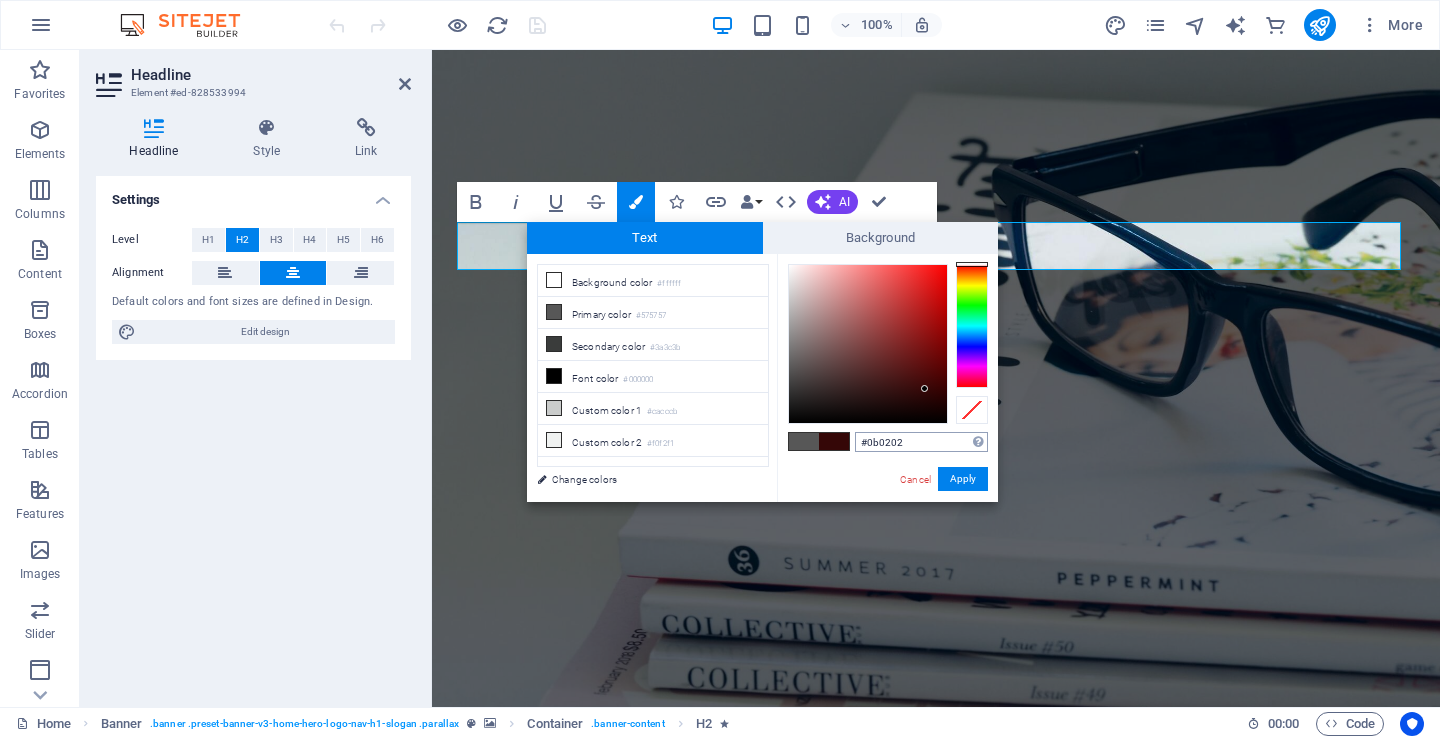 type on "#000000" 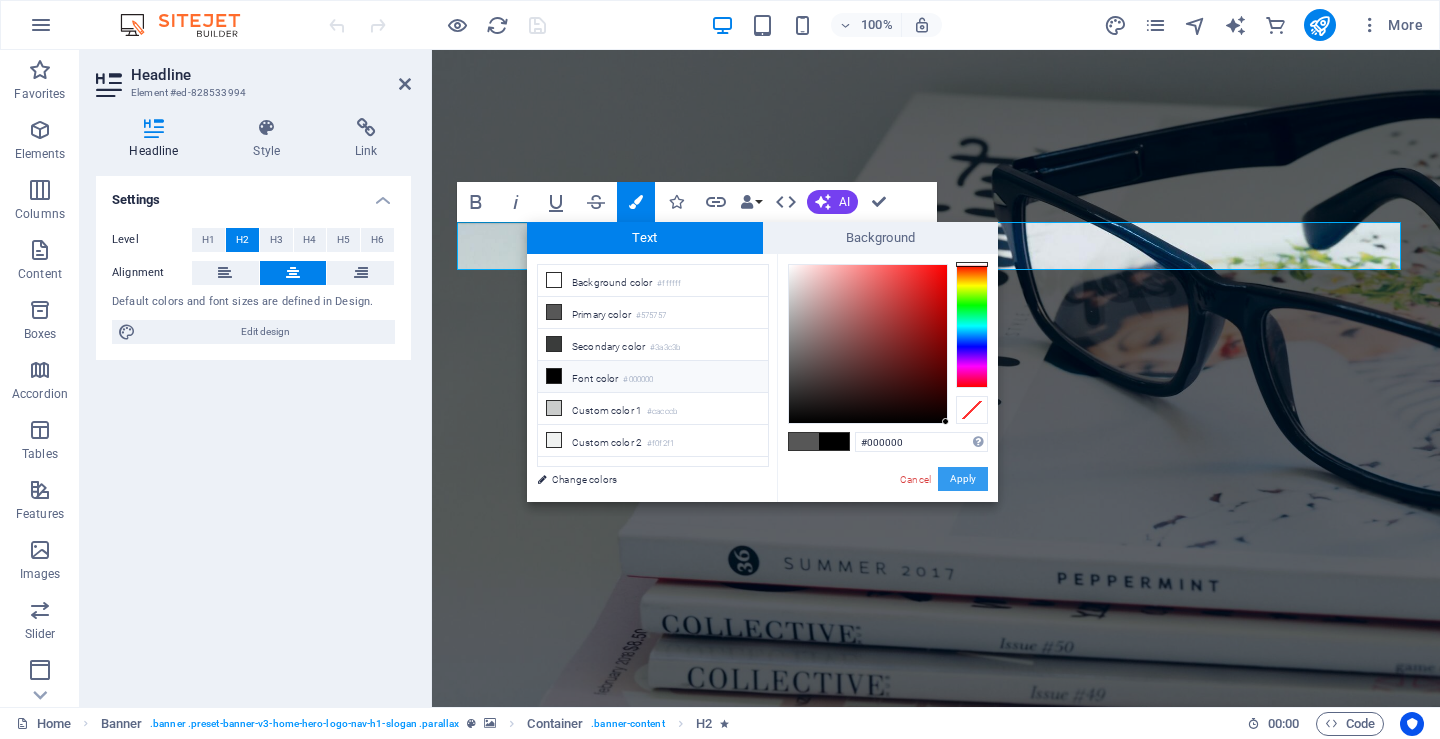 click on "Apply" at bounding box center [963, 479] 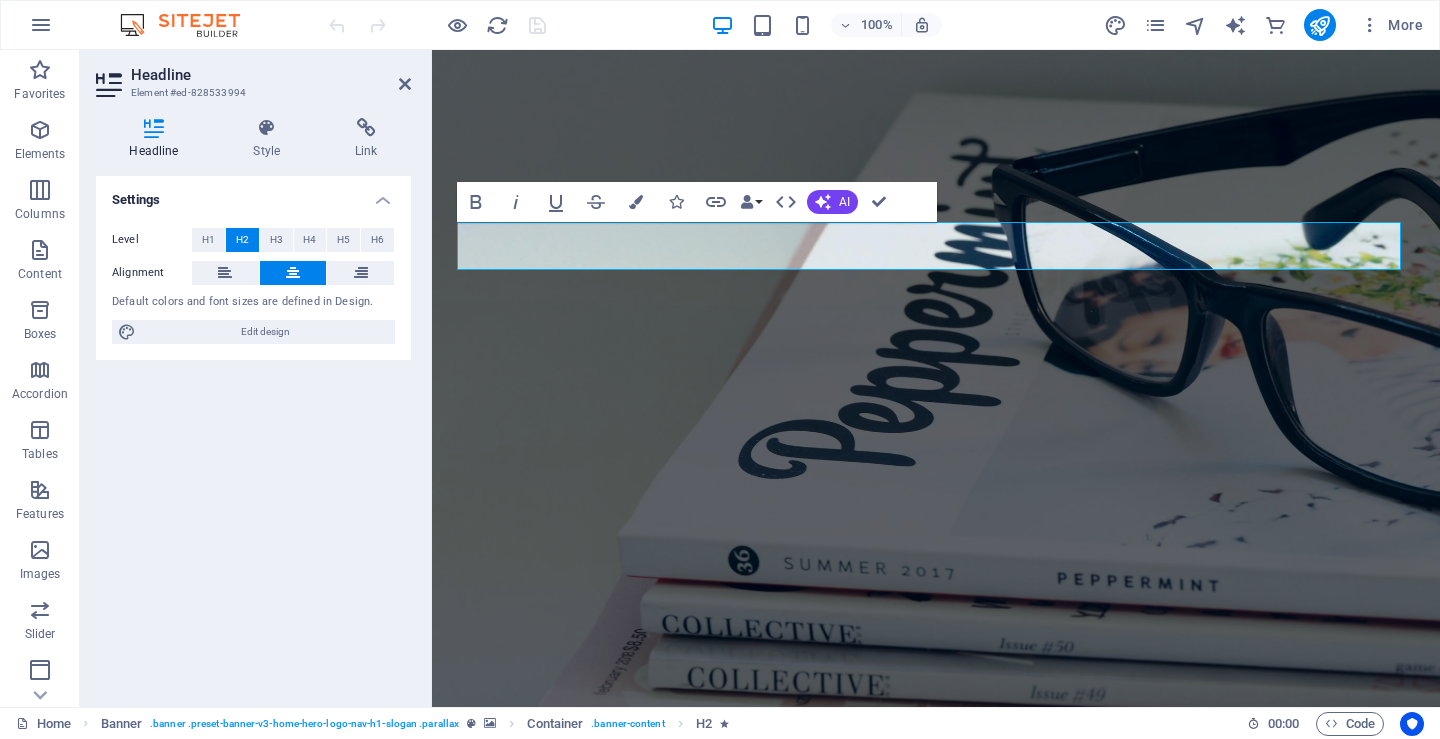 click on "H2   Banner   Container   Text   Spacer   Logo   Banner   Menu Bar   Spacer   H3 Bold Italic Underline Strikethrough Colors Icons Link Data Bindings Company First name Last name Street ZIP code City Email Phone Mobile Fax Custom field 1 Custom field 2 Custom field 3 Custom field 4 Custom field 5 Custom field 6 HTML AI Improve Make shorter Make longer Fix spelling & grammar Translate to English Generate text Confirm (Ctrl+⏎)" at bounding box center (936, 378) 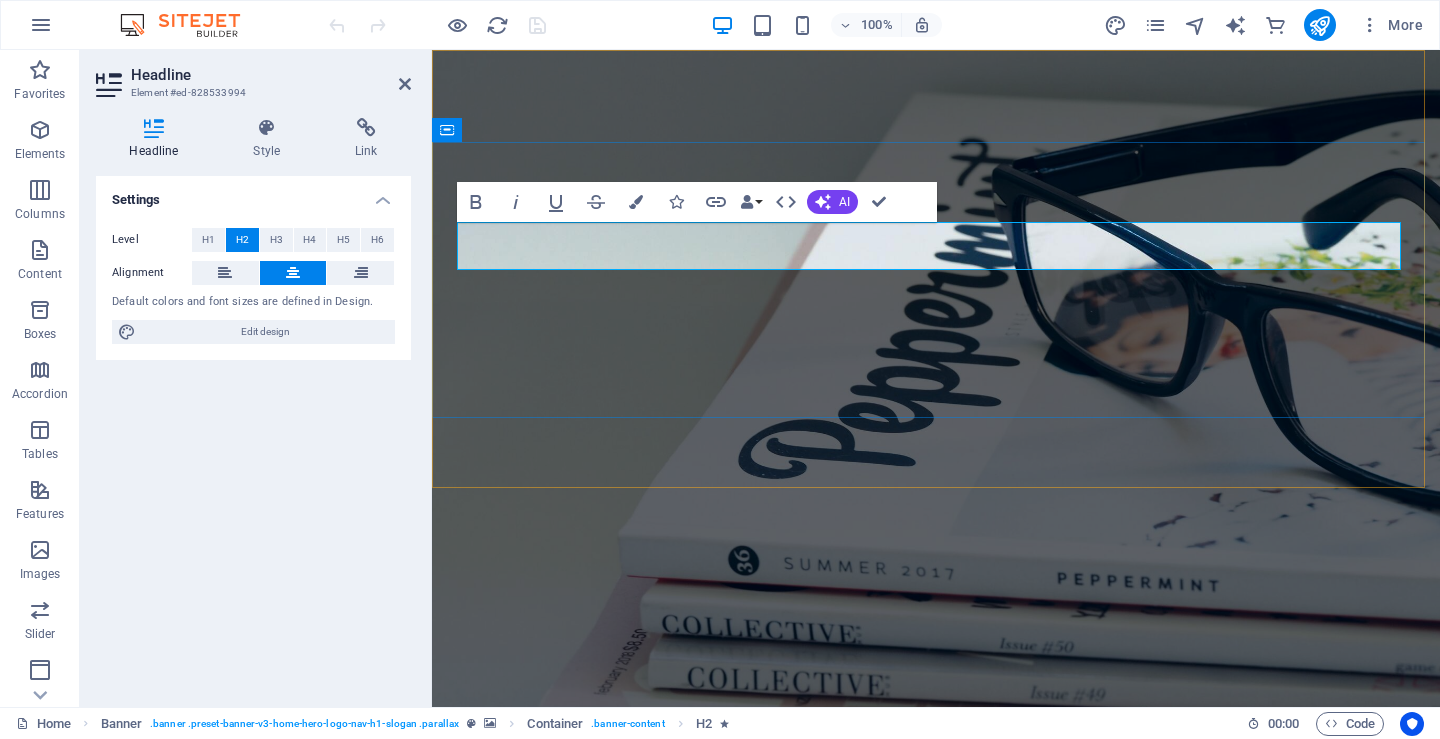 click on "Welcome to Theoblue ​ ​" at bounding box center (936, 899) 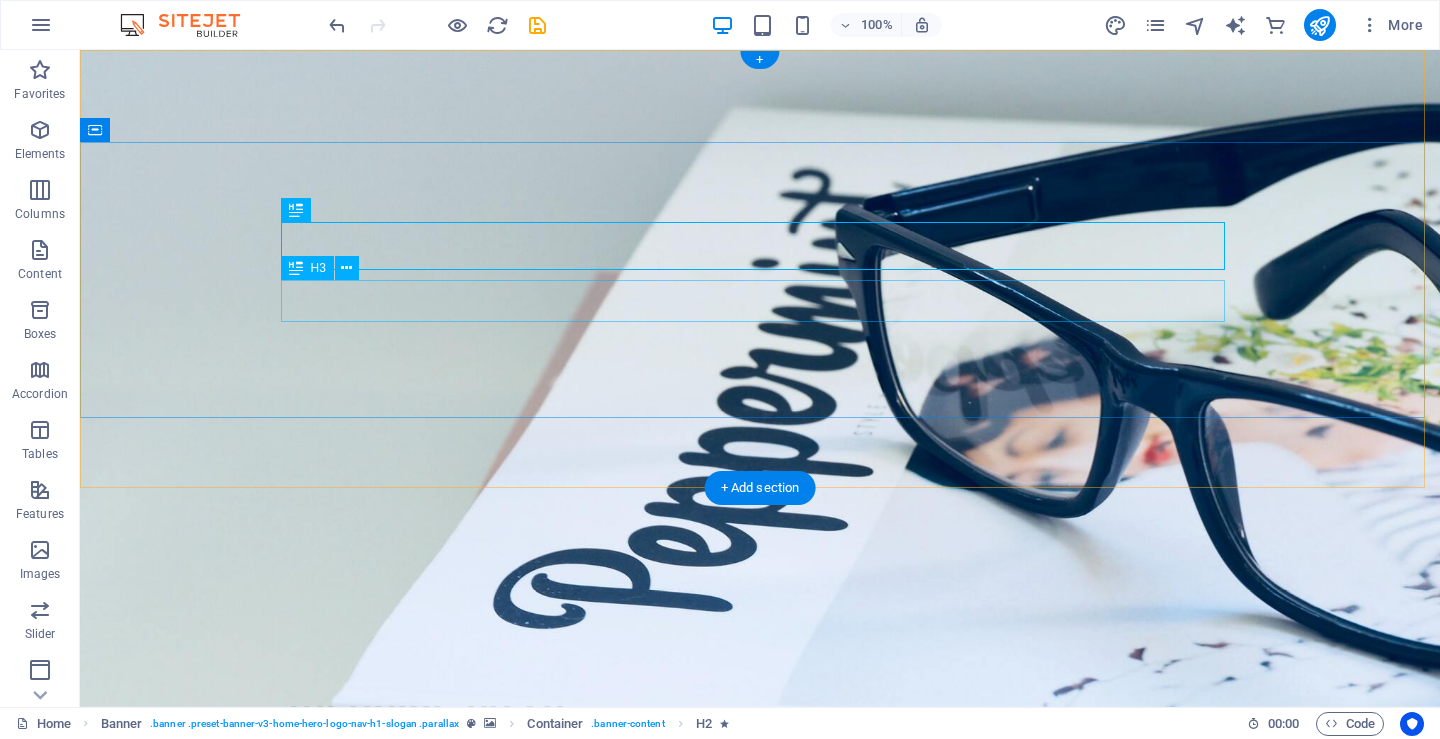 click on "Your Partner in Quality Printing and Maintenance" at bounding box center (760, 954) 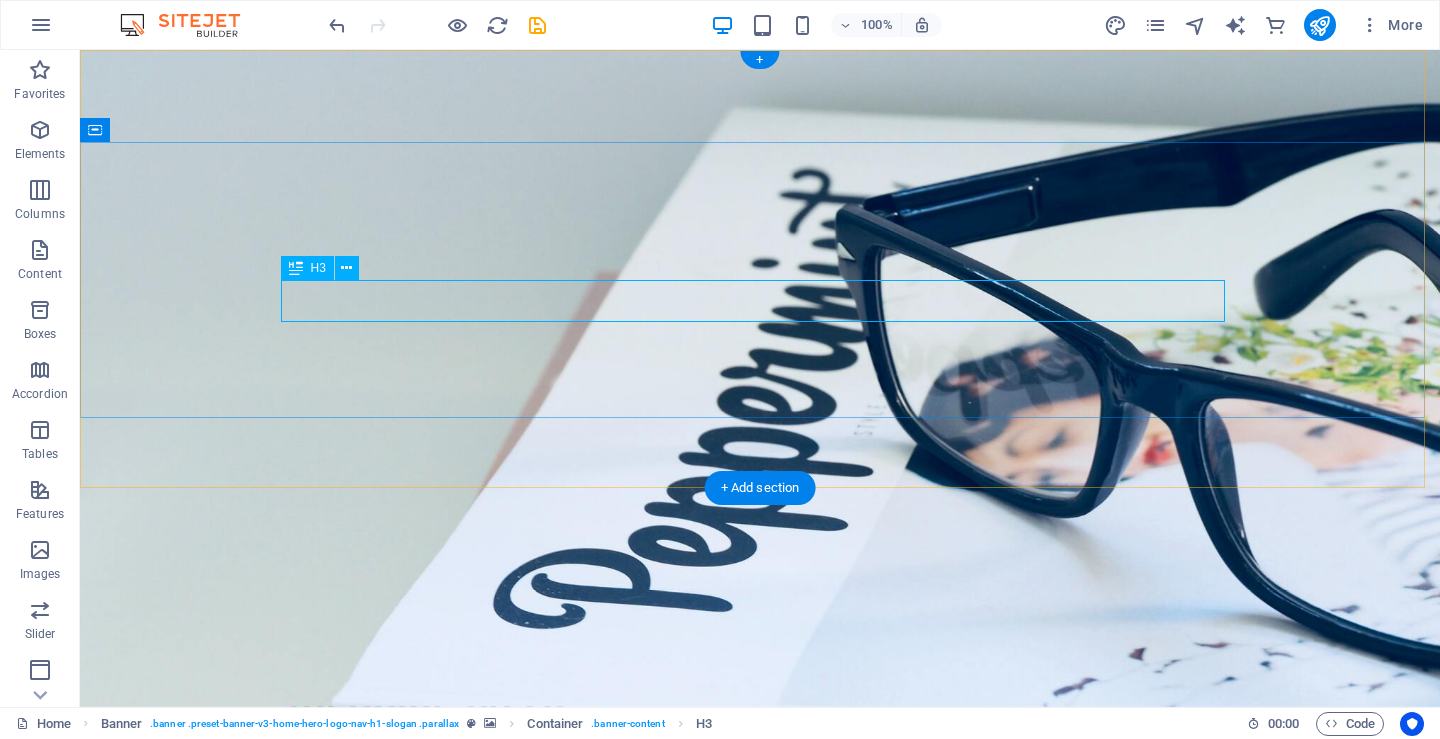 click on "Your Partner in Quality Printing and Maintenance" at bounding box center [760, 954] 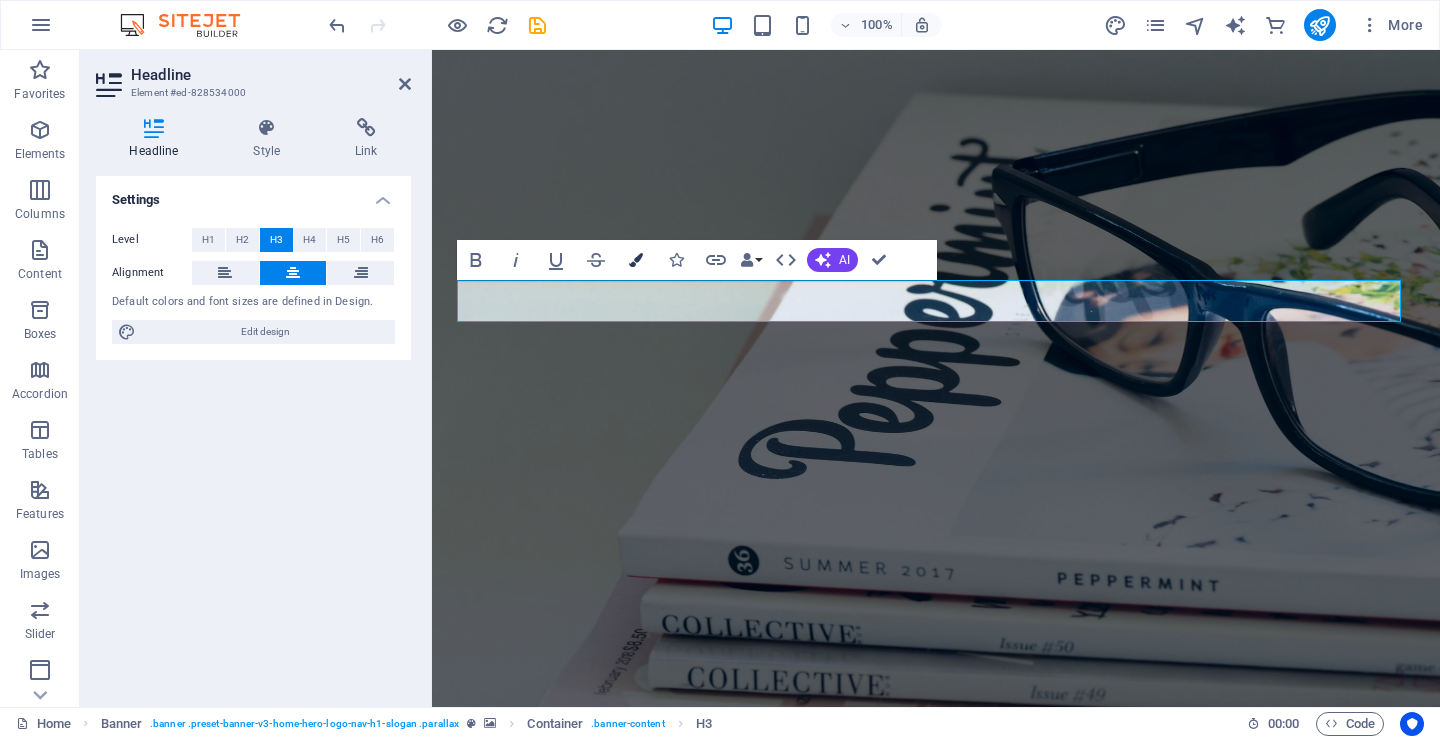 click at bounding box center (636, 260) 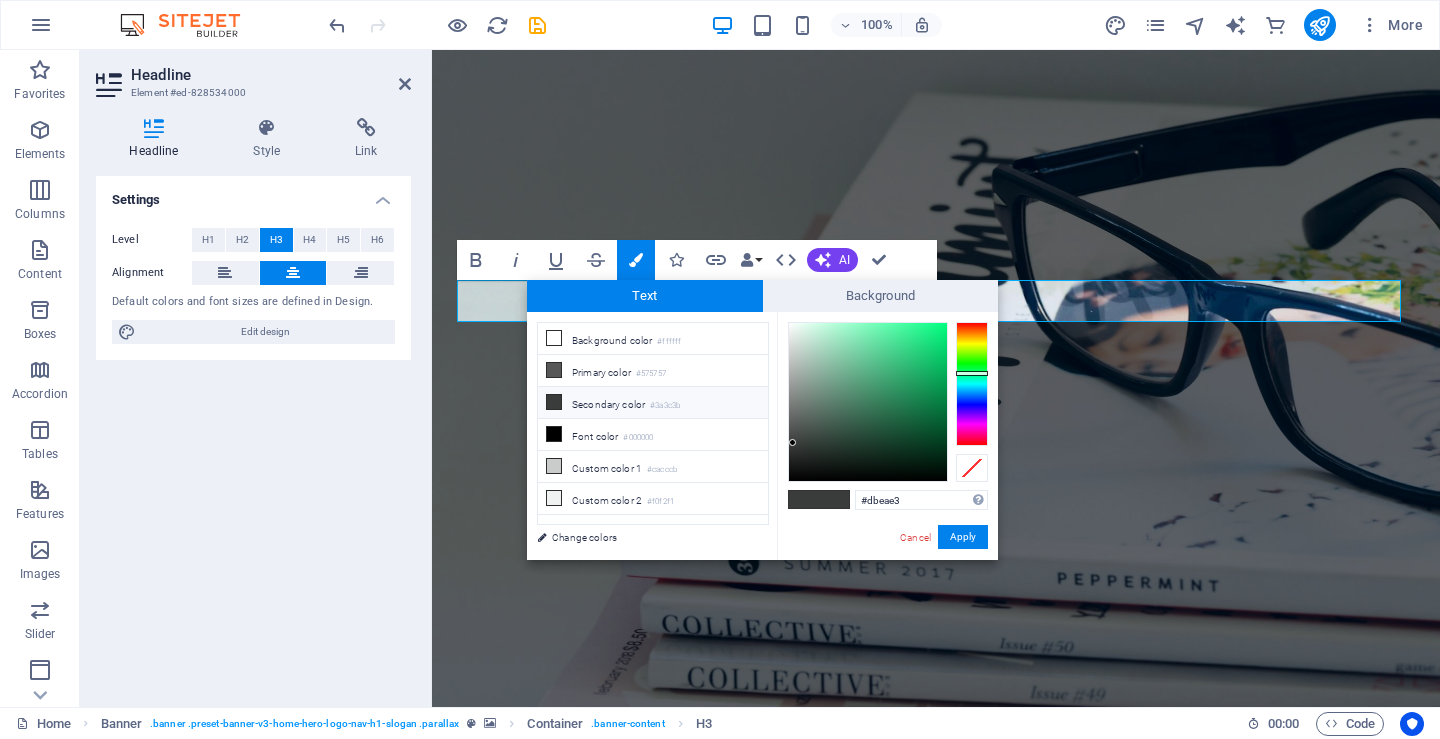 click at bounding box center (868, 402) 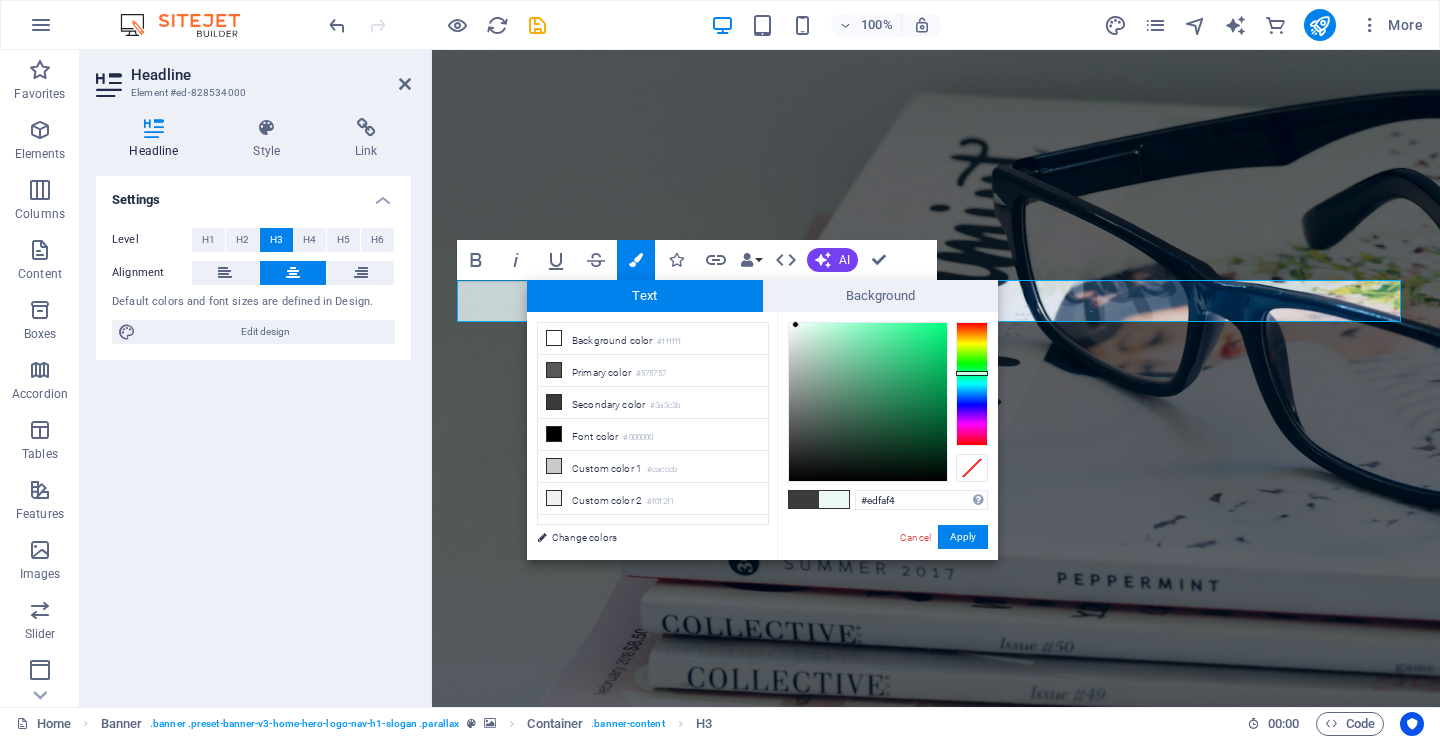 click at bounding box center (868, 402) 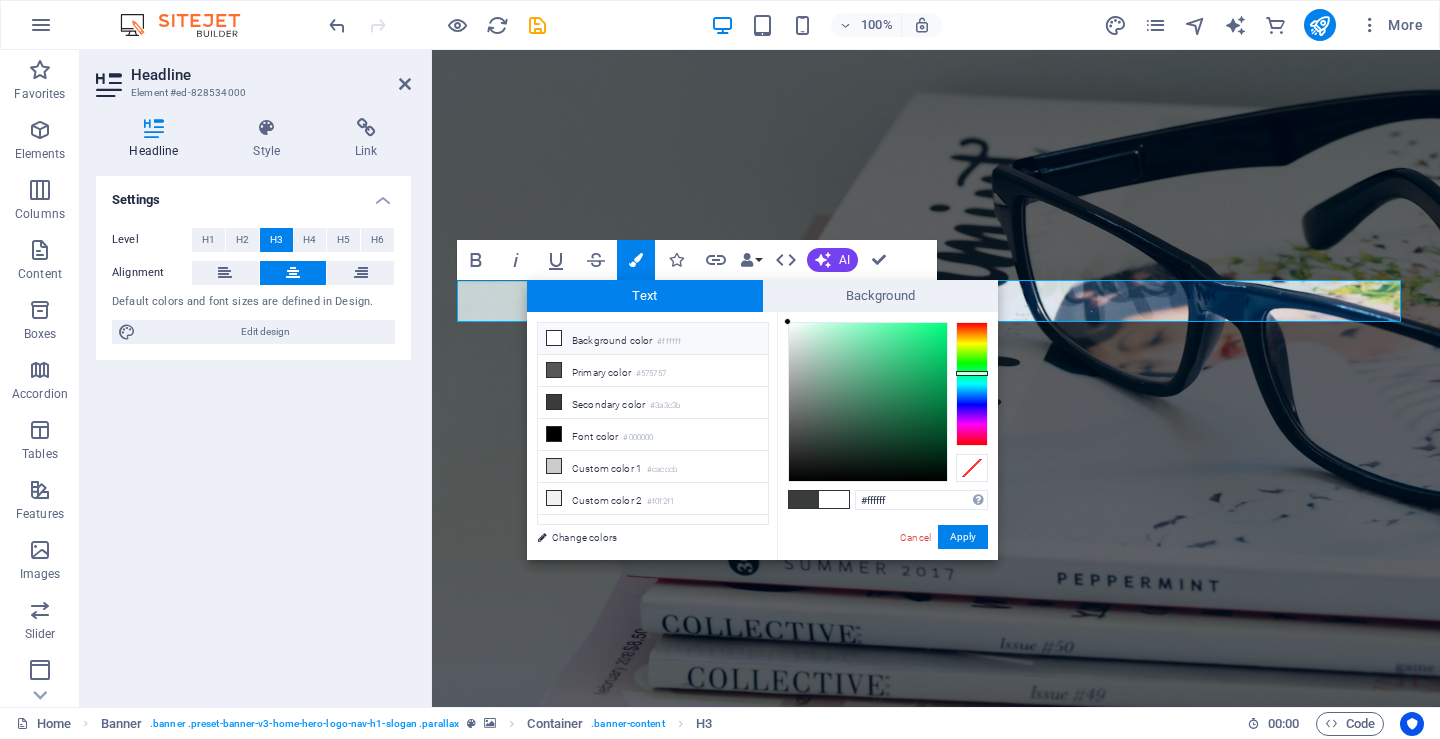 drag, startPoint x: 796, startPoint y: 325, endPoint x: 783, endPoint y: 321, distance: 13.601471 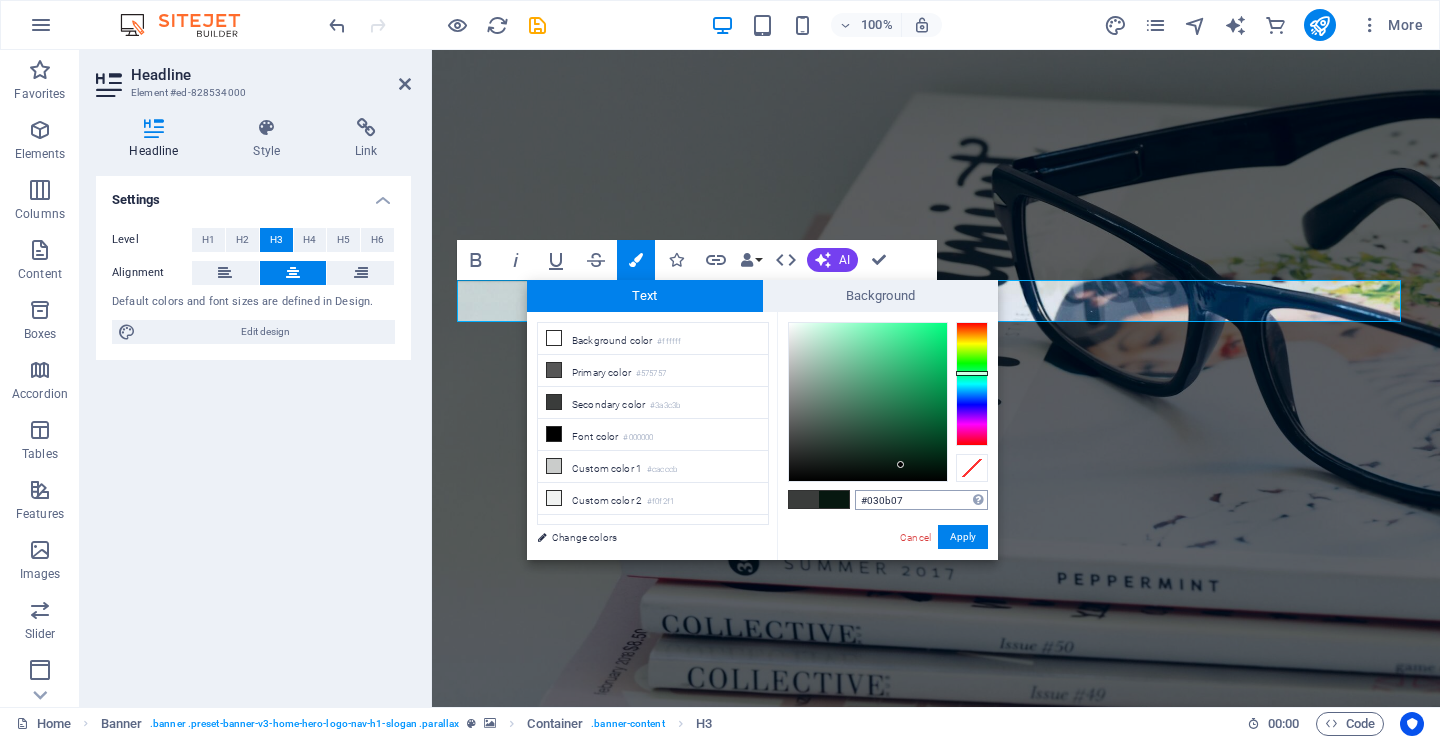 type on "#000000" 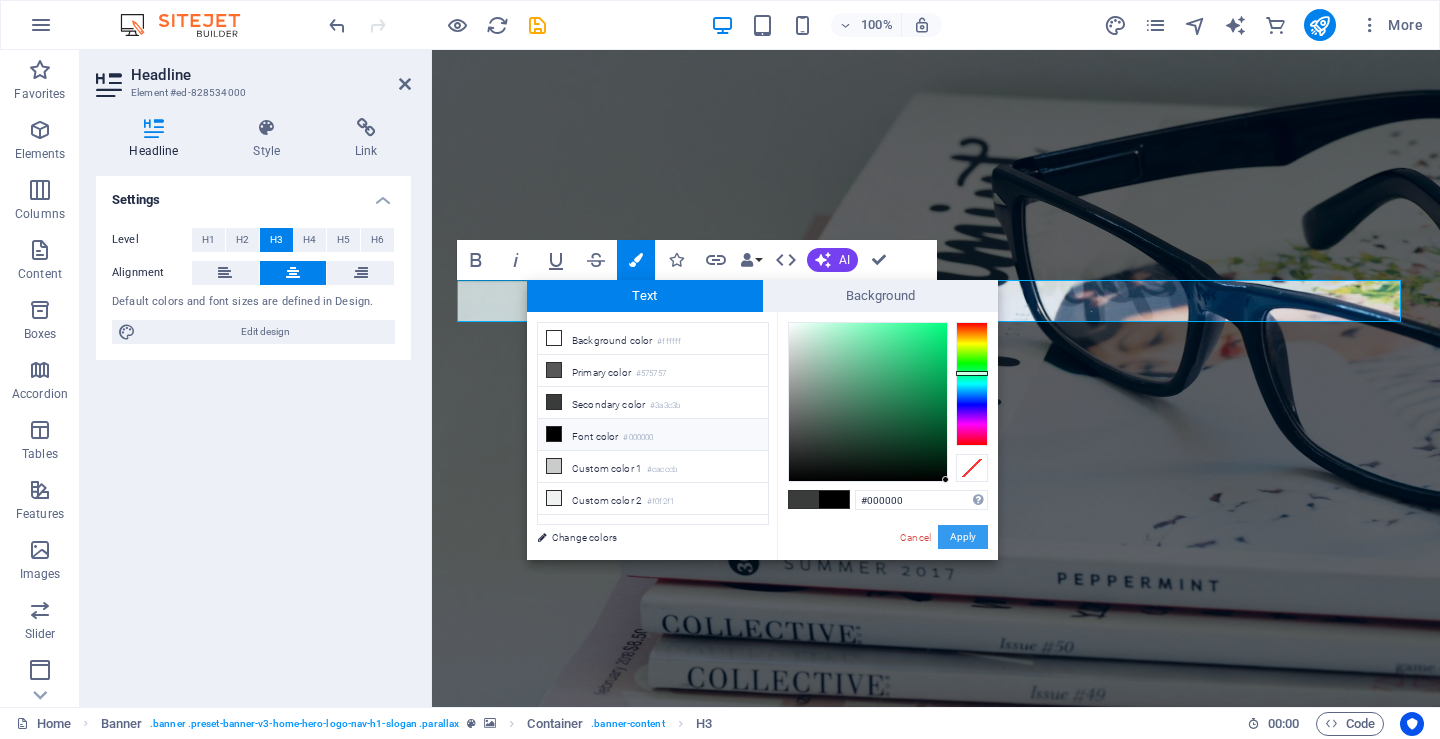 click on "Apply" at bounding box center (963, 537) 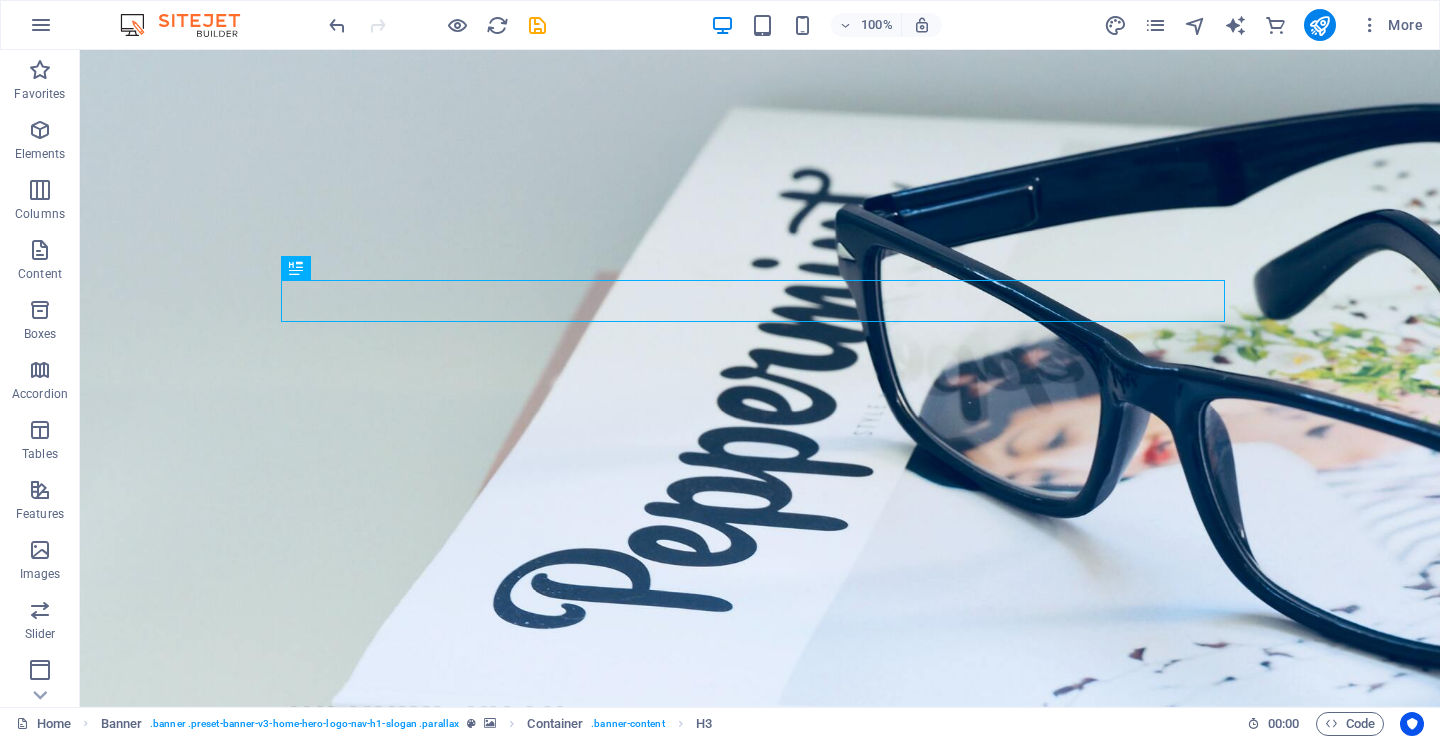 click on "H2   Banner   Container   Text   Spacer   Logo   Banner   Menu Bar   Spacer   H3" at bounding box center (760, 378) 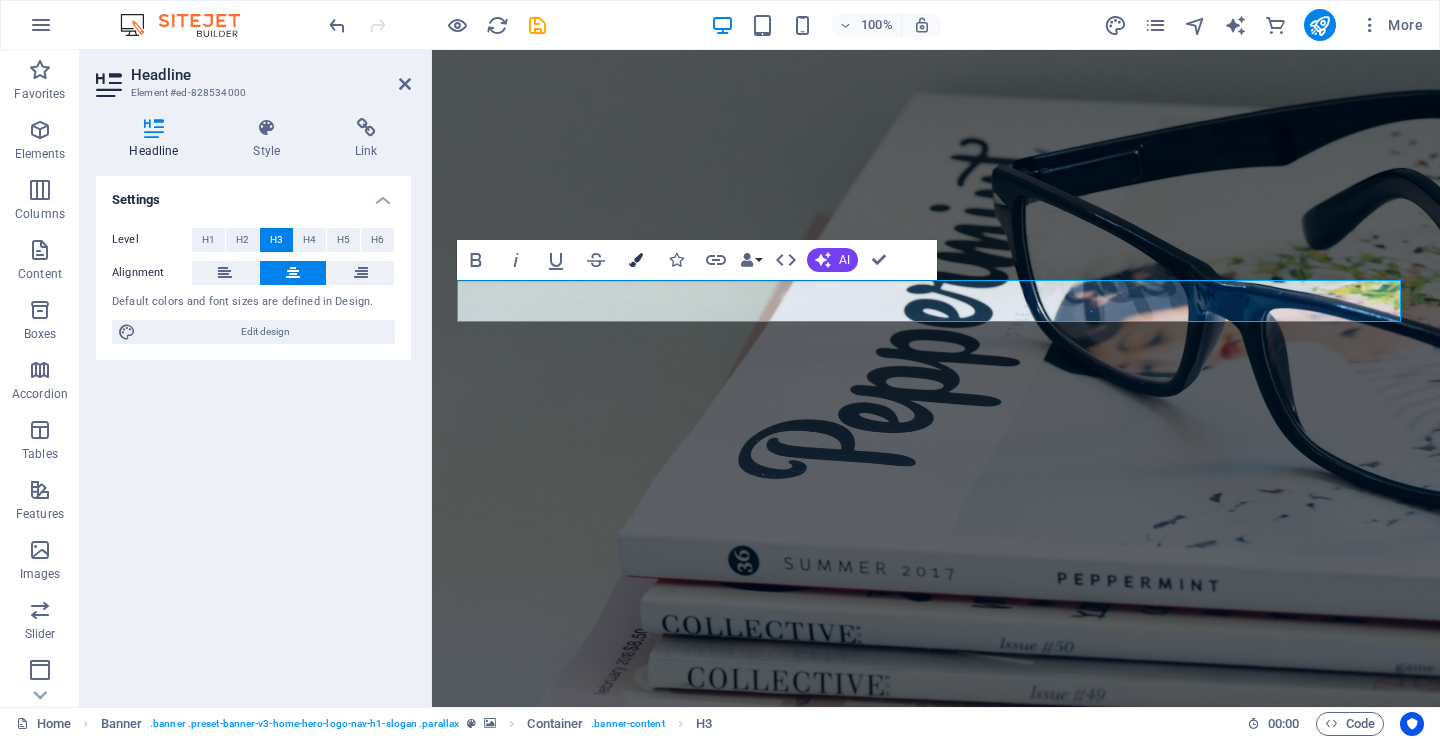 click at bounding box center [636, 260] 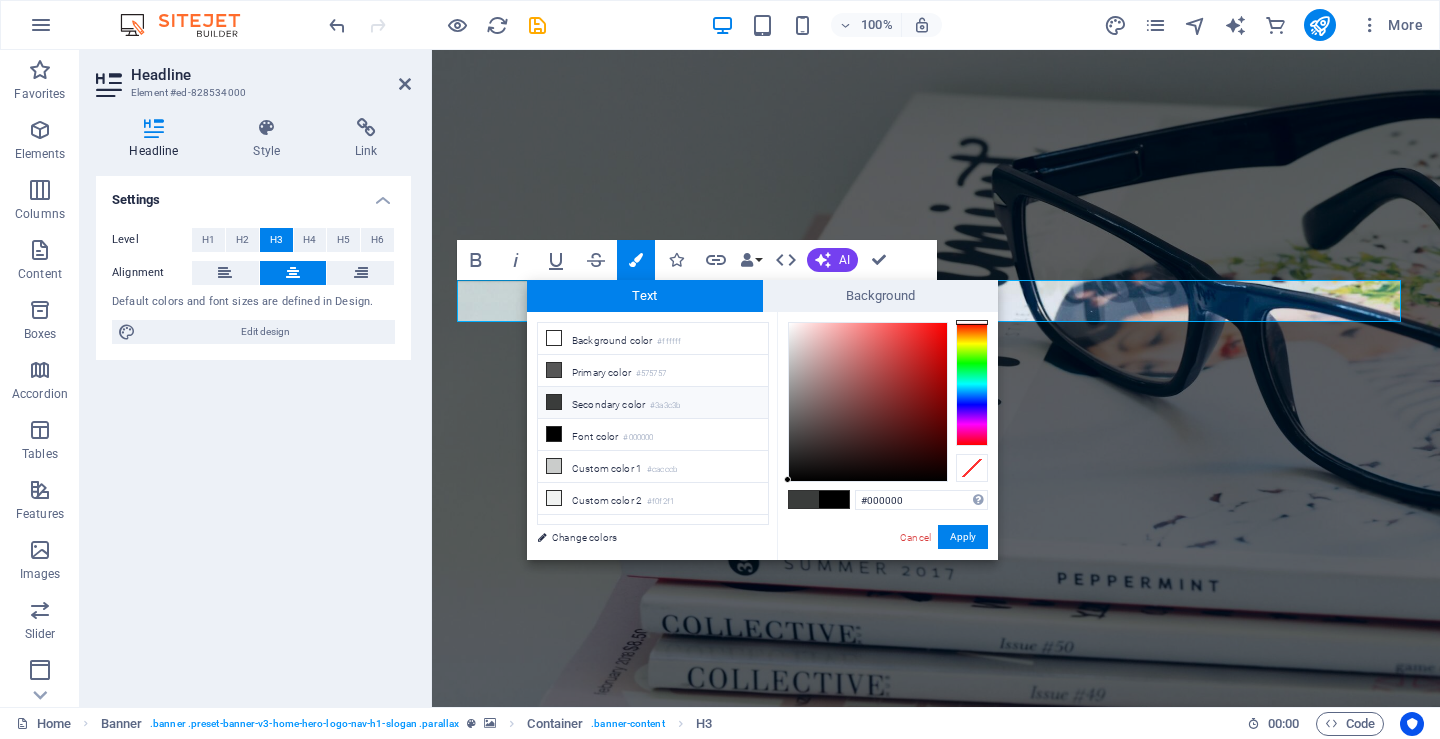 click at bounding box center (834, 499) 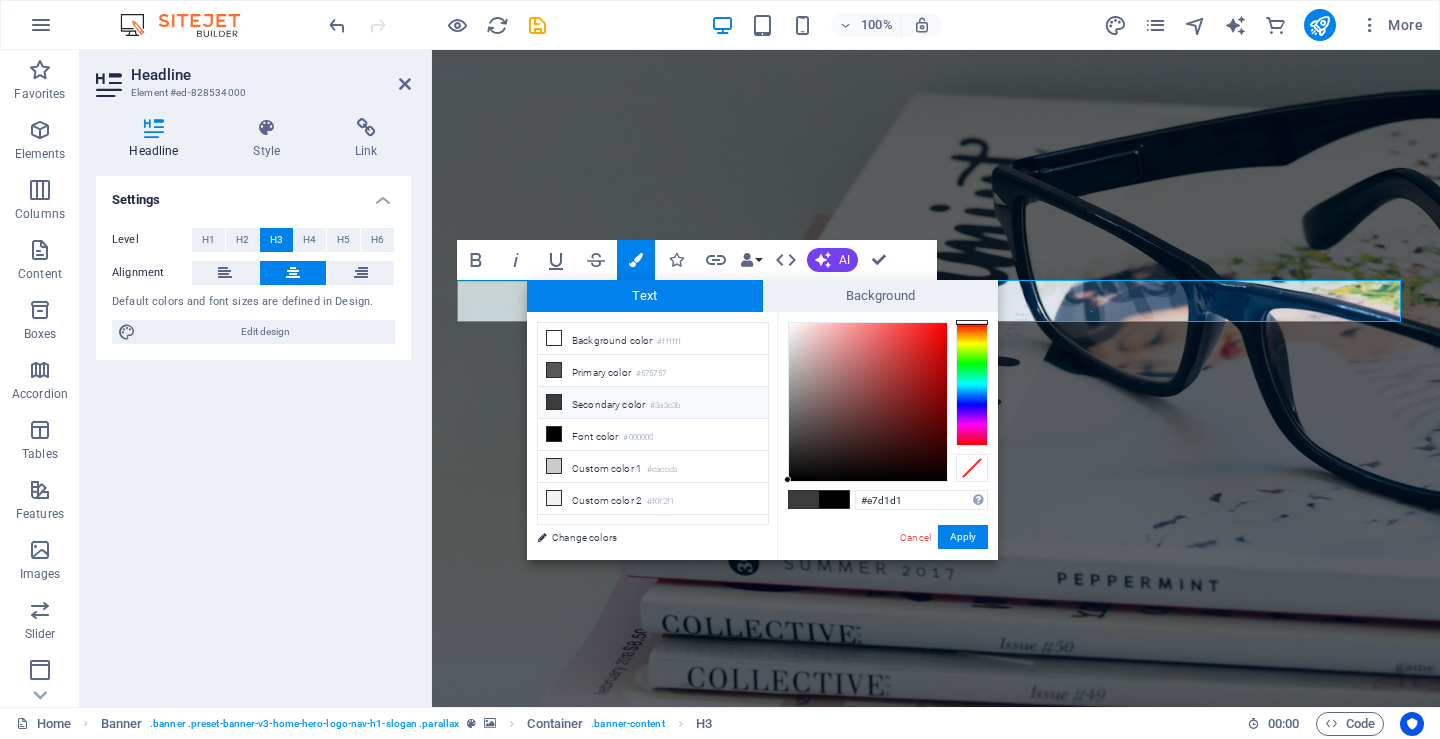click at bounding box center [868, 402] 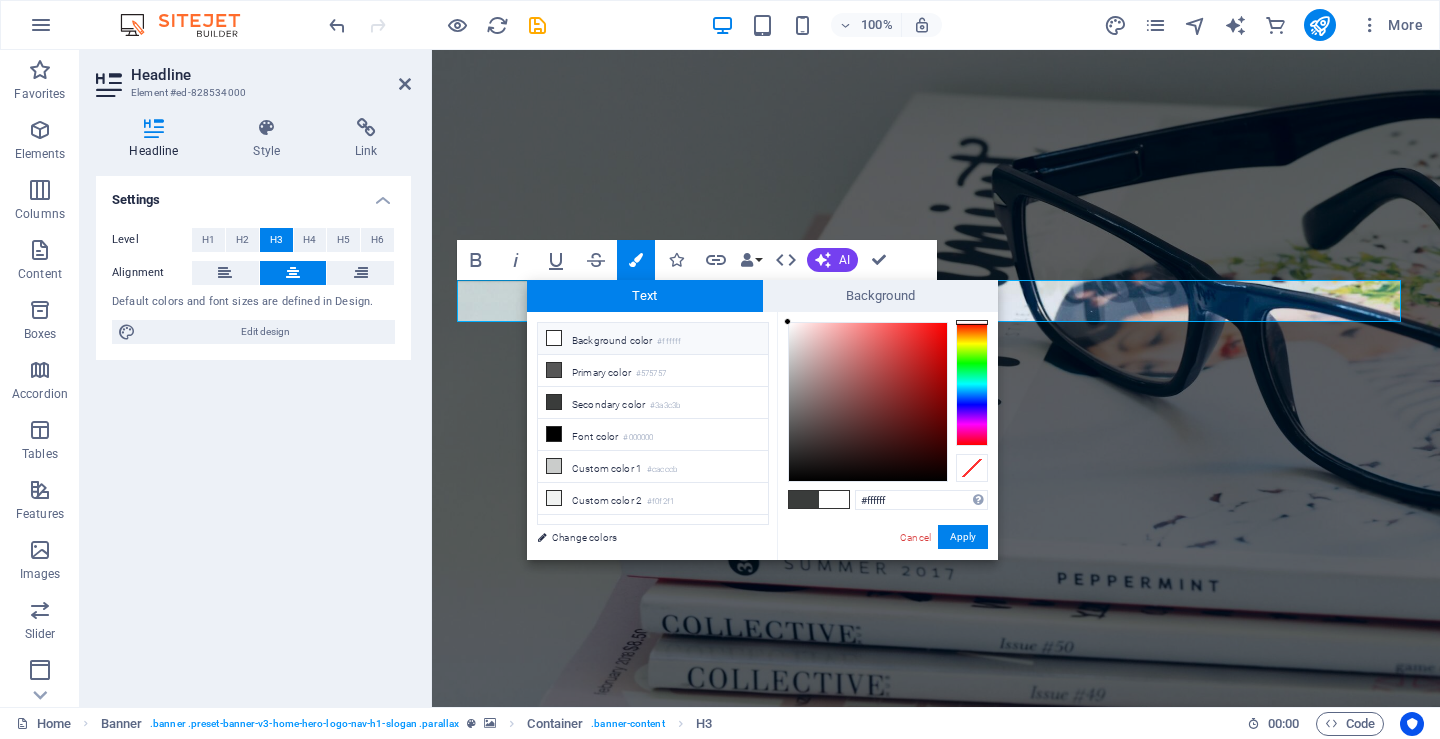 drag, startPoint x: 803, startPoint y: 337, endPoint x: 763, endPoint y: 312, distance: 47.169907 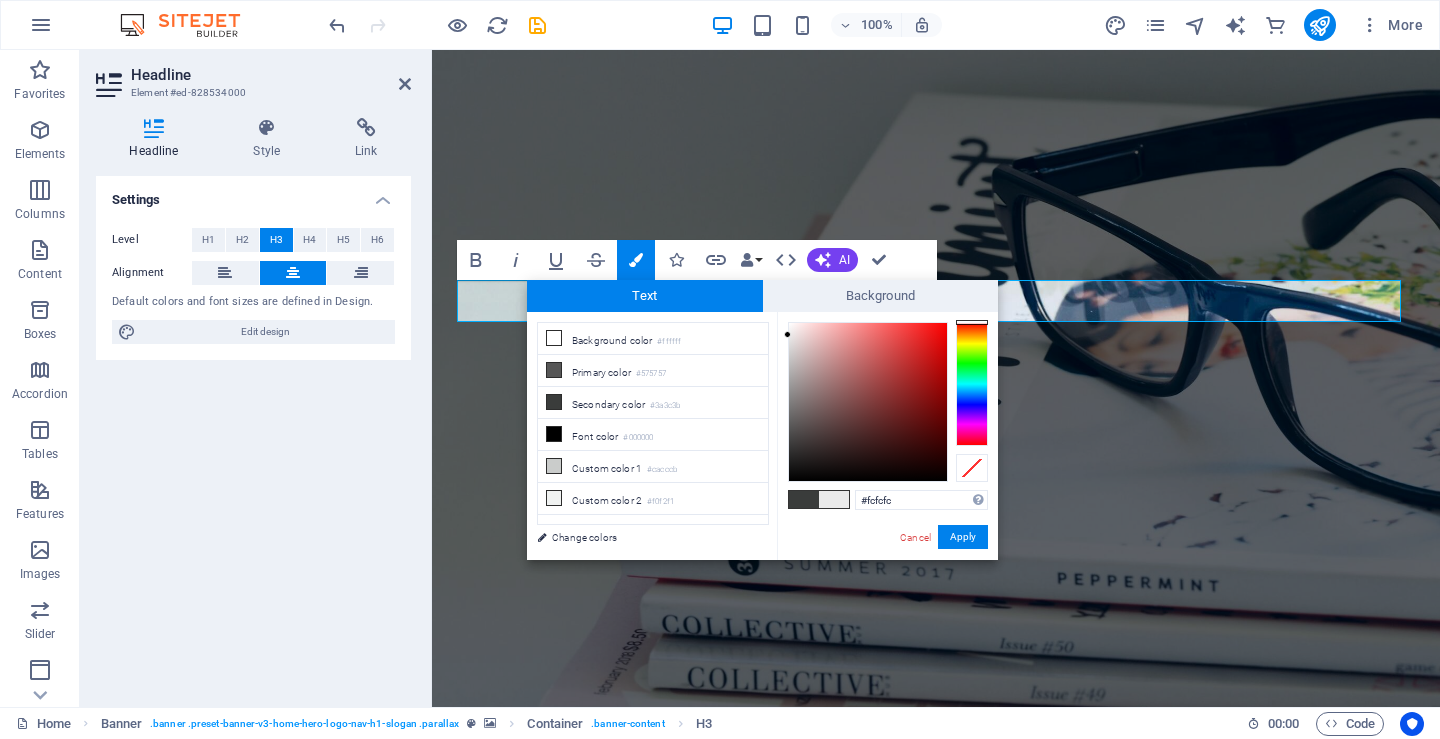 type on "#fdfdfd" 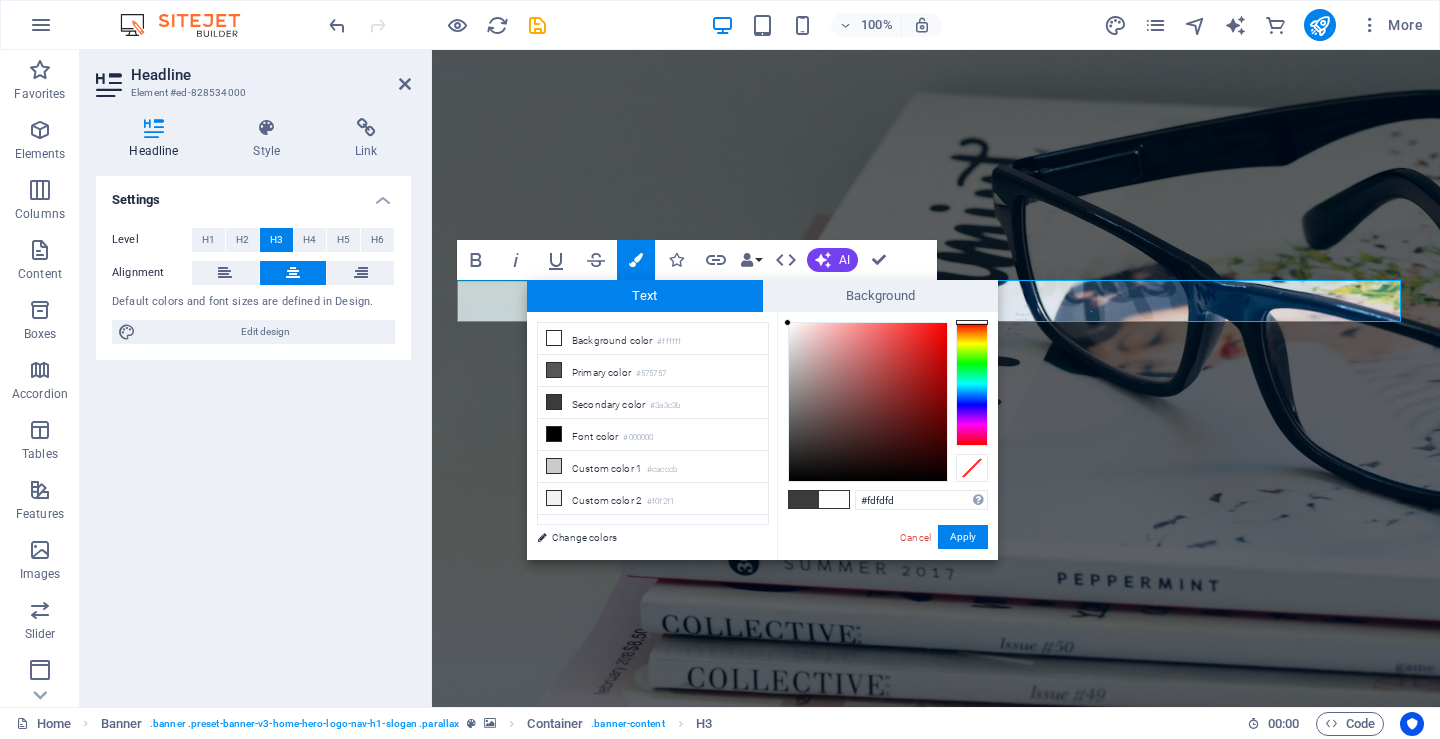 click at bounding box center (787, 322) 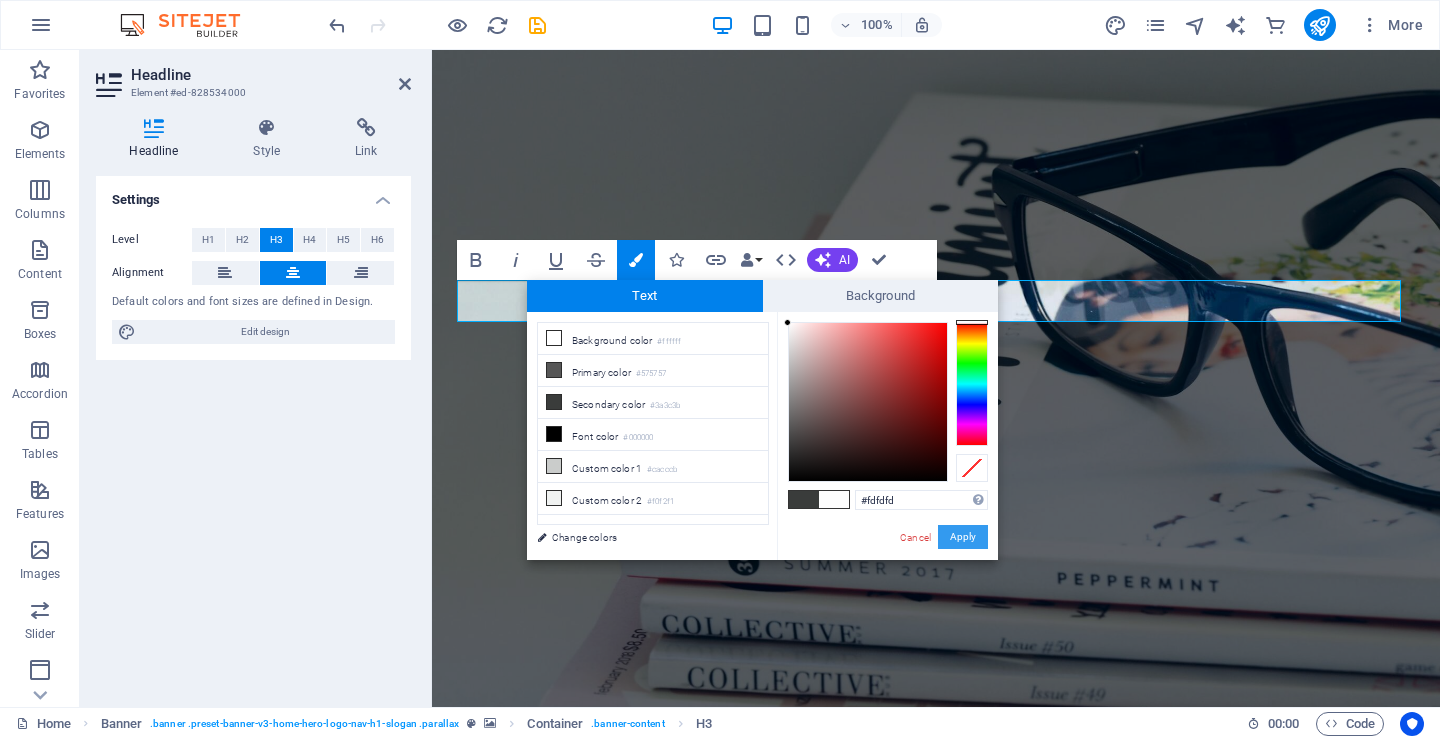 click on "Apply" at bounding box center [963, 537] 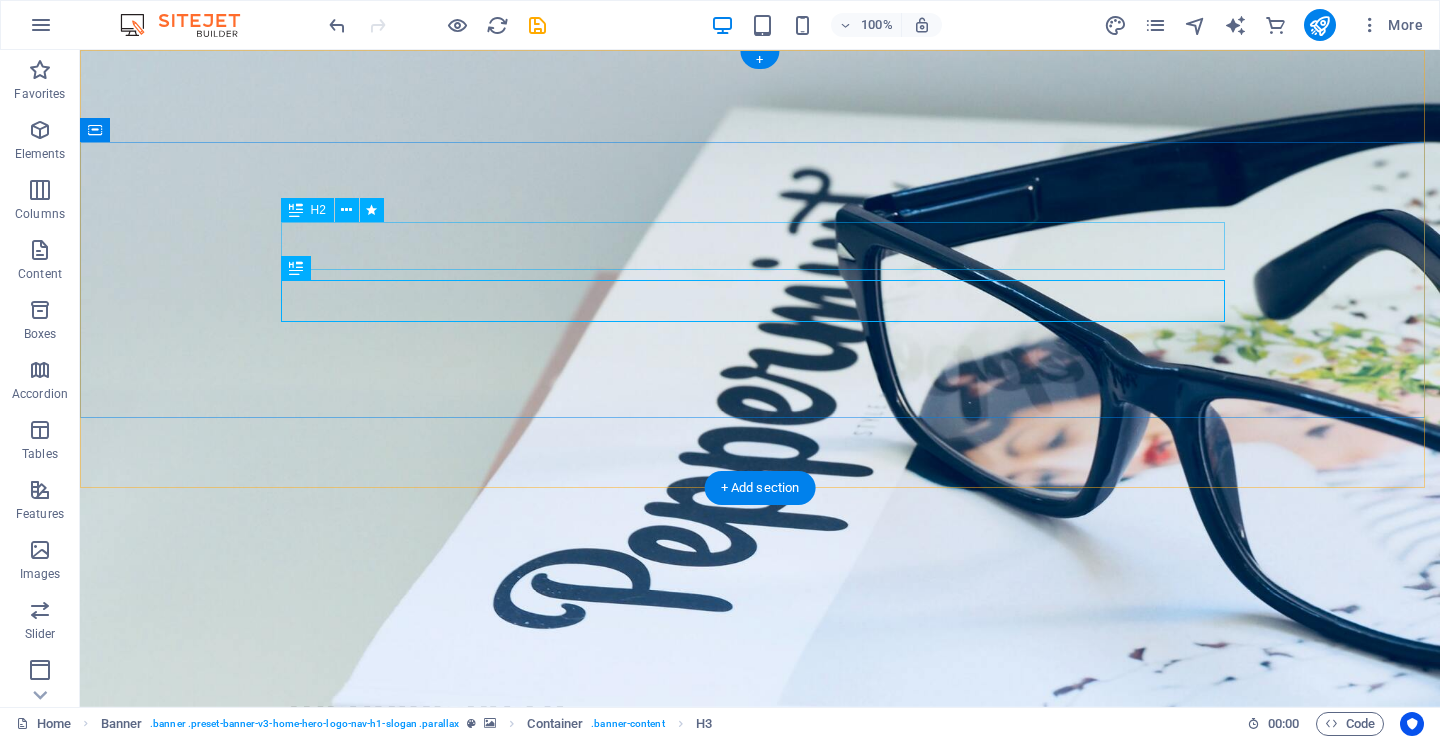 click on "Welcome to Theoblue" at bounding box center [760, 899] 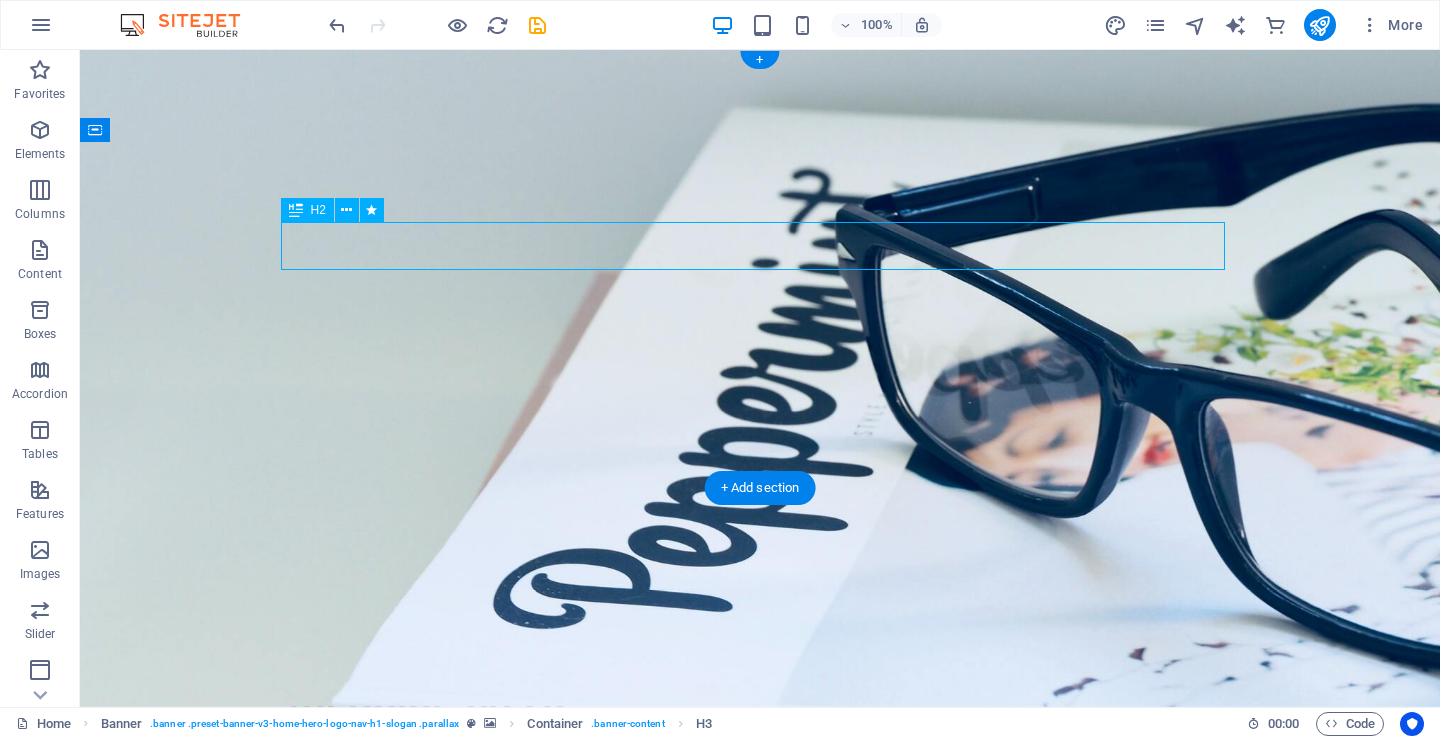 click on "Welcome to Theoblue" at bounding box center [760, 899] 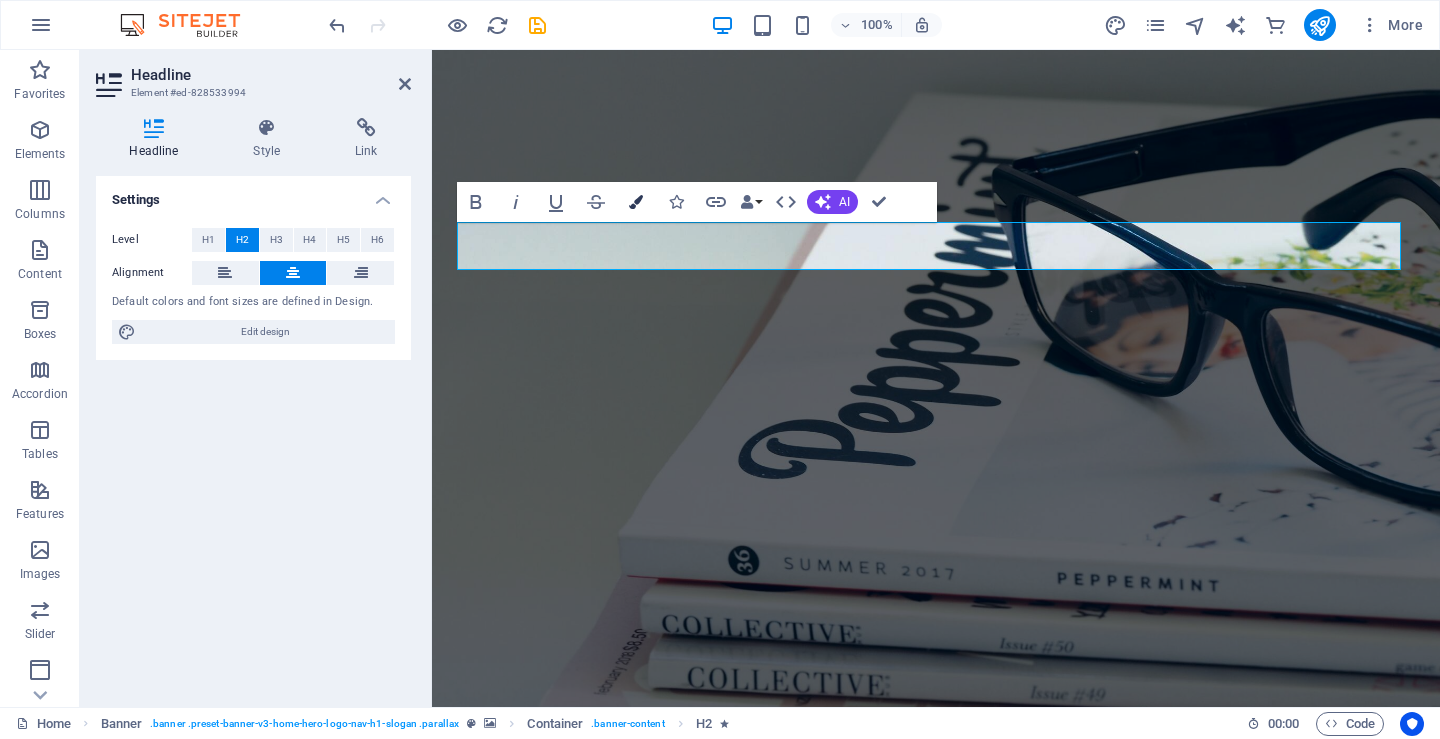 click at bounding box center (636, 202) 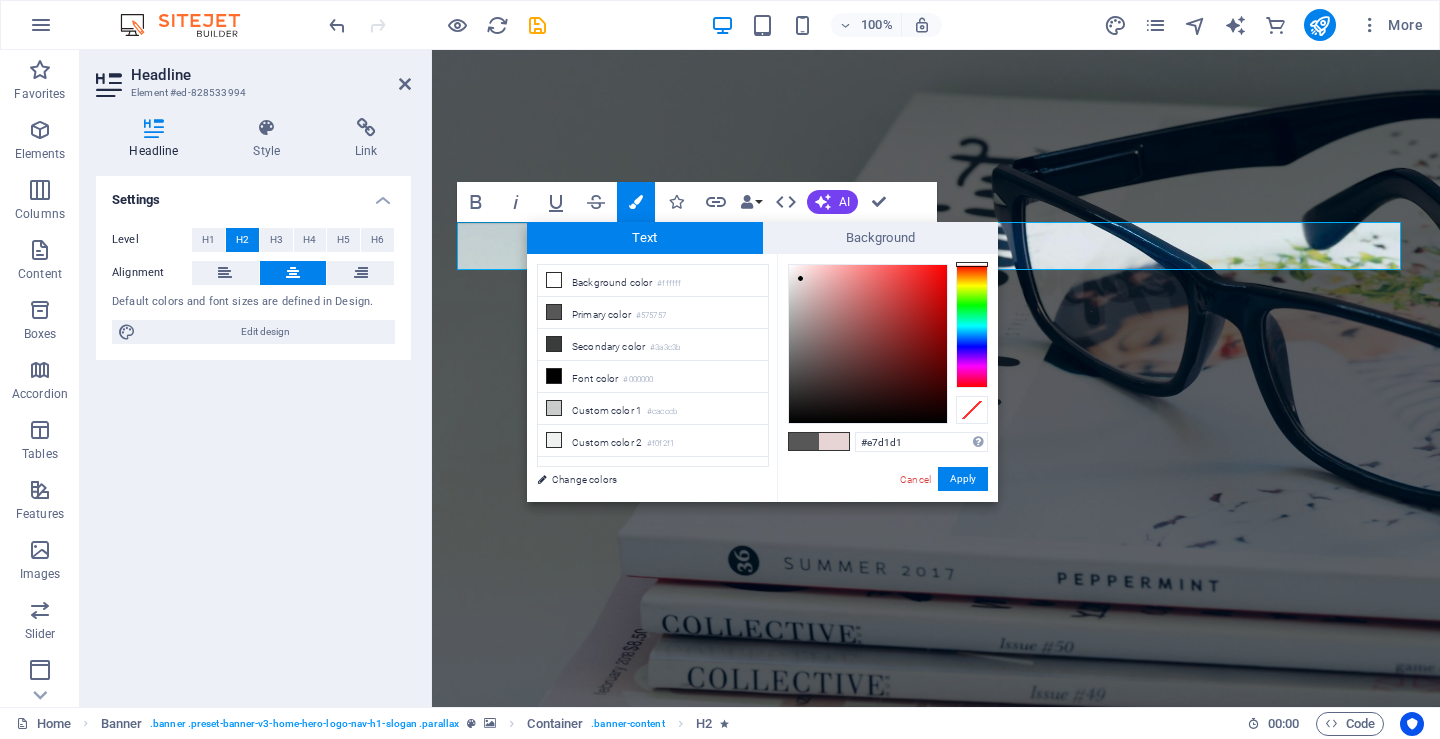 type on "#e7cfcf" 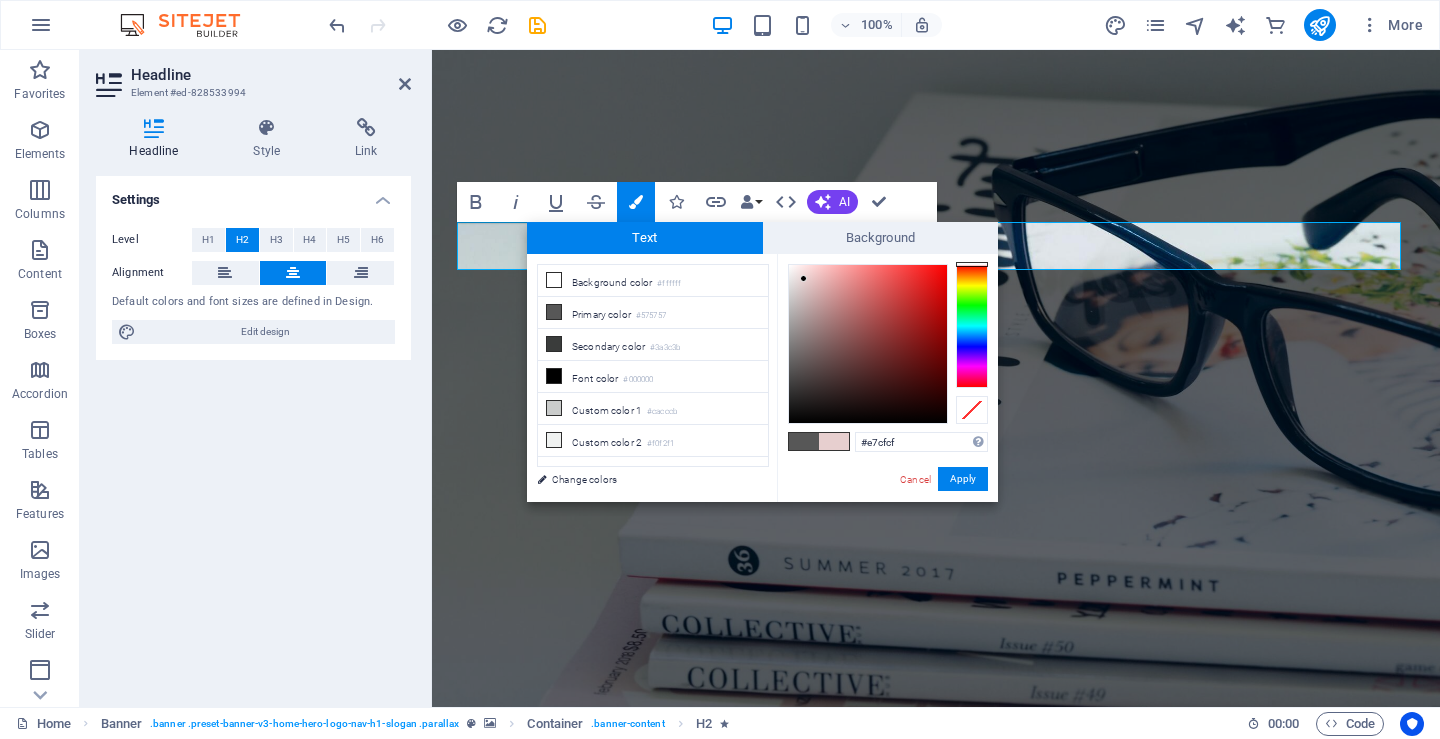 drag, startPoint x: 789, startPoint y: 368, endPoint x: 804, endPoint y: 279, distance: 90.255196 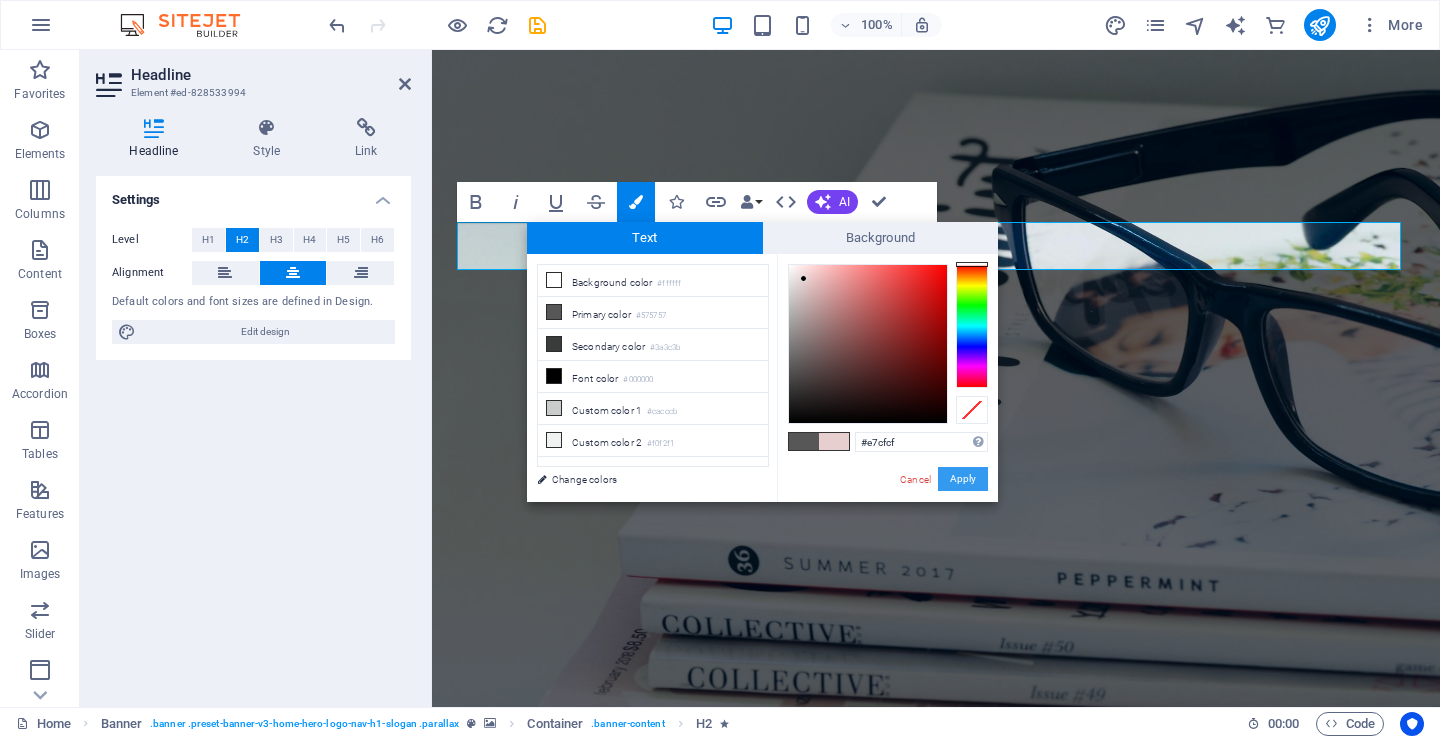 click on "Apply" at bounding box center [963, 479] 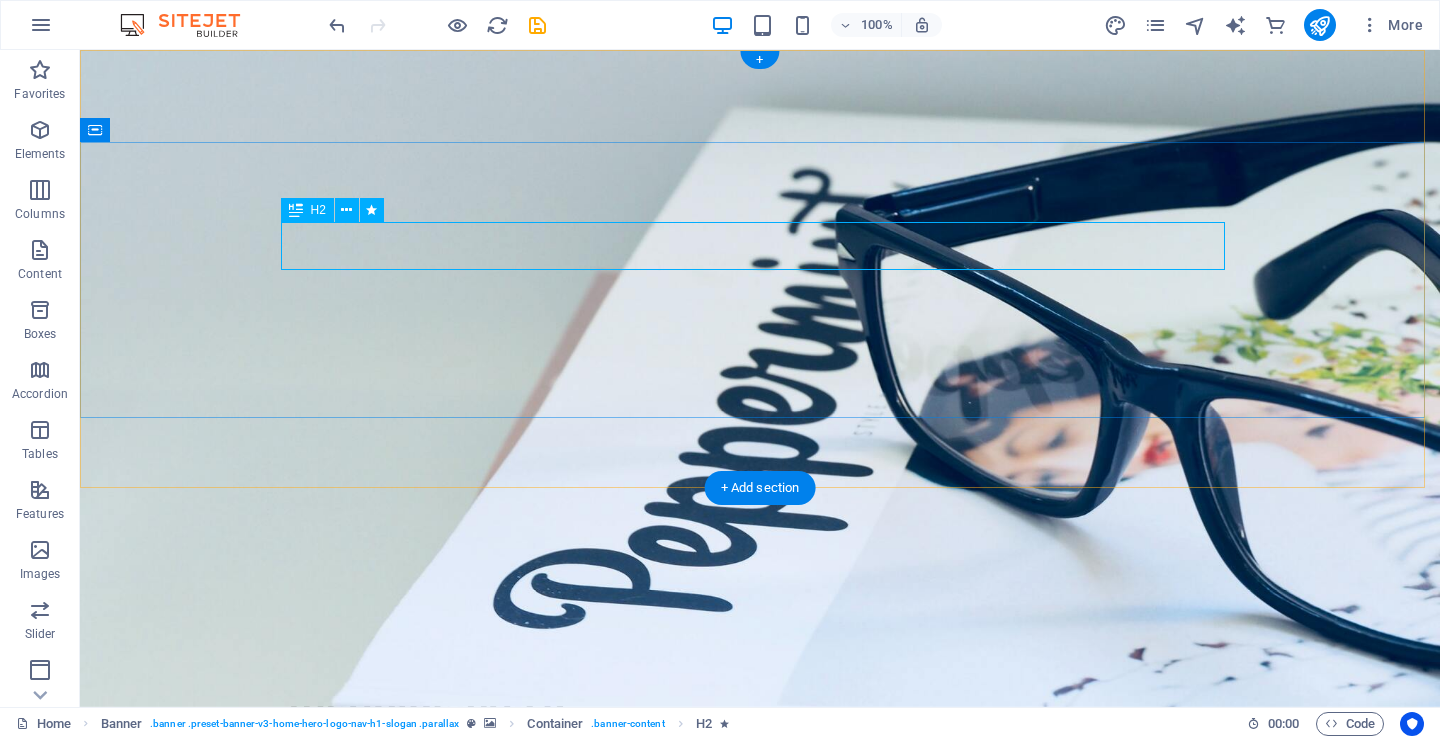 click on "Welcome to Theoblue" at bounding box center [760, 899] 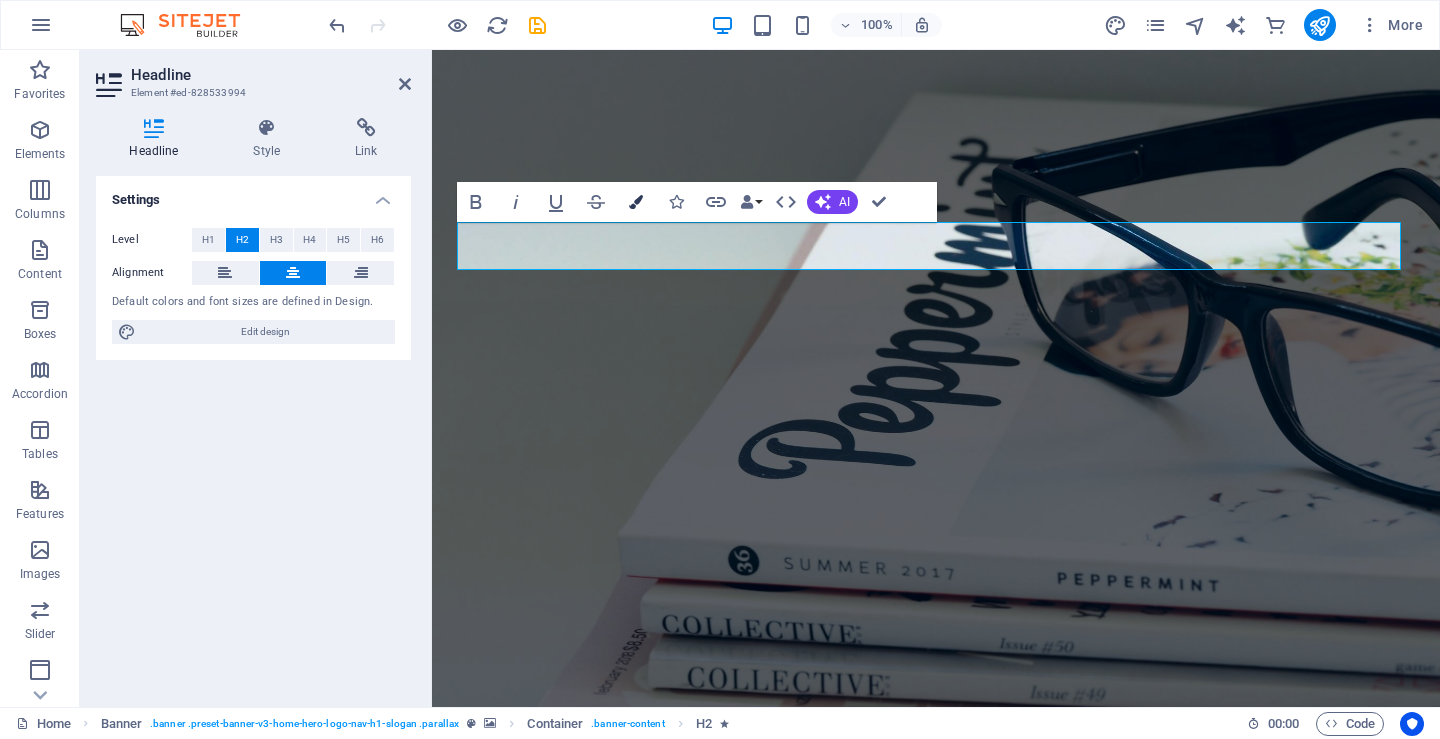 click at bounding box center (636, 202) 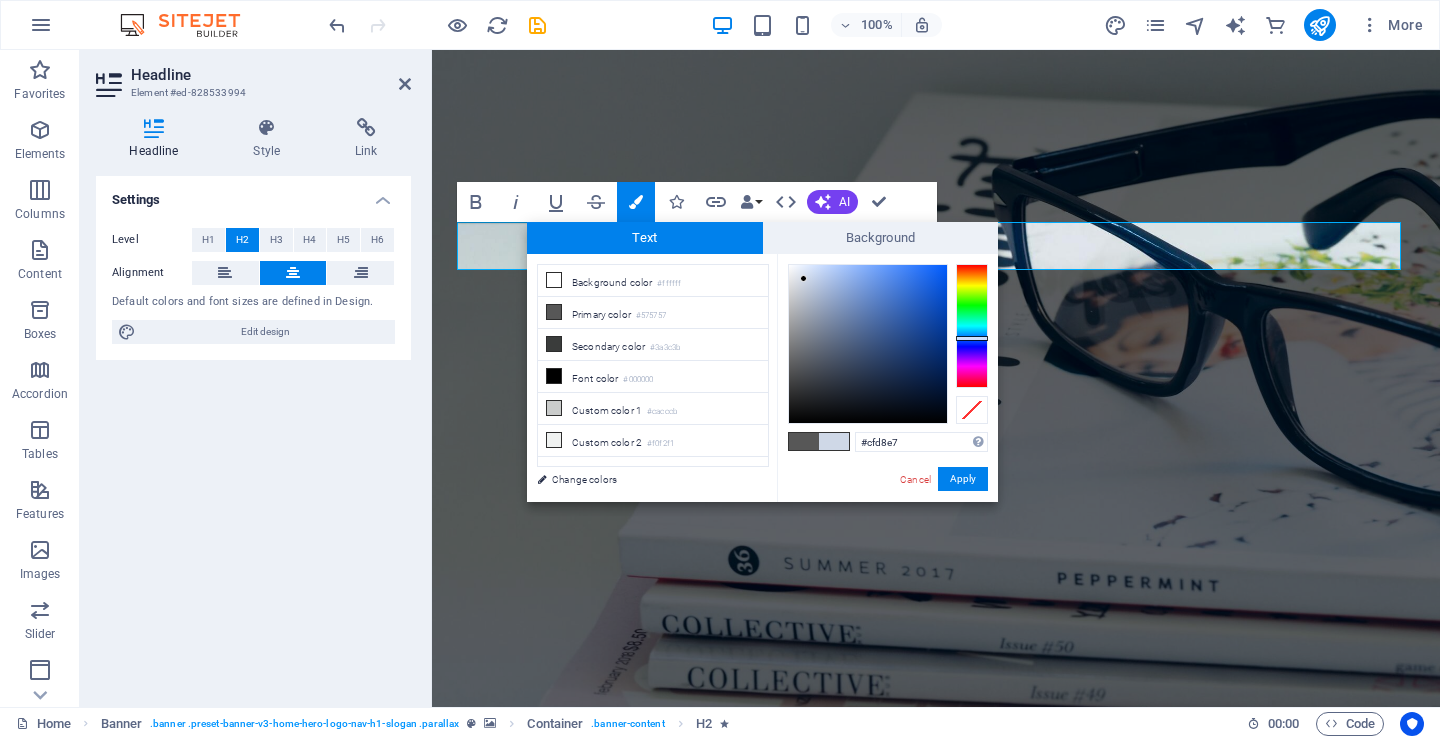 click at bounding box center (972, 326) 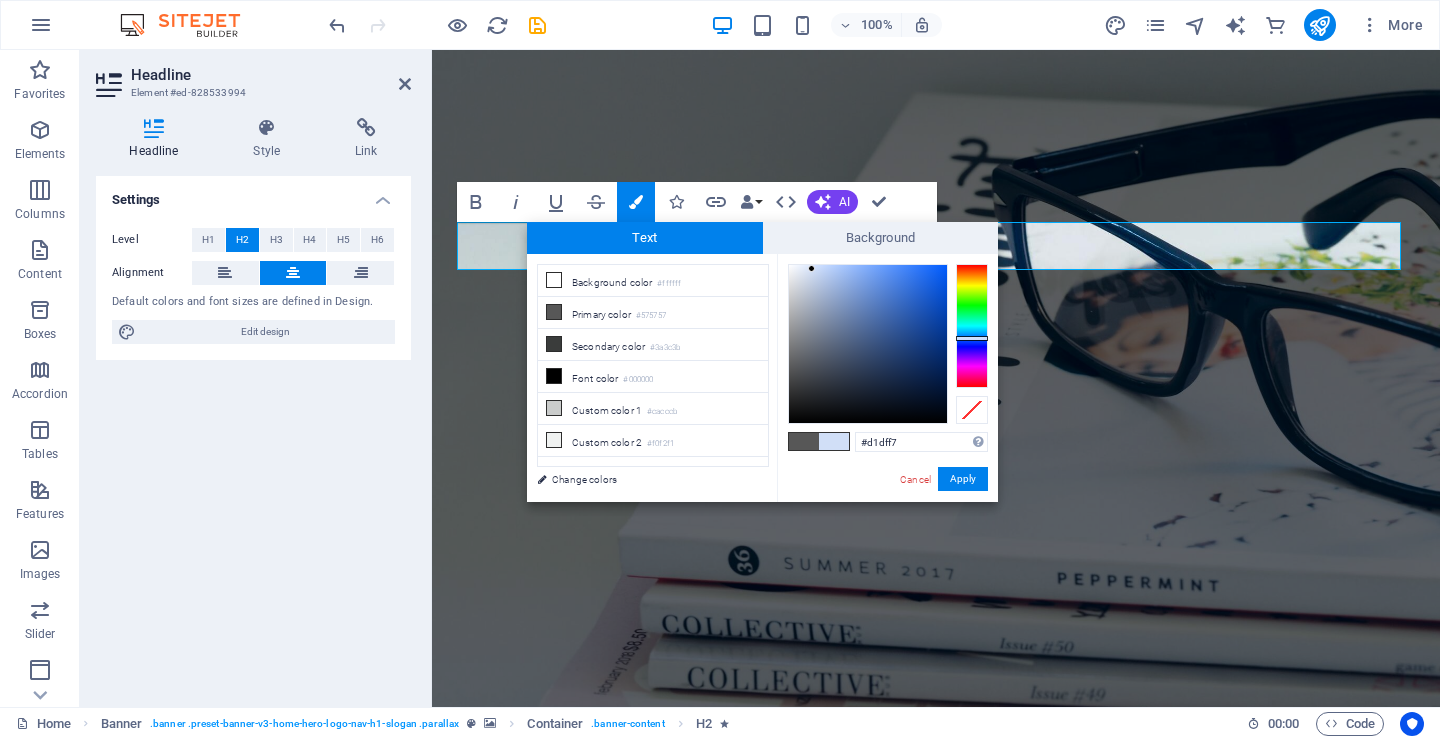 click at bounding box center [811, 268] 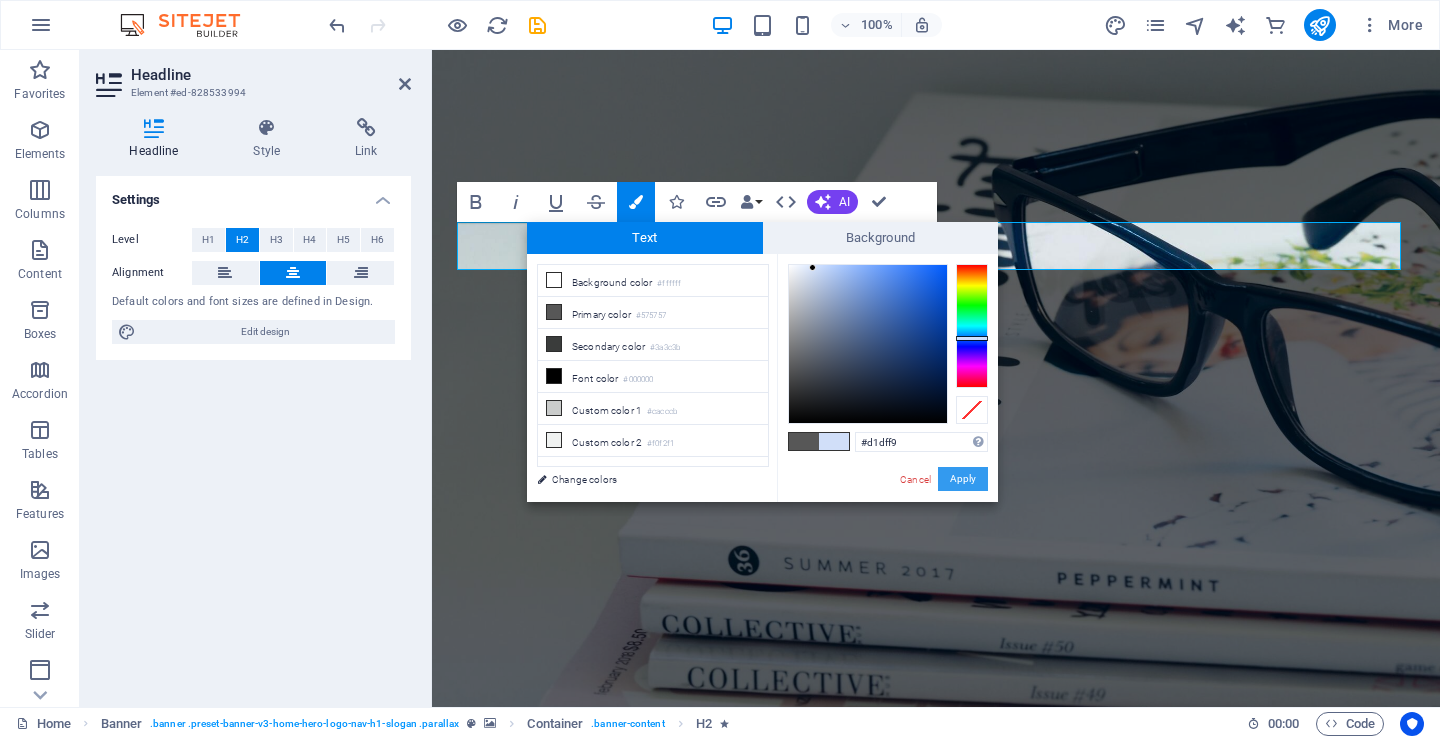 click on "Apply" at bounding box center (963, 479) 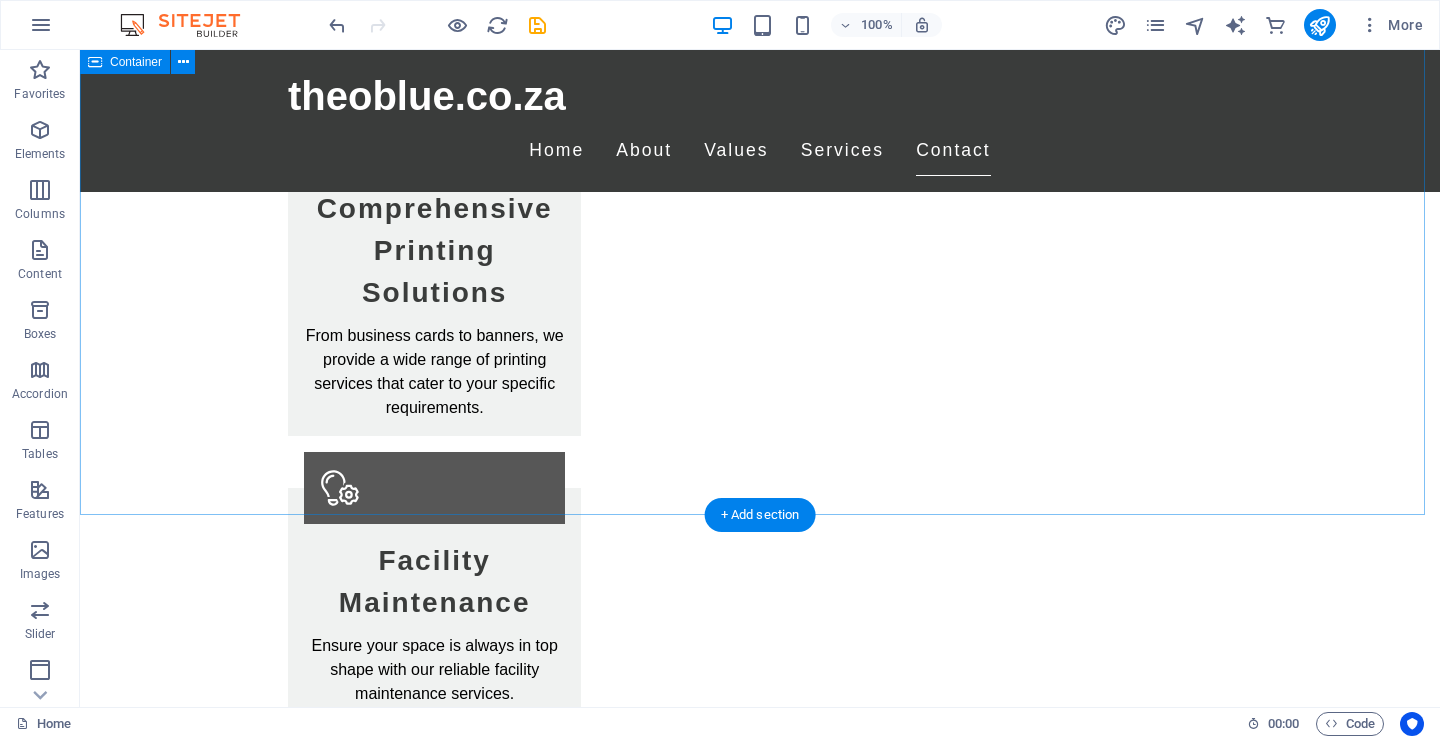 scroll, scrollTop: 2377, scrollLeft: 0, axis: vertical 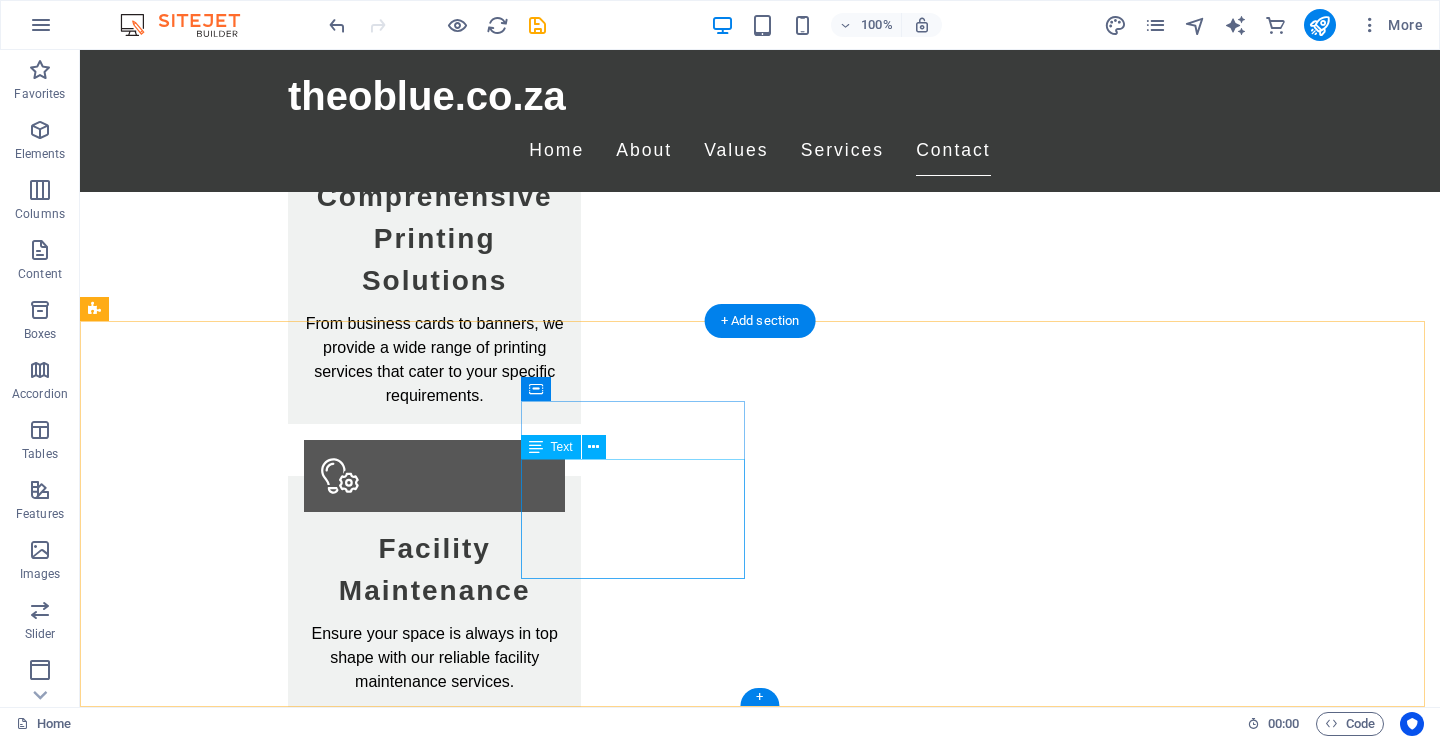 click on "[PHONE]" at bounding box center (180, 2770) 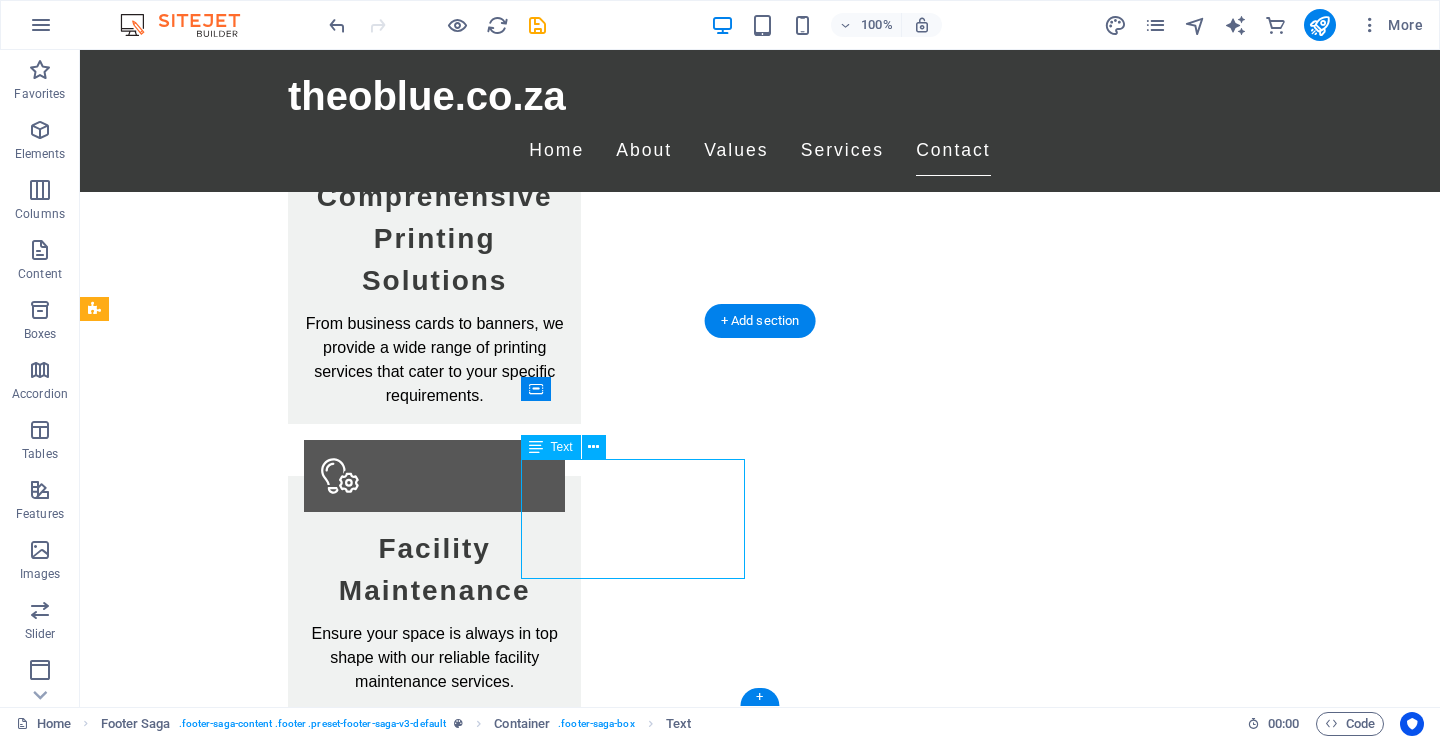 click on "[PHONE]" at bounding box center [180, 2770] 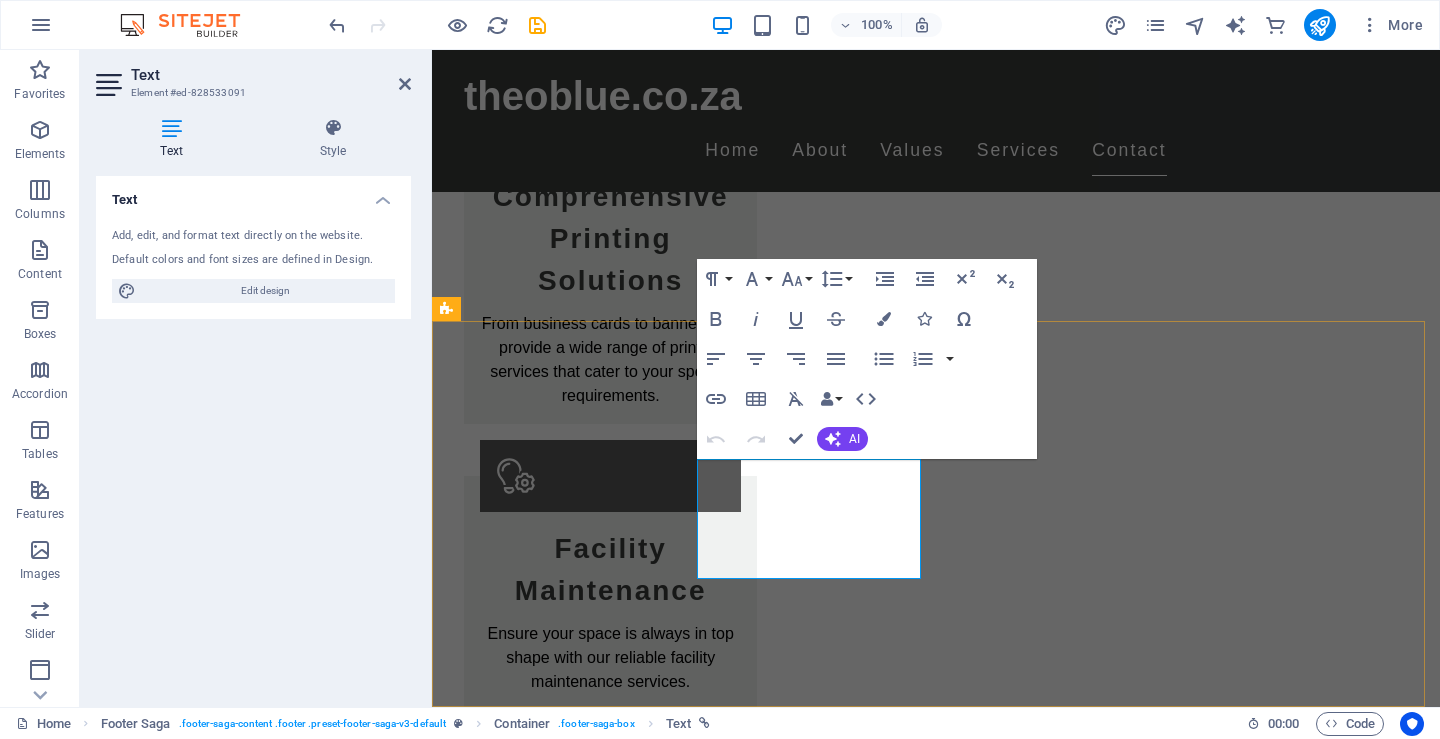 click on "[EMAIL]" at bounding box center [520, 2818] 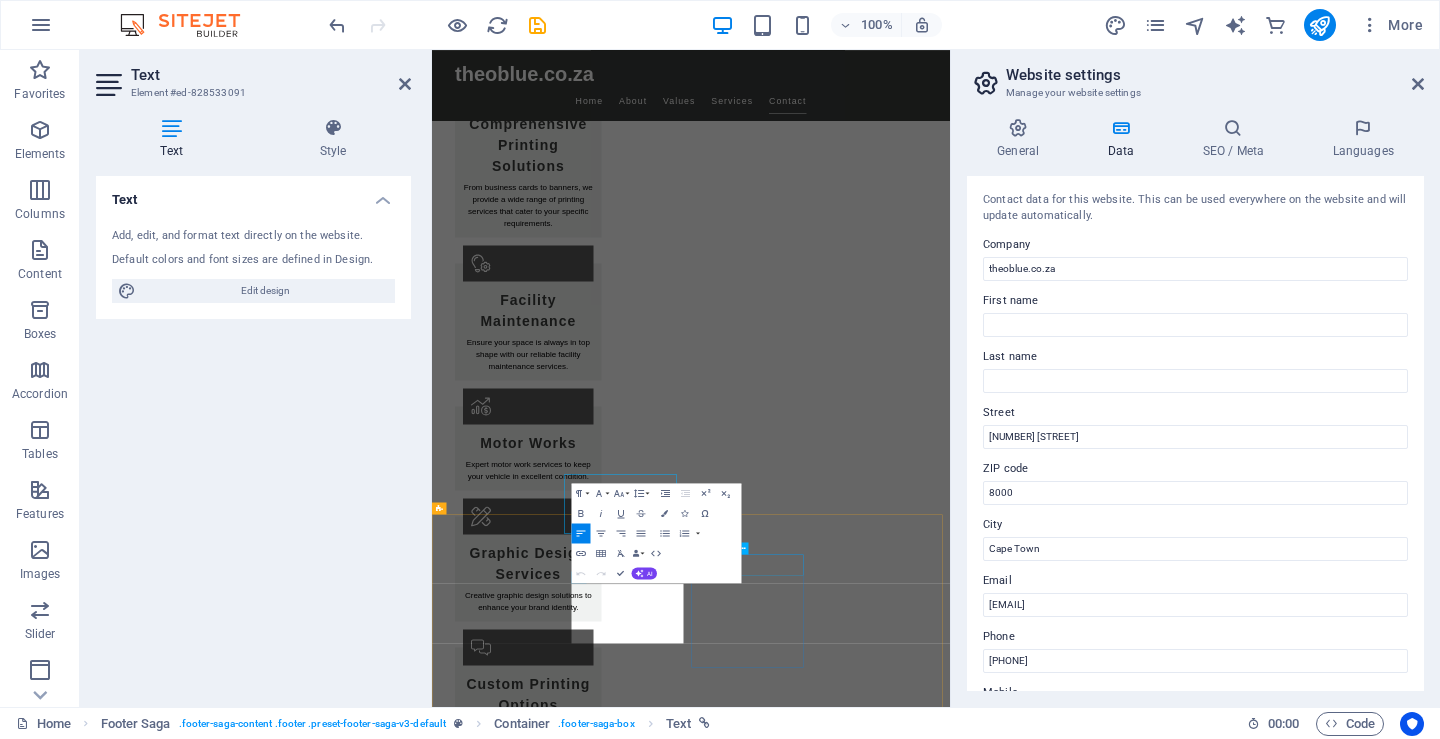 click on "Navigation" at bounding box center [560, 2860] 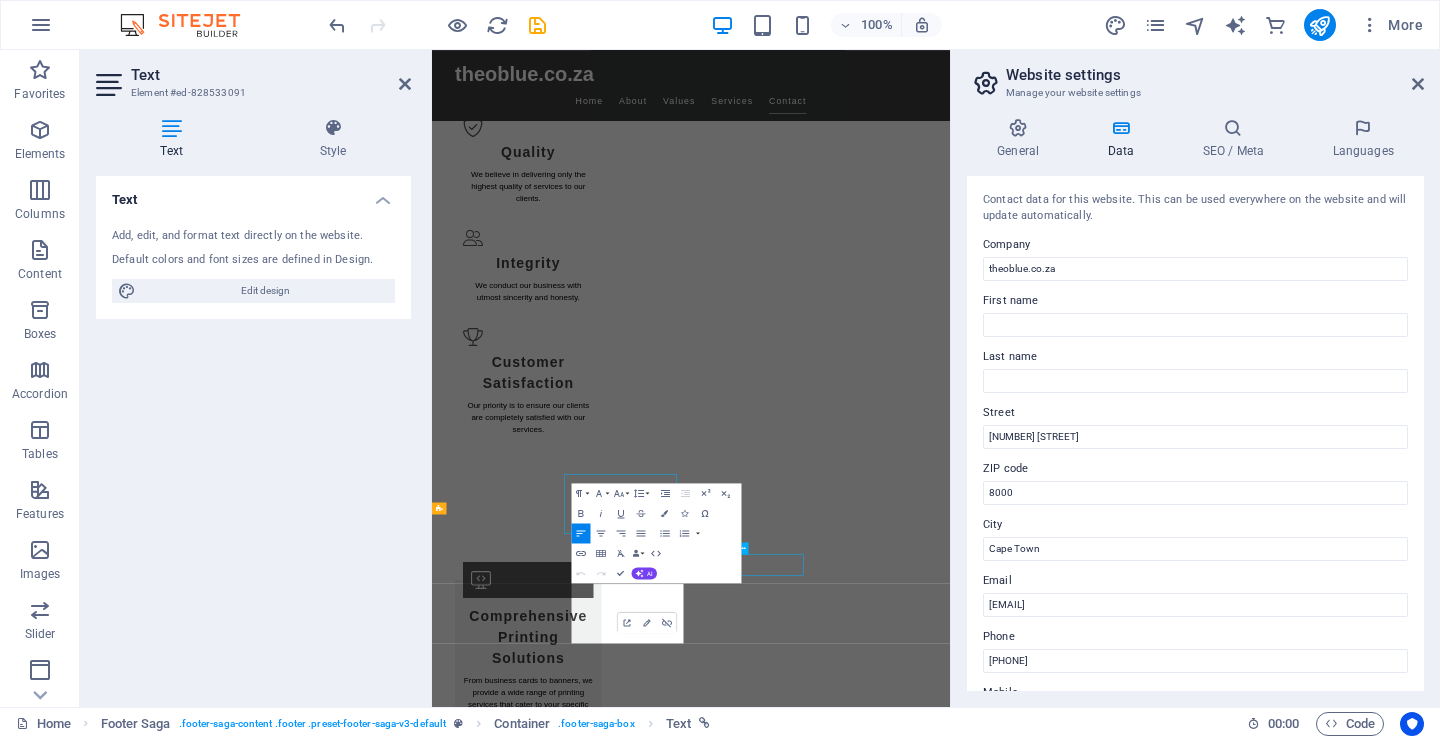 click on "theoblue.co.za Theoblue is your trusted partner in printing and maintenance services. We strive for excellence in every project. Contact [NUMBER] [STREET] [POSTAL_CODE]   [CITY] Phone:  [PHONE] Mobile:  Email:  [EMAIL] Navigation Home About Values Services Contact Legal Notice Privacy Policy Social media Facebook X Instagram" at bounding box center (950, 3847) 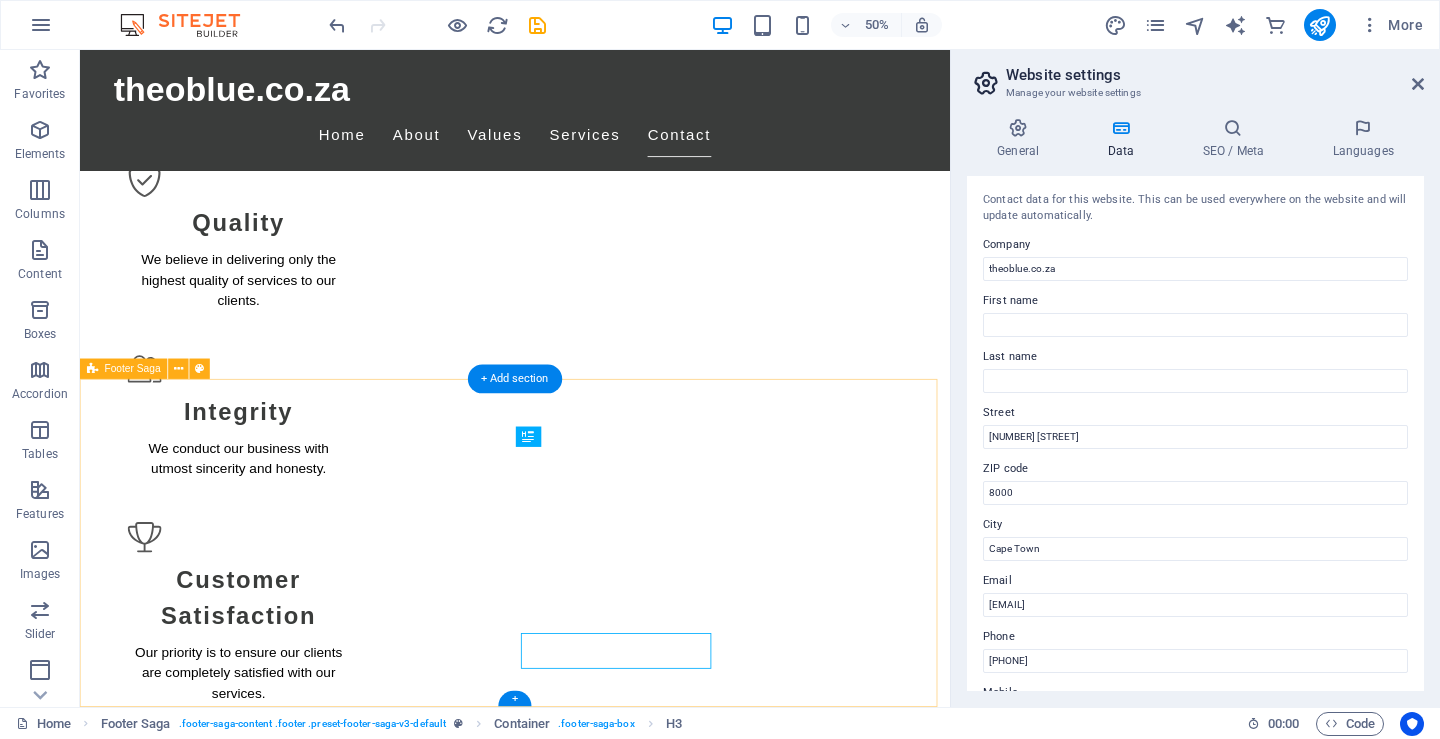 scroll, scrollTop: 2261, scrollLeft: 0, axis: vertical 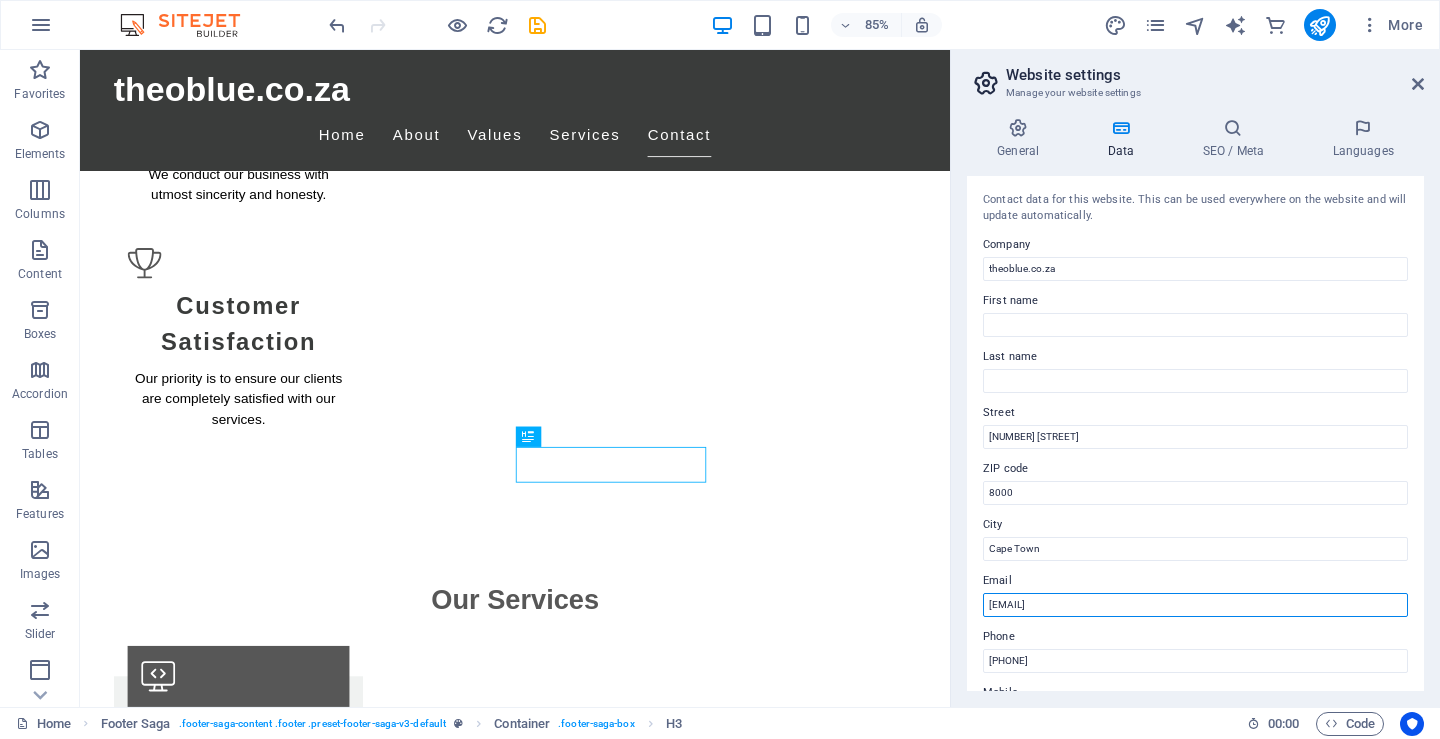 drag, startPoint x: 1007, startPoint y: 605, endPoint x: 957, endPoint y: 601, distance: 50.159744 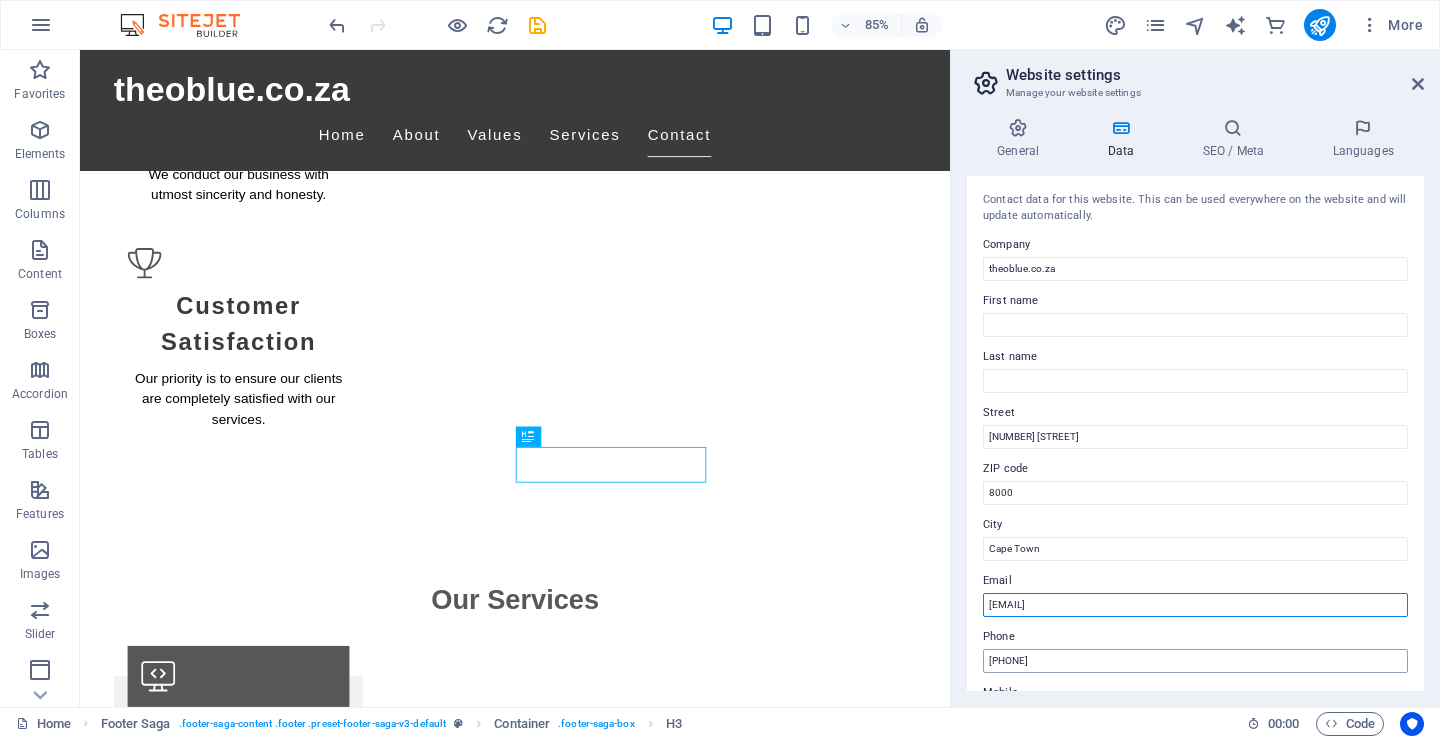 type on "[EMAIL]" 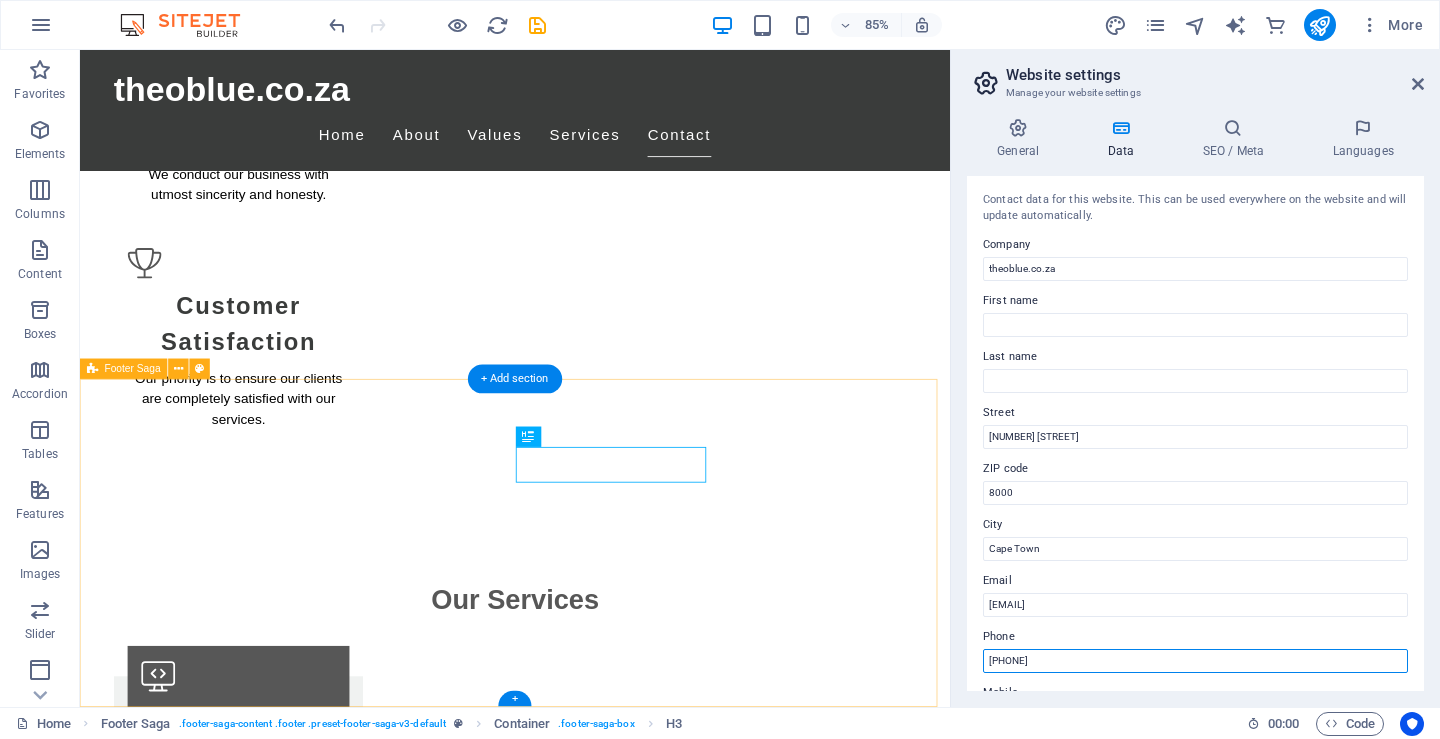 drag, startPoint x: 1152, startPoint y: 713, endPoint x: 1054, endPoint y: 760, distance: 108.68762 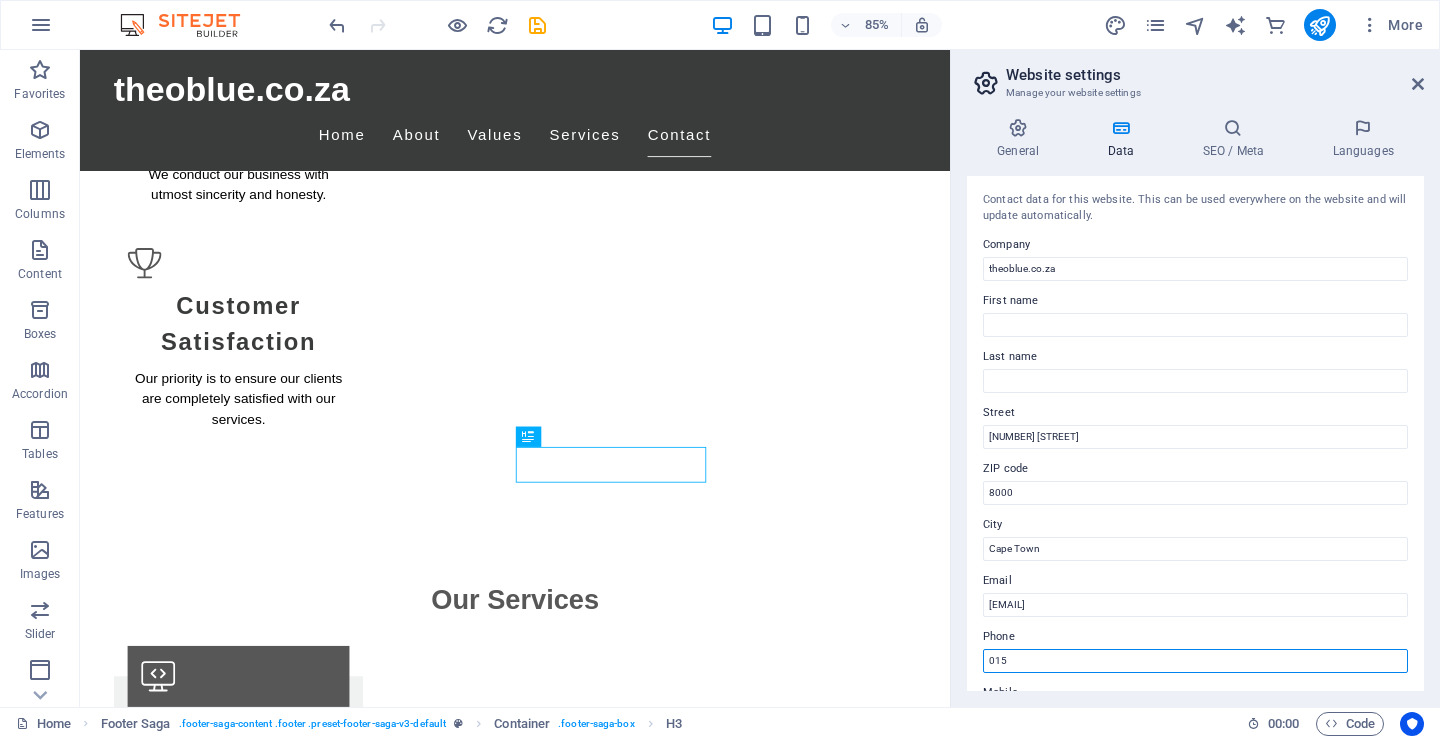 type on "[PHONE]" 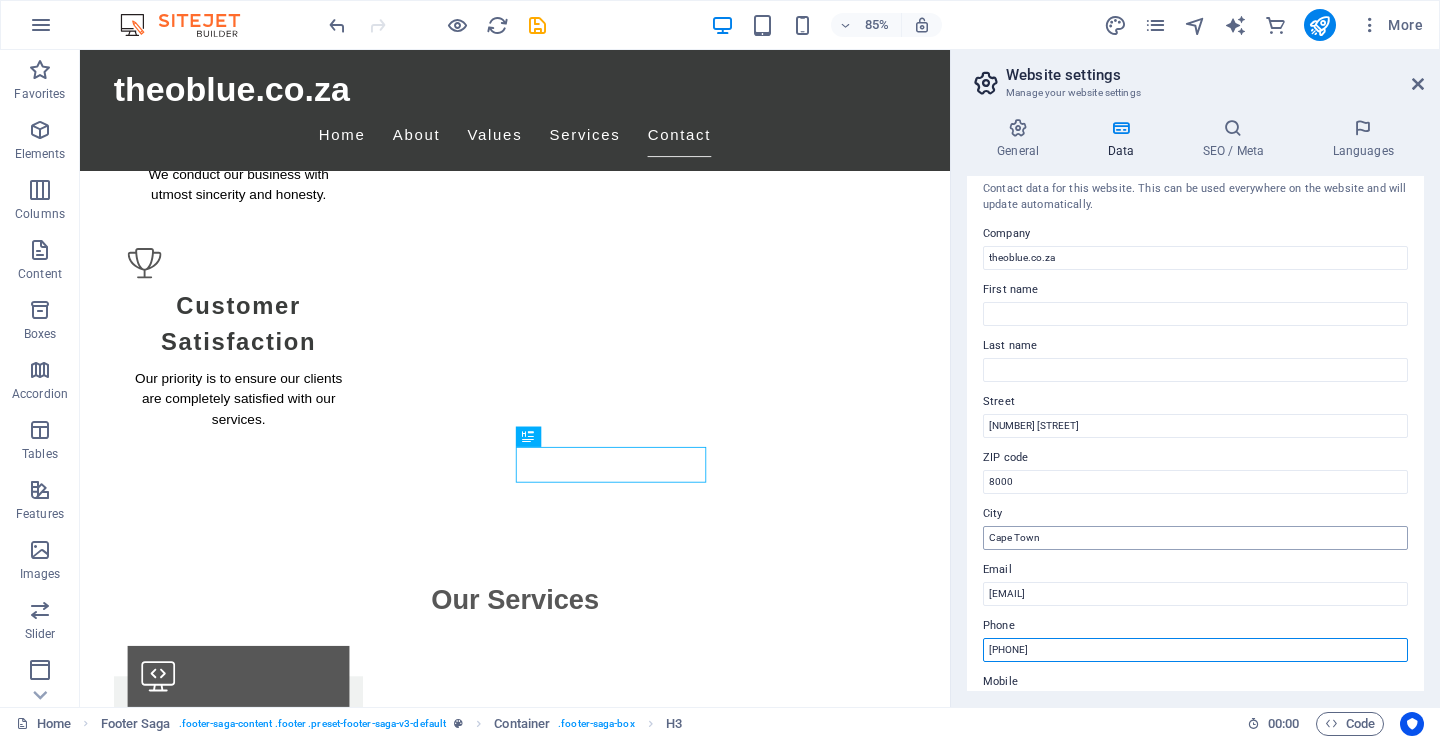 scroll, scrollTop: 0, scrollLeft: 0, axis: both 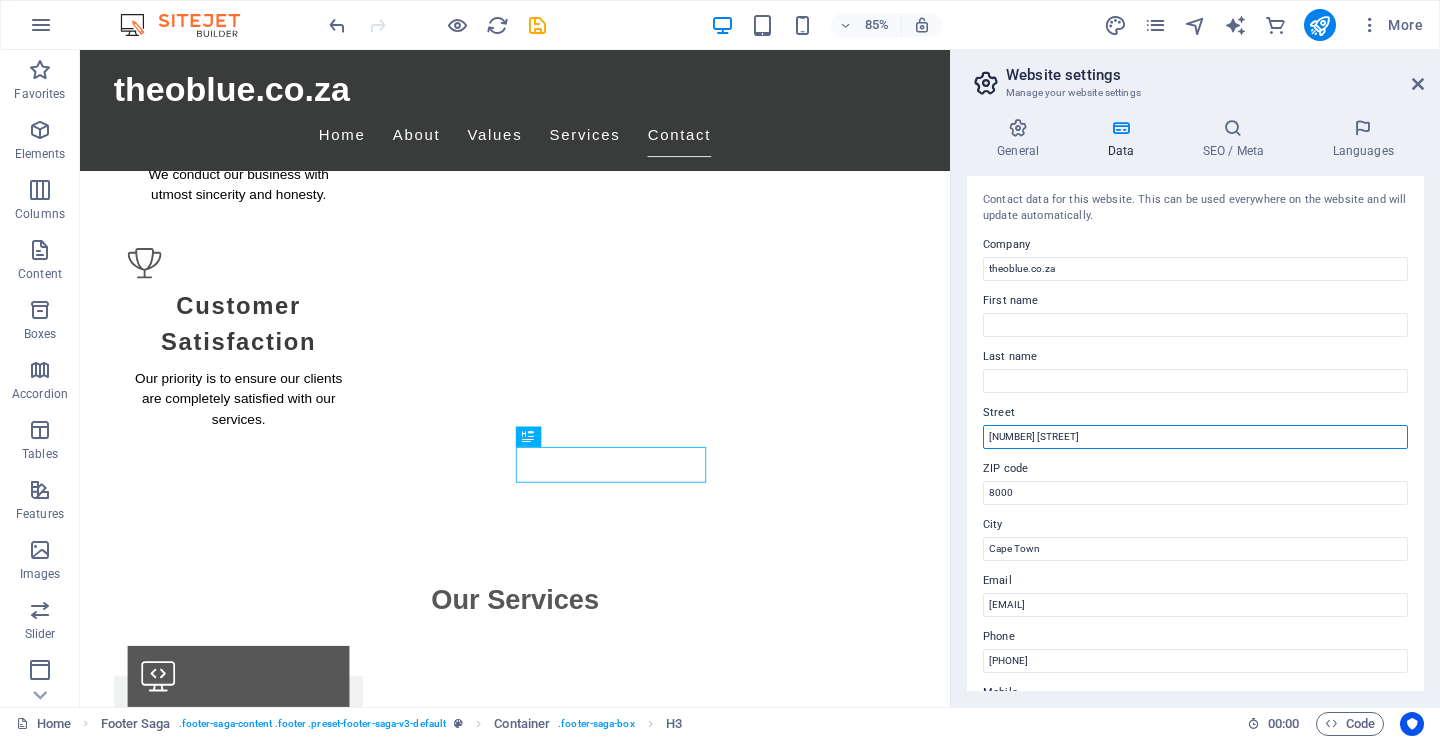 drag, startPoint x: 1156, startPoint y: 488, endPoint x: 1102, endPoint y: 478, distance: 54.91812 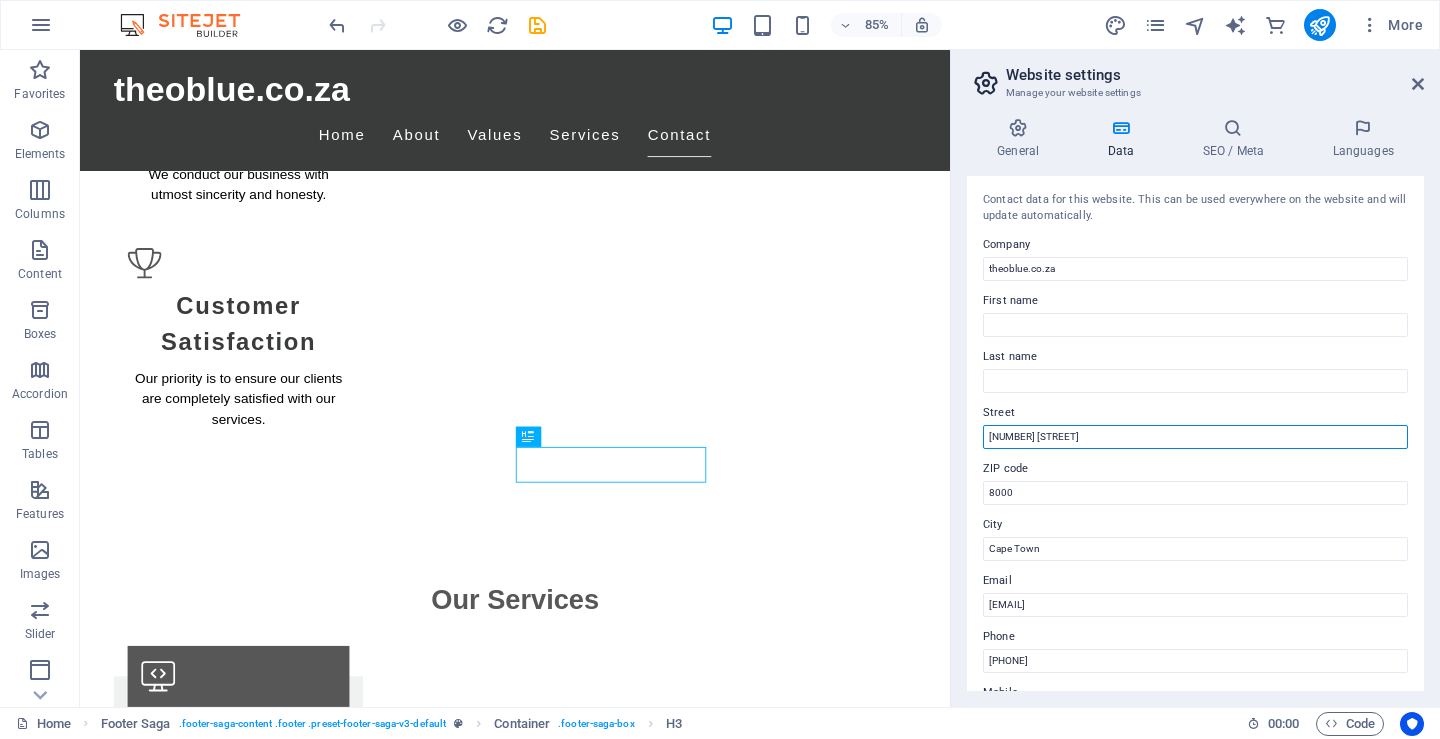 click on "[NUMBER] [STREET]" at bounding box center (1195, 437) 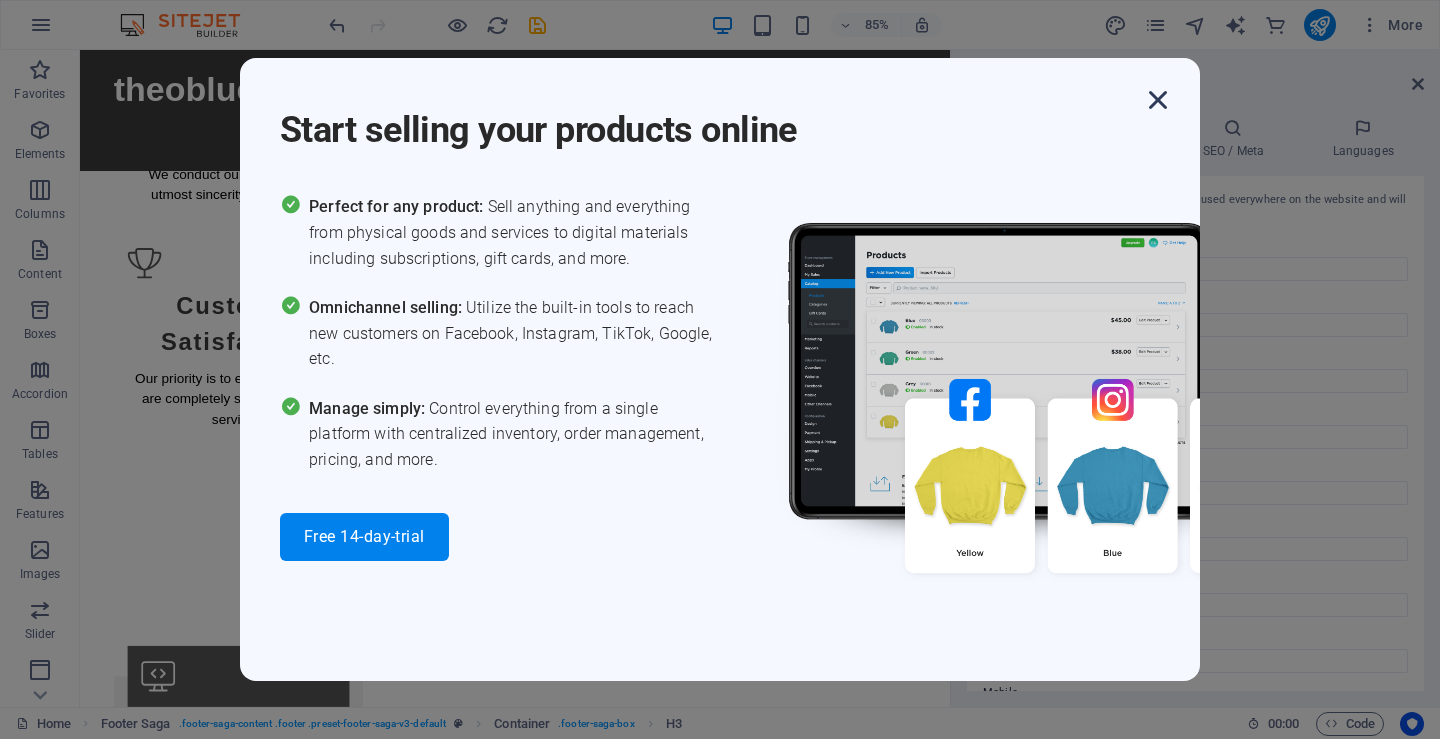 click at bounding box center [1158, 100] 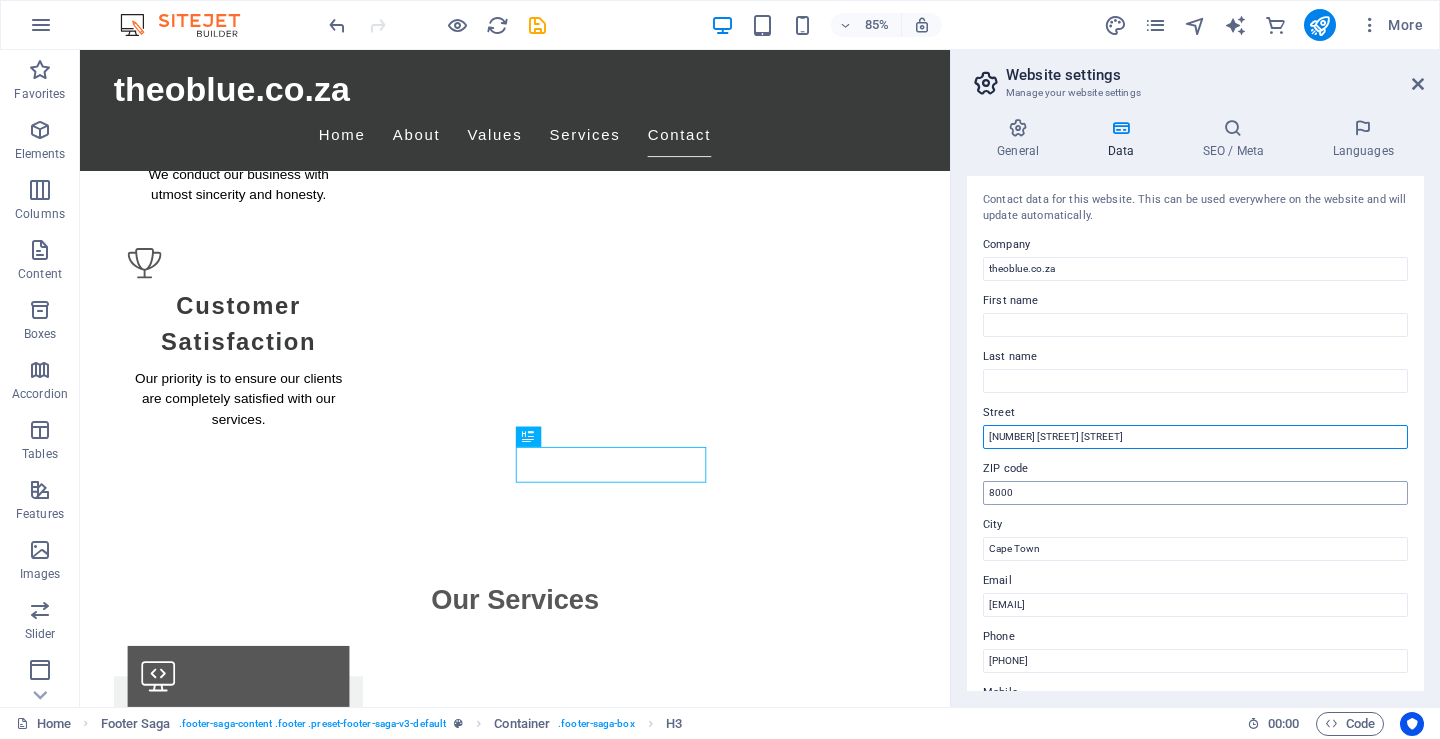 type on "[NUMBER] [STREET] [STREET]" 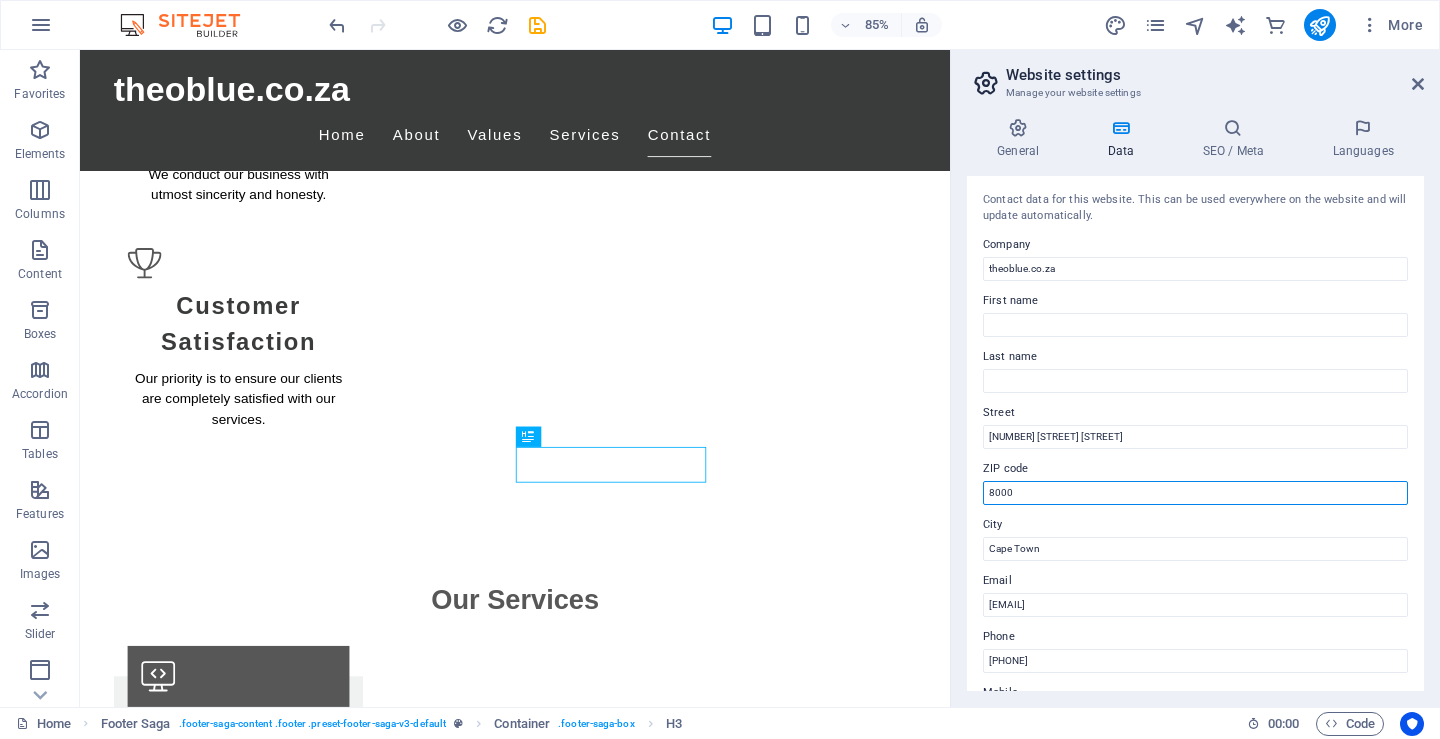 click on "8000" at bounding box center [1195, 493] 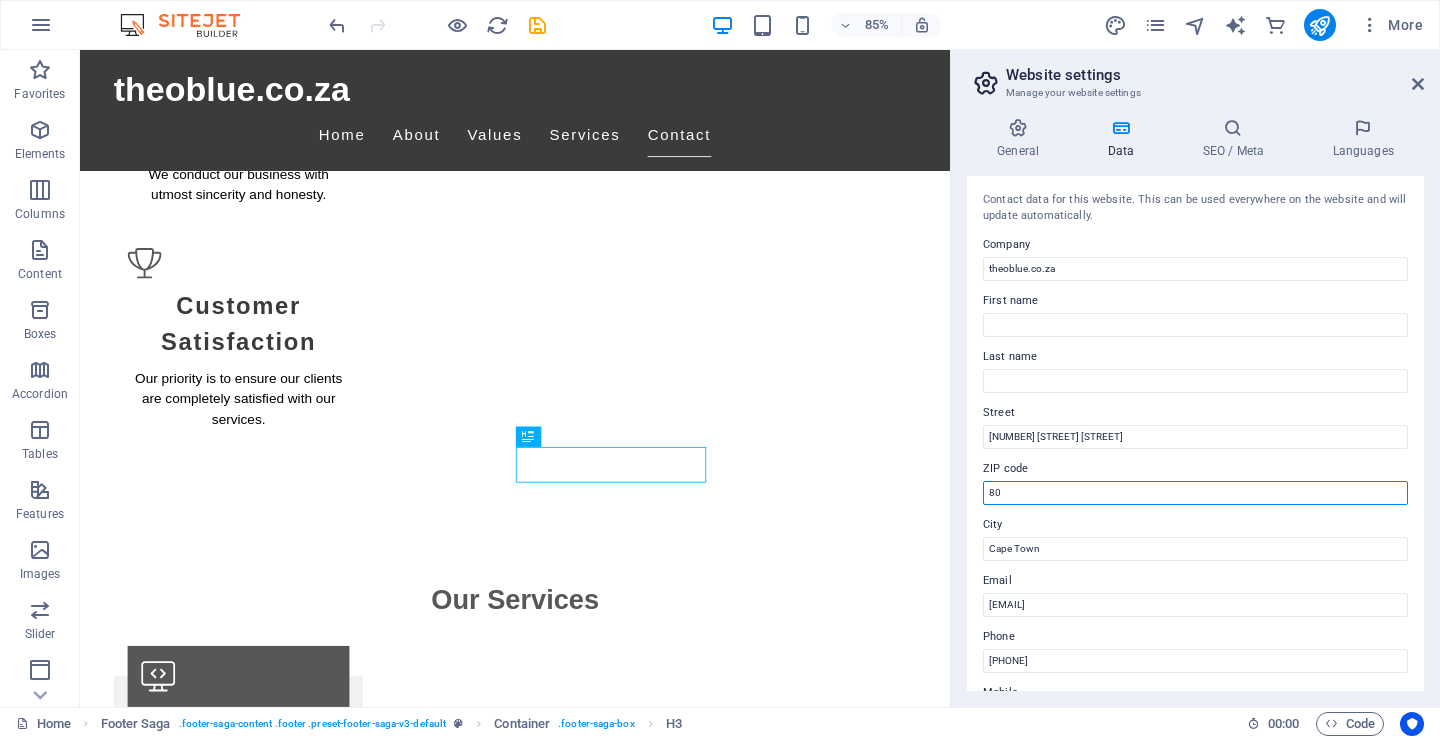 type on "8" 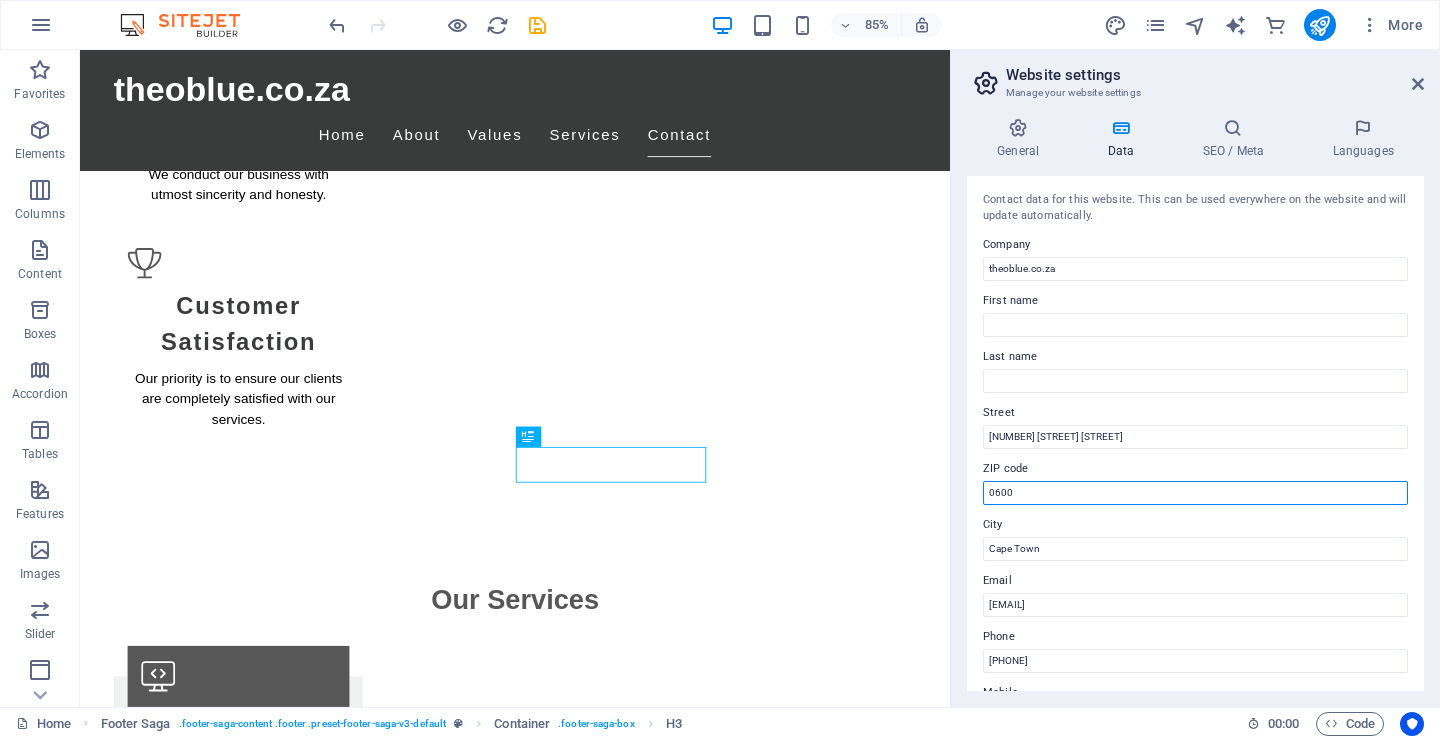 scroll, scrollTop: 100, scrollLeft: 0, axis: vertical 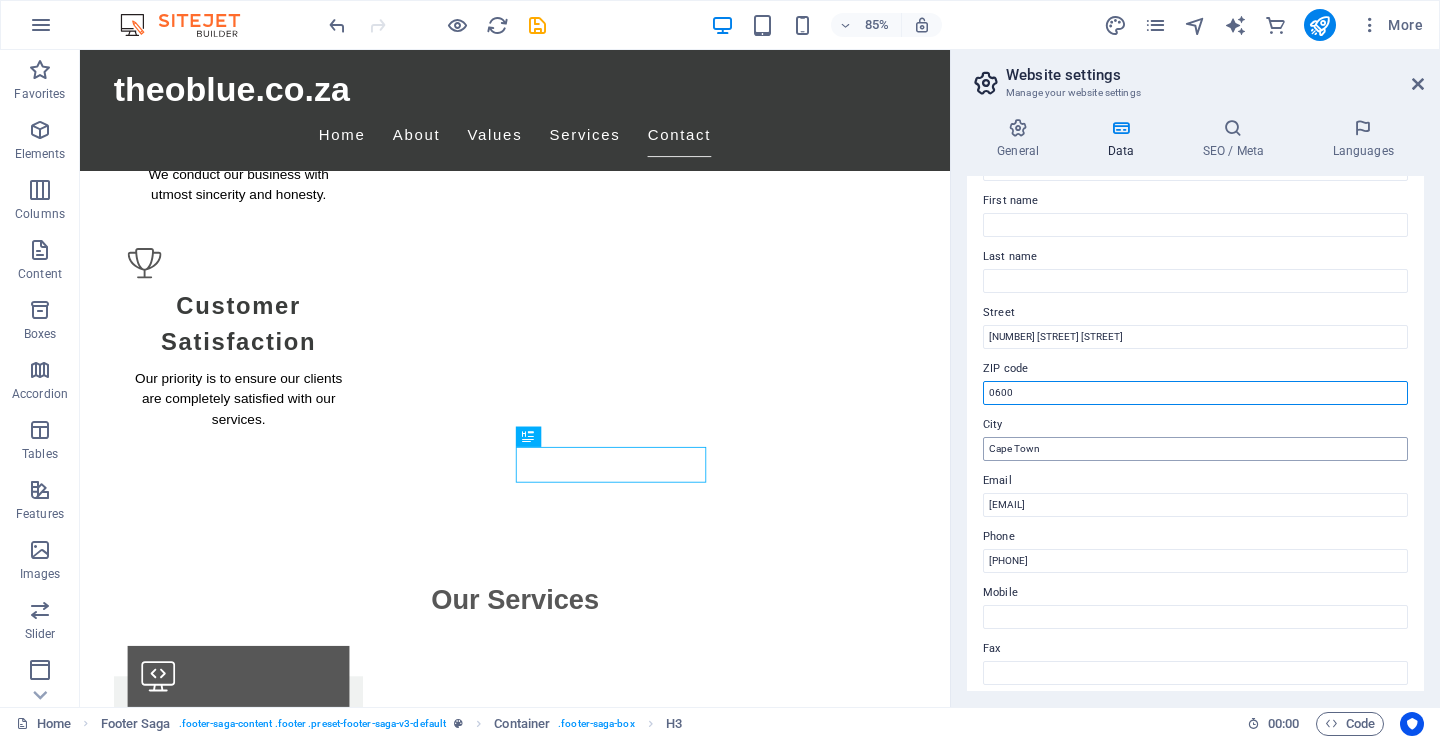 type on "0600" 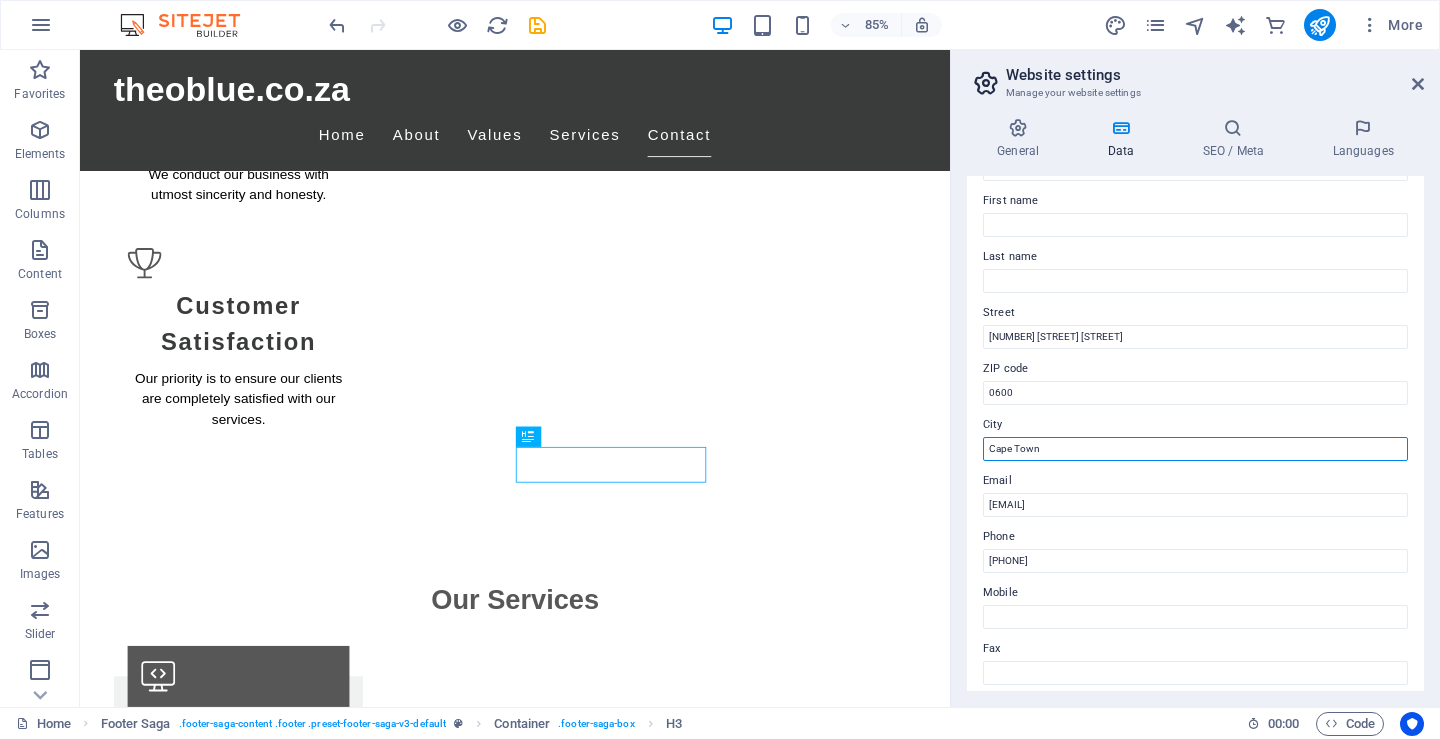 drag, startPoint x: 1064, startPoint y: 444, endPoint x: 961, endPoint y: 456, distance: 103.69667 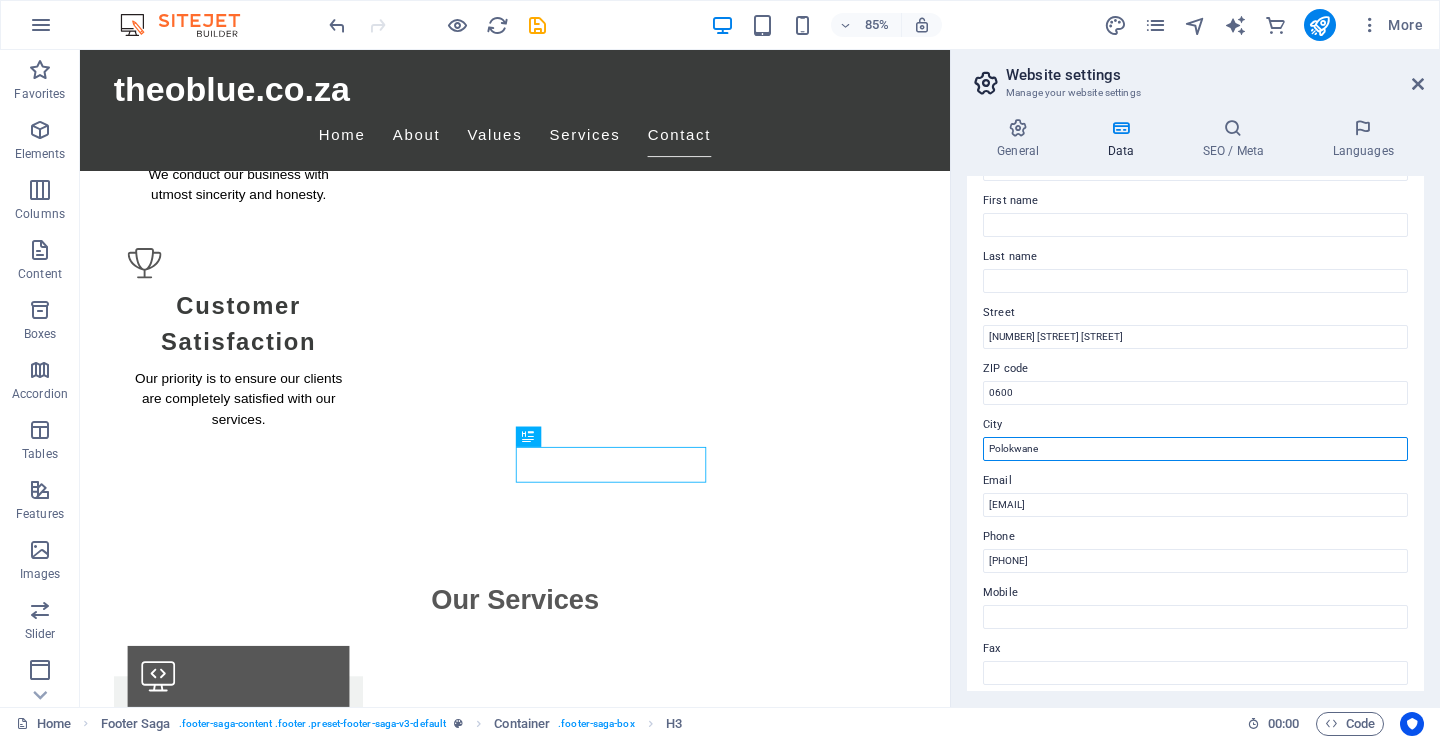 type on "Polokwane" 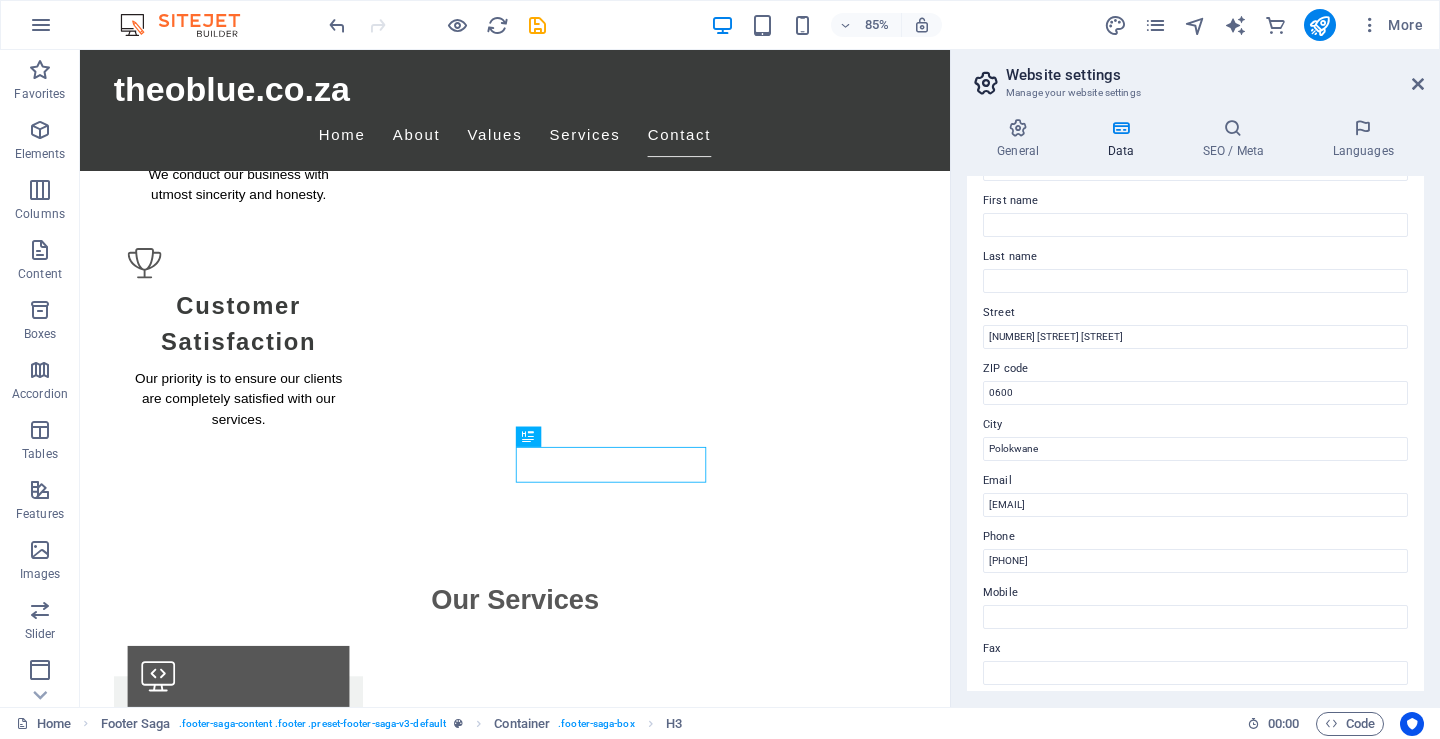 click on "ZIP code" at bounding box center [1195, 369] 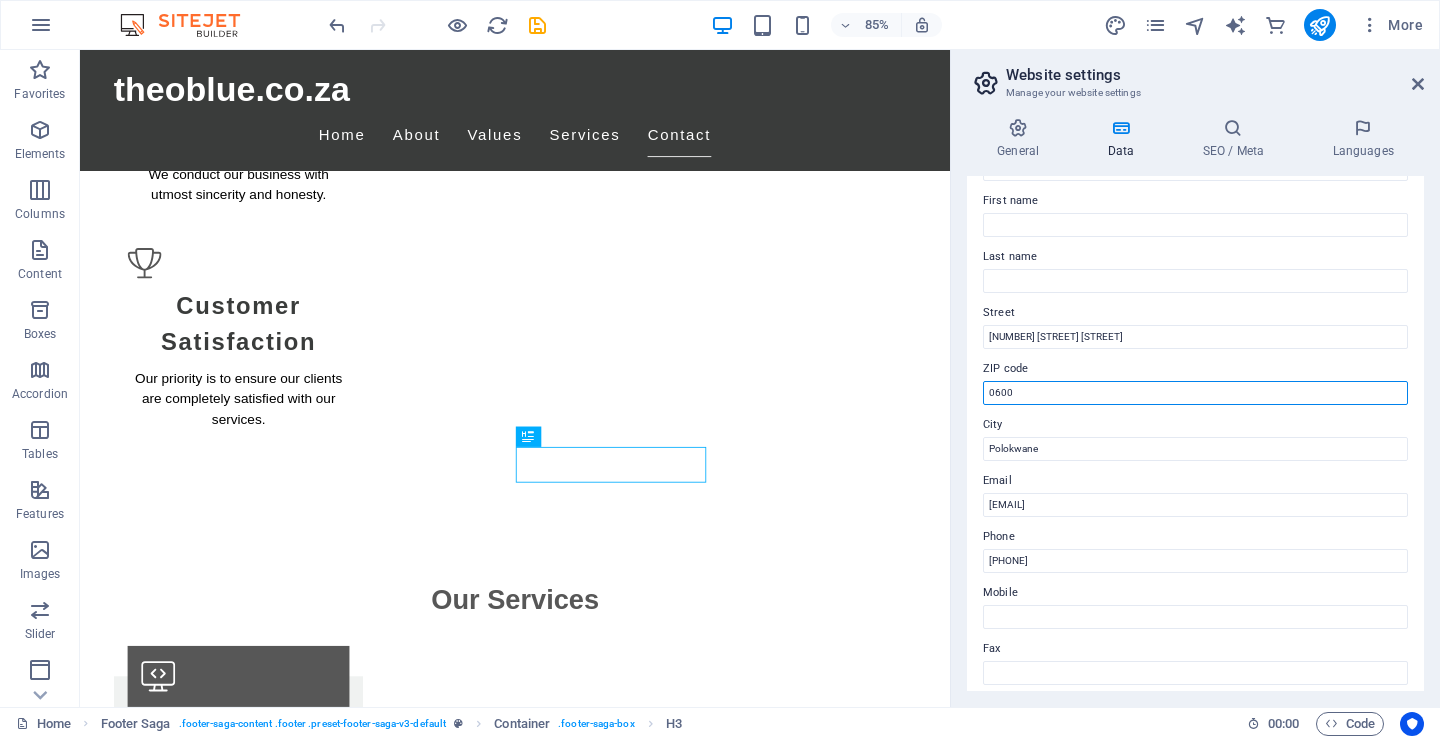 click on "0600" at bounding box center [1195, 393] 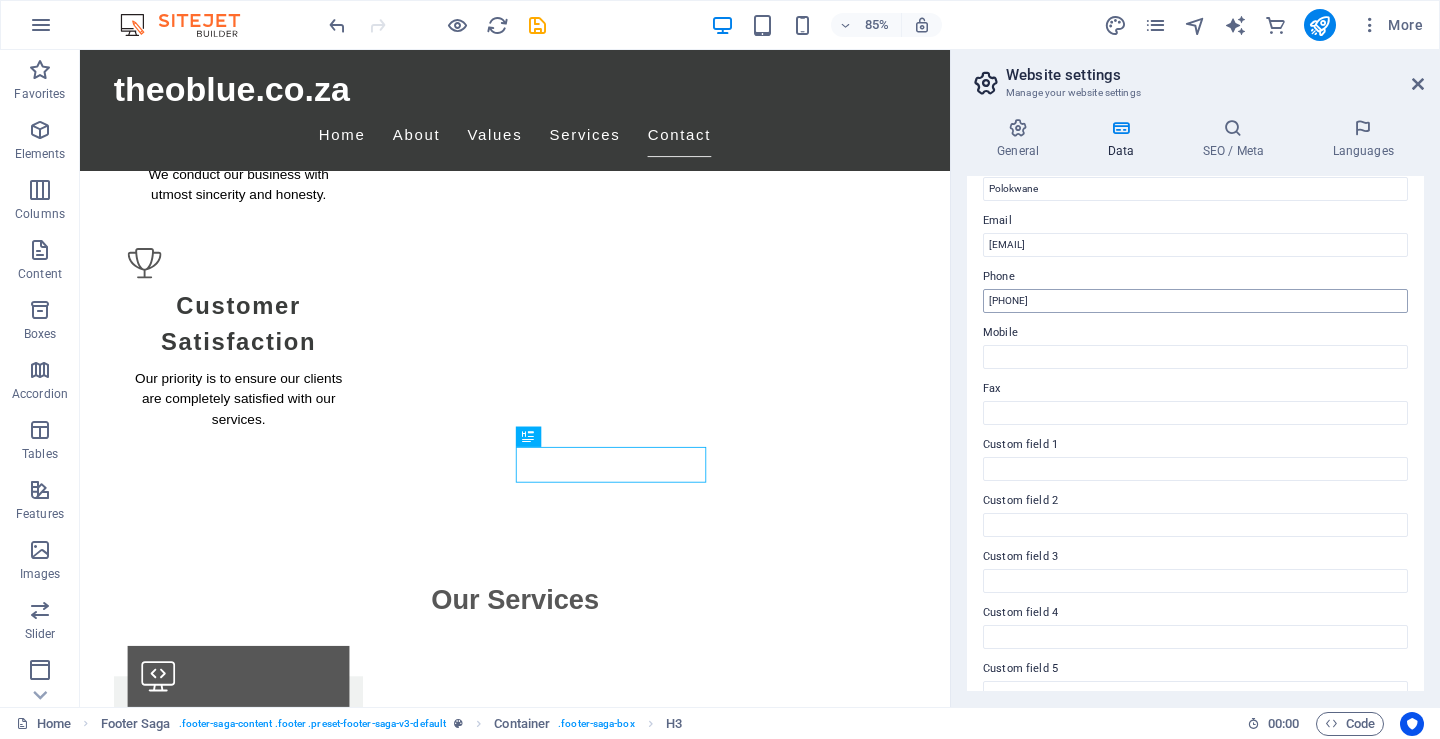scroll, scrollTop: 400, scrollLeft: 0, axis: vertical 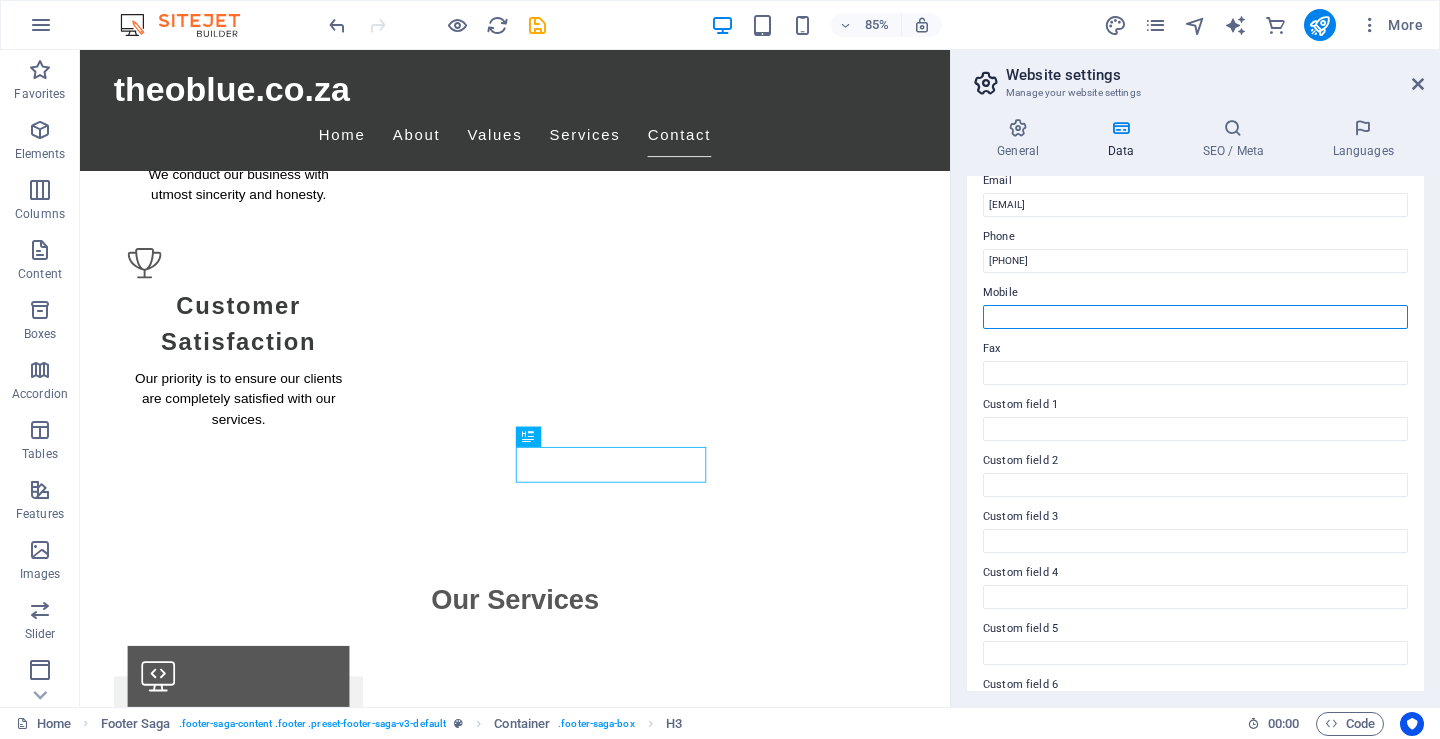 click on "Mobile" at bounding box center (1195, 317) 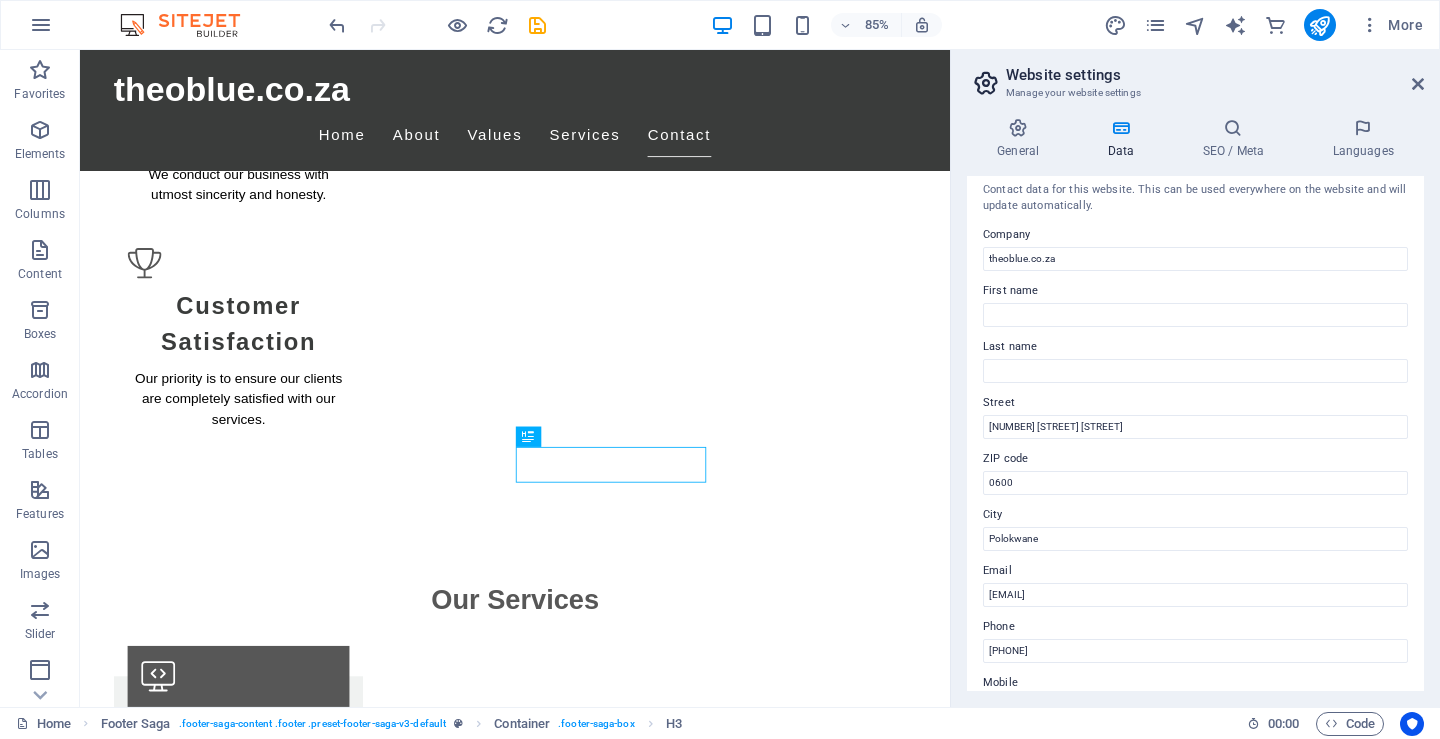 scroll, scrollTop: 0, scrollLeft: 0, axis: both 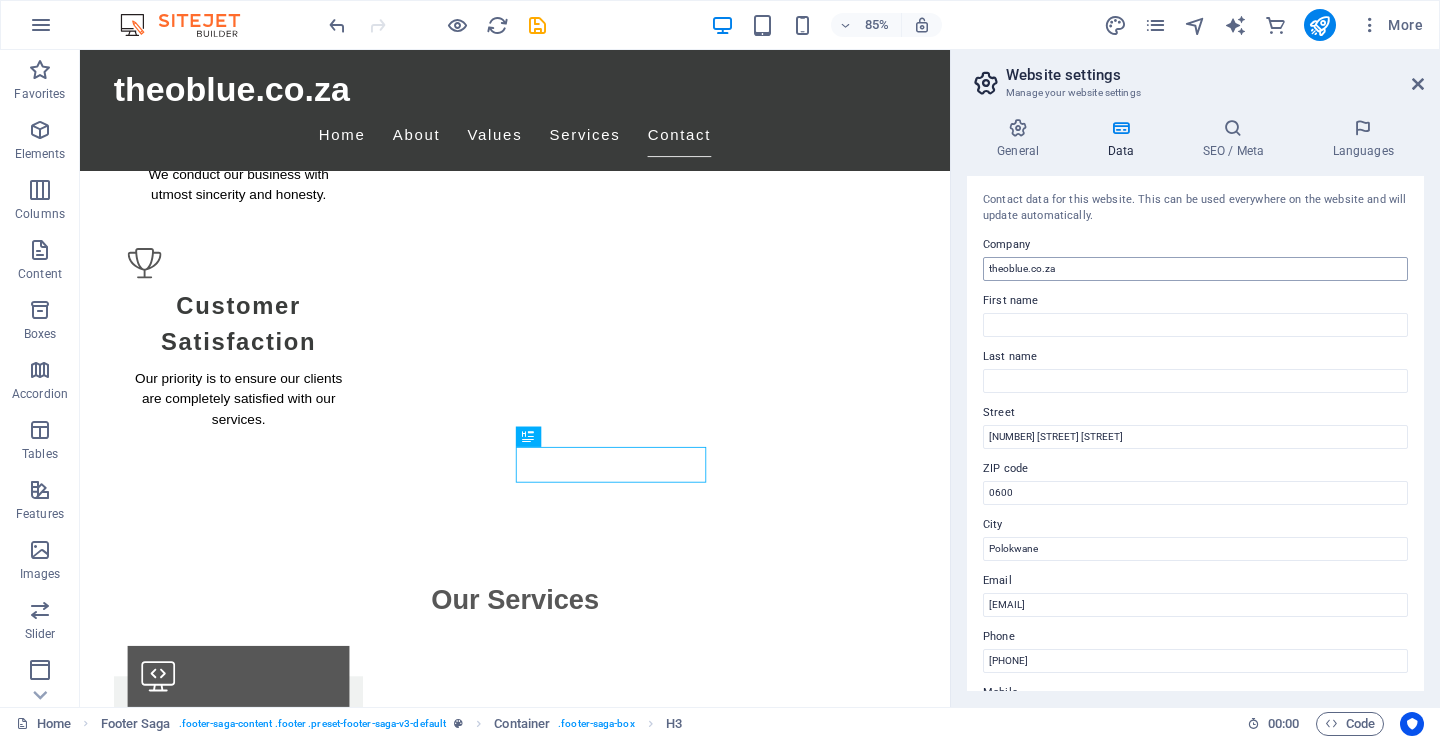 type on "[PHONE]" 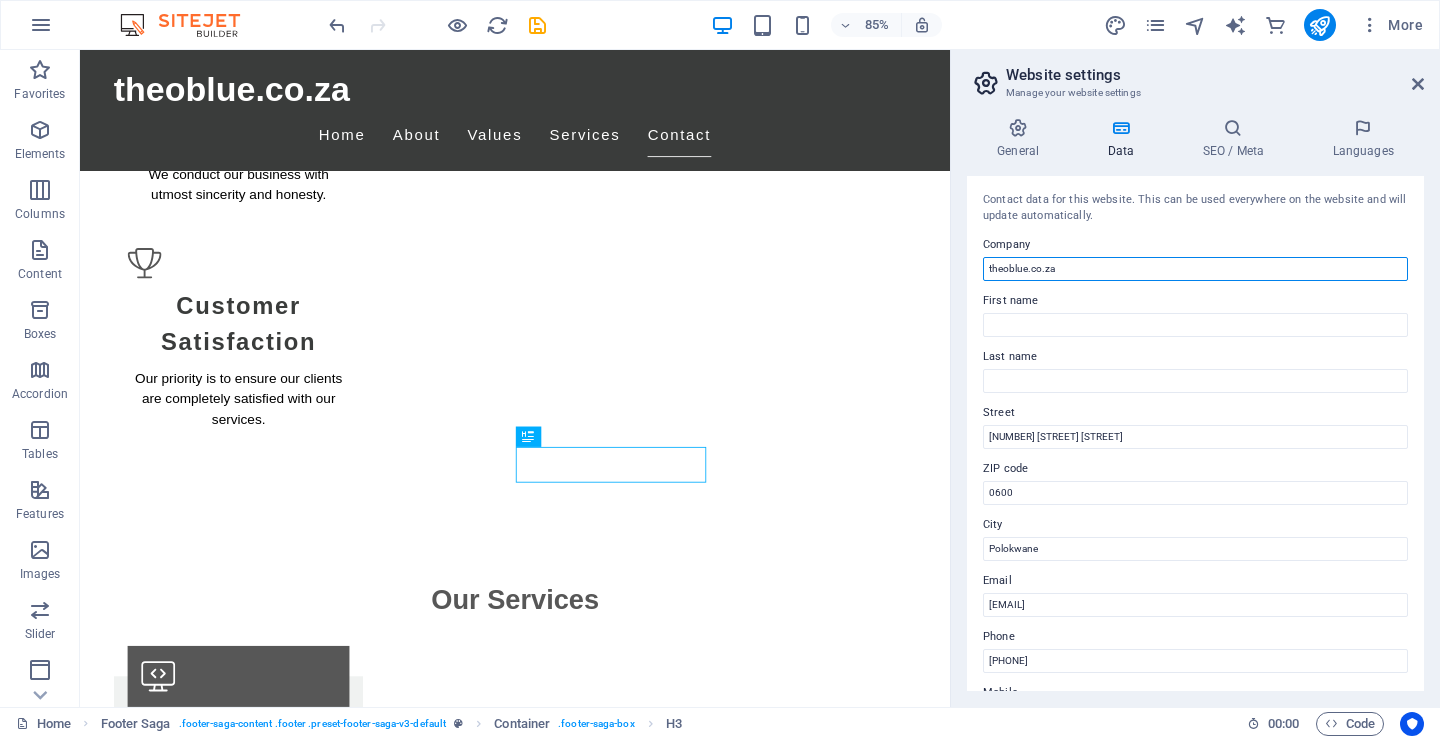 click on "theoblue.co.za" at bounding box center [1195, 269] 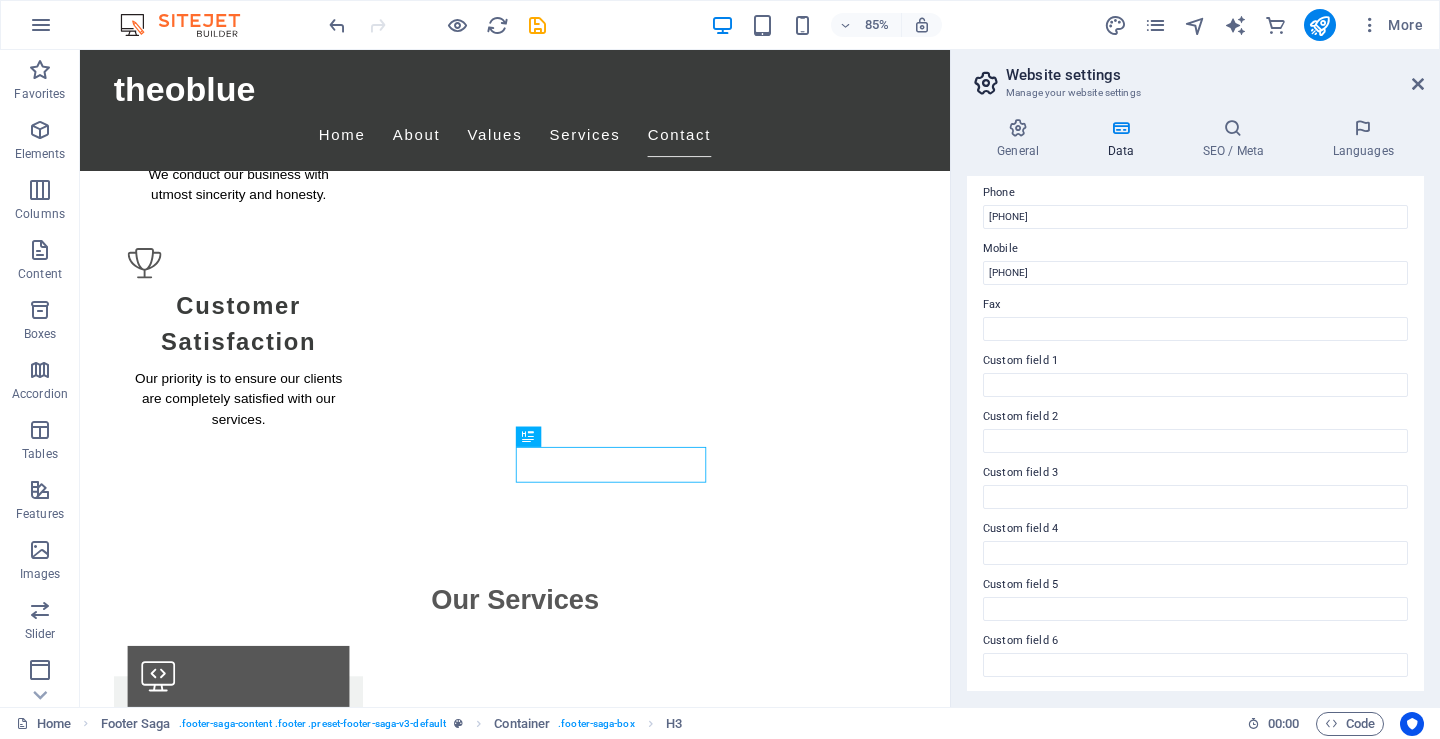 scroll, scrollTop: 446, scrollLeft: 0, axis: vertical 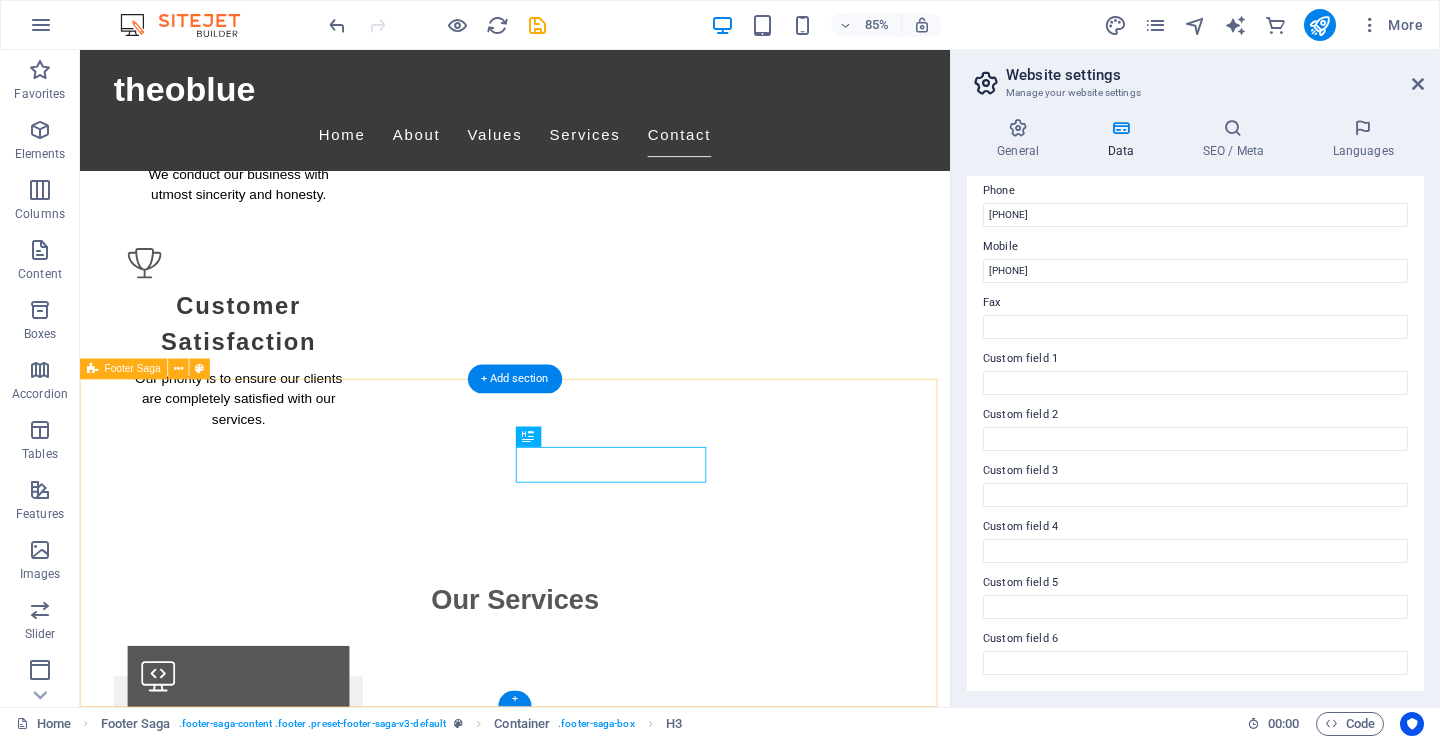 type on "theoblue" 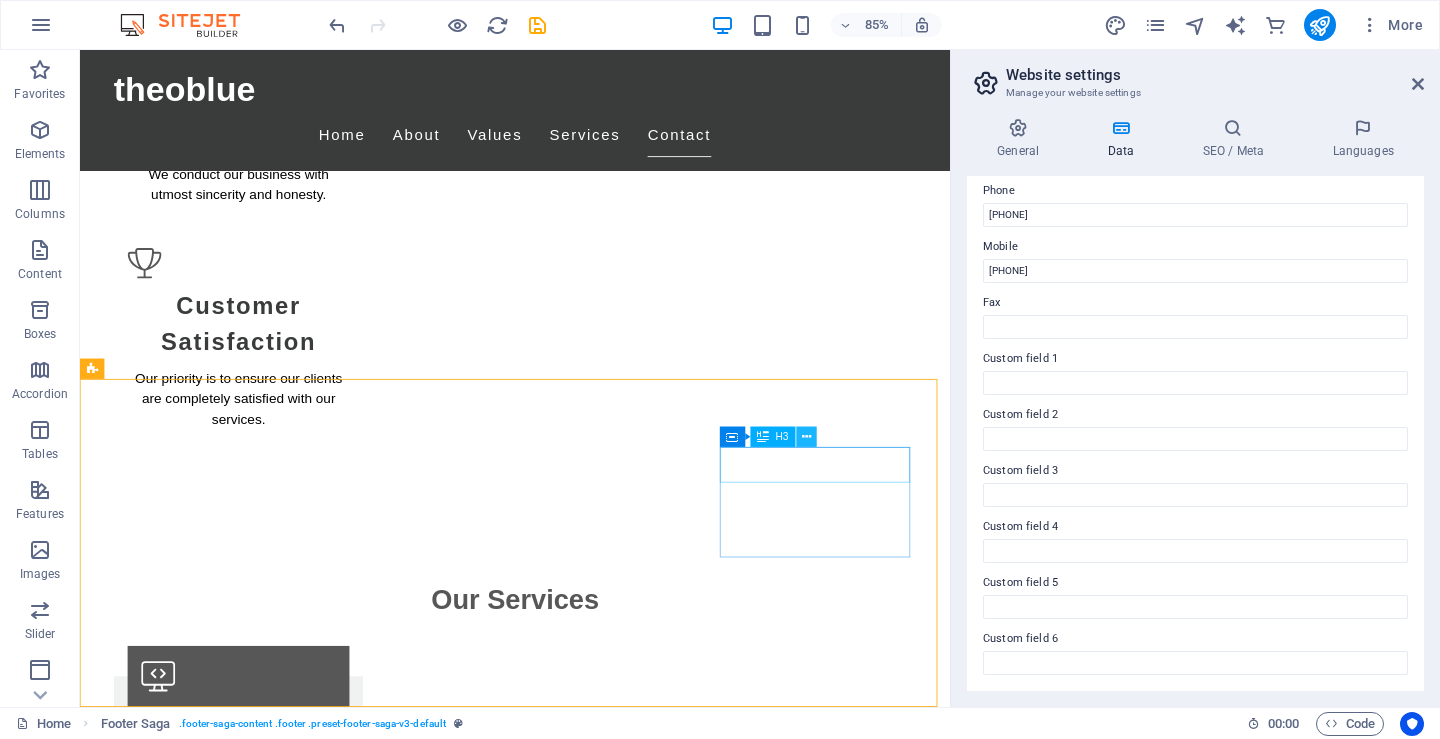click at bounding box center (806, 437) 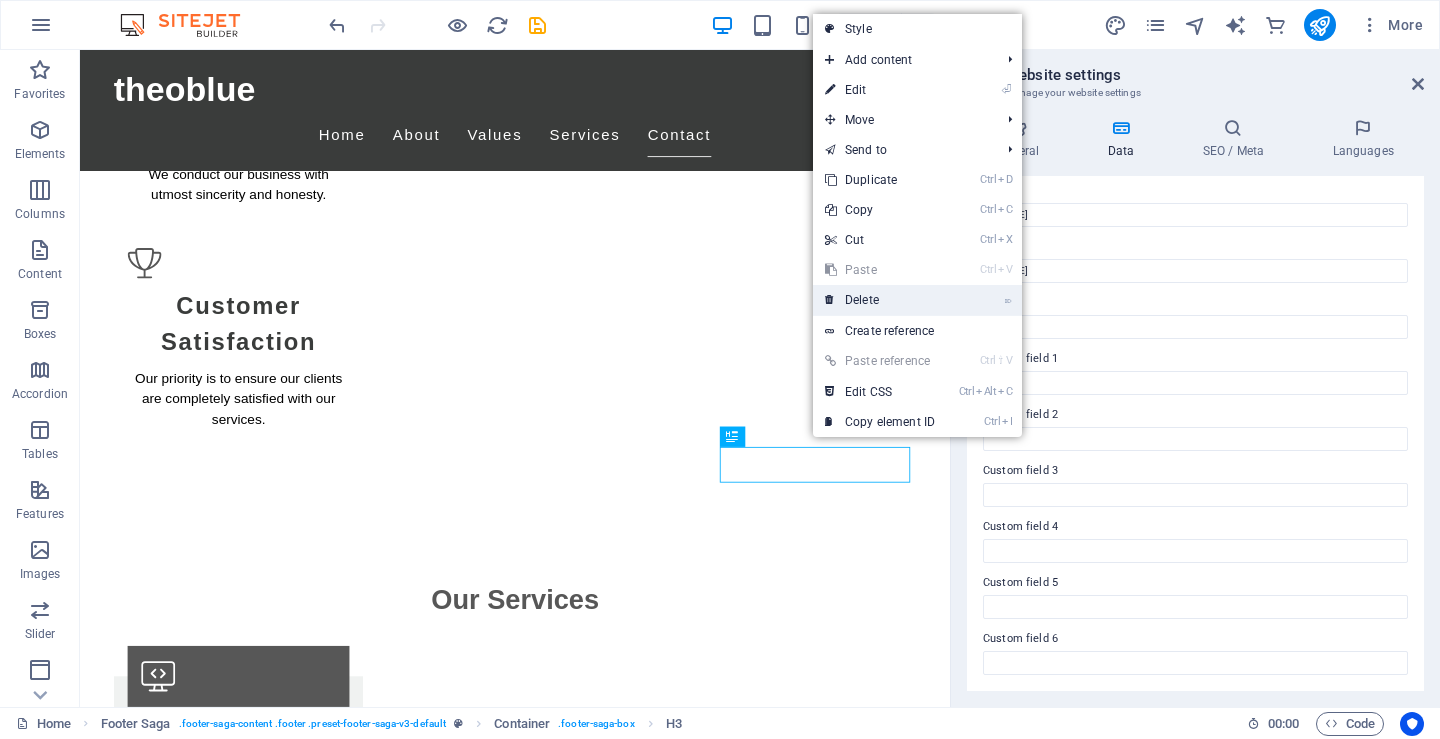 click on "⌦  Delete" at bounding box center (880, 300) 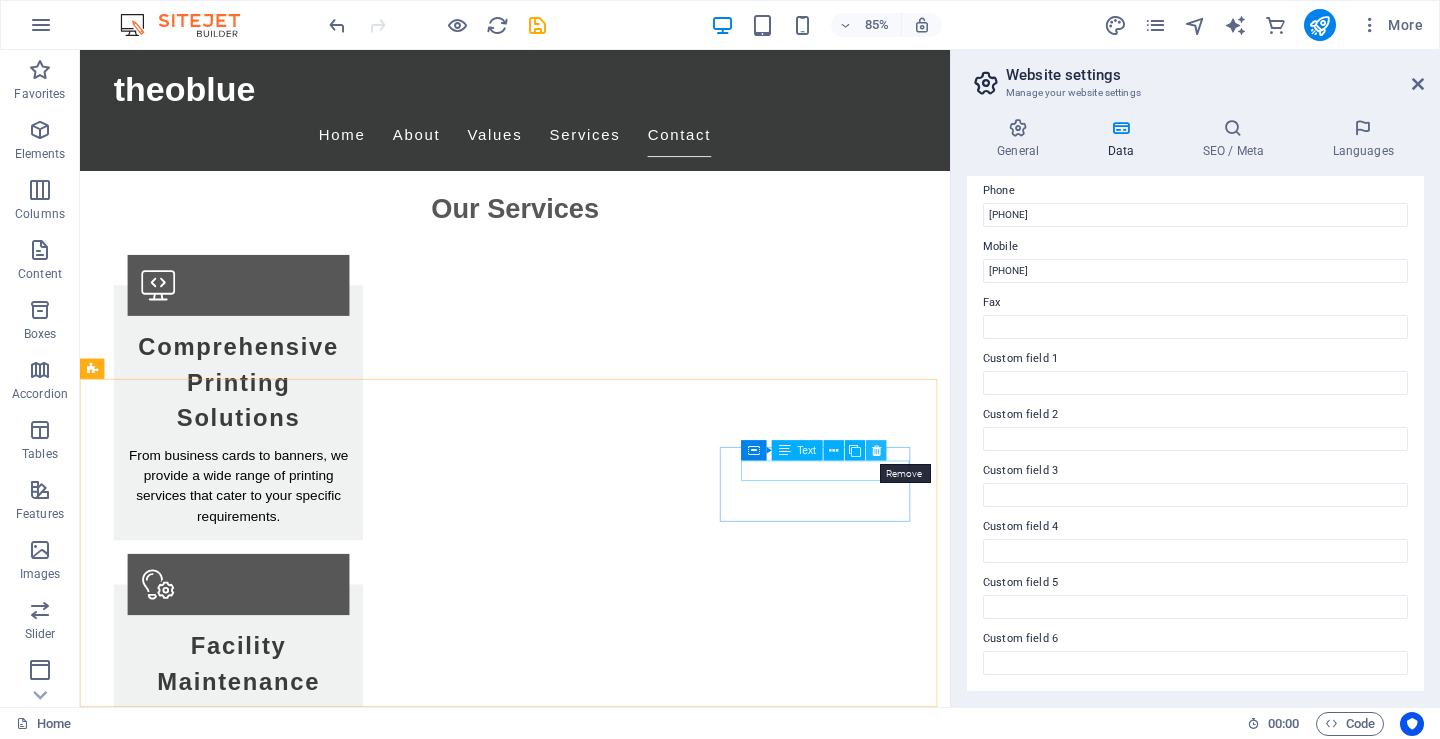 click at bounding box center (876, 450) 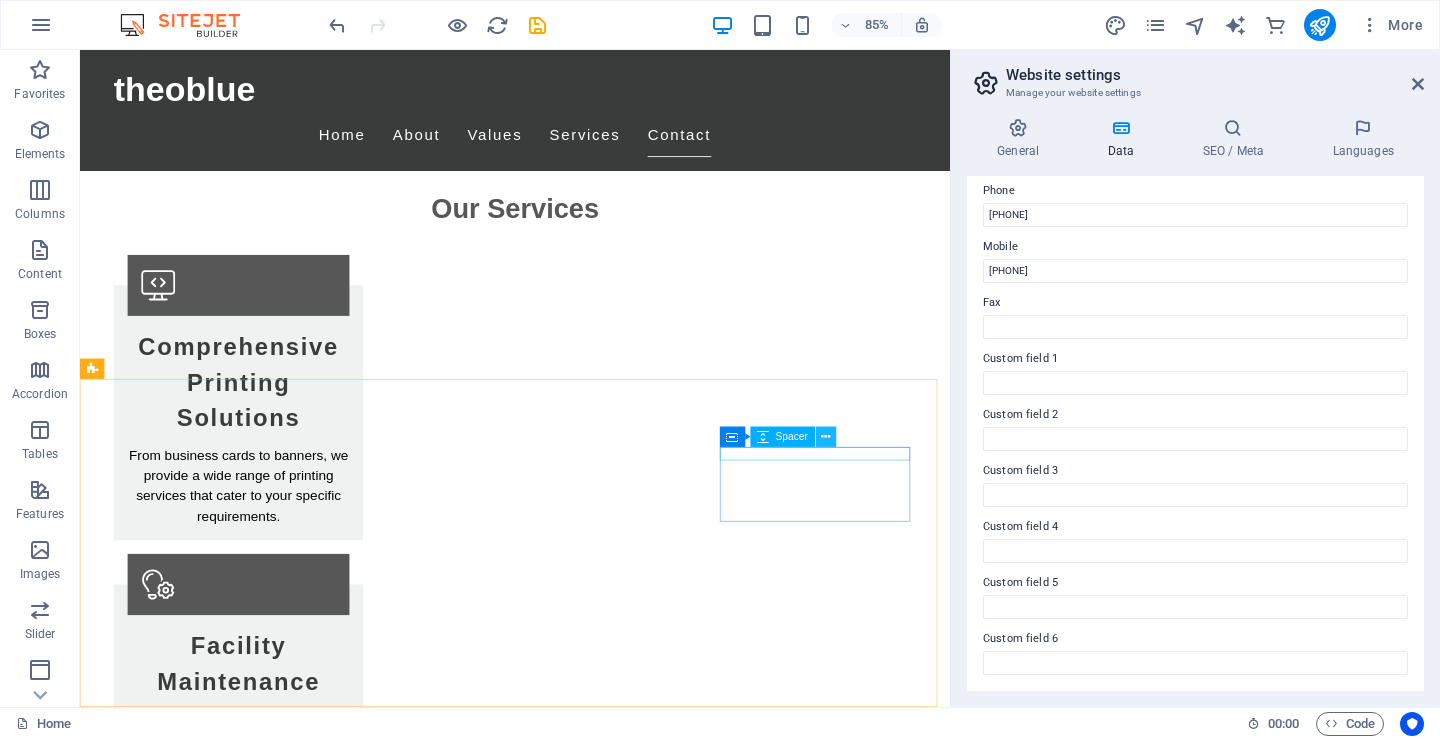 click at bounding box center (825, 437) 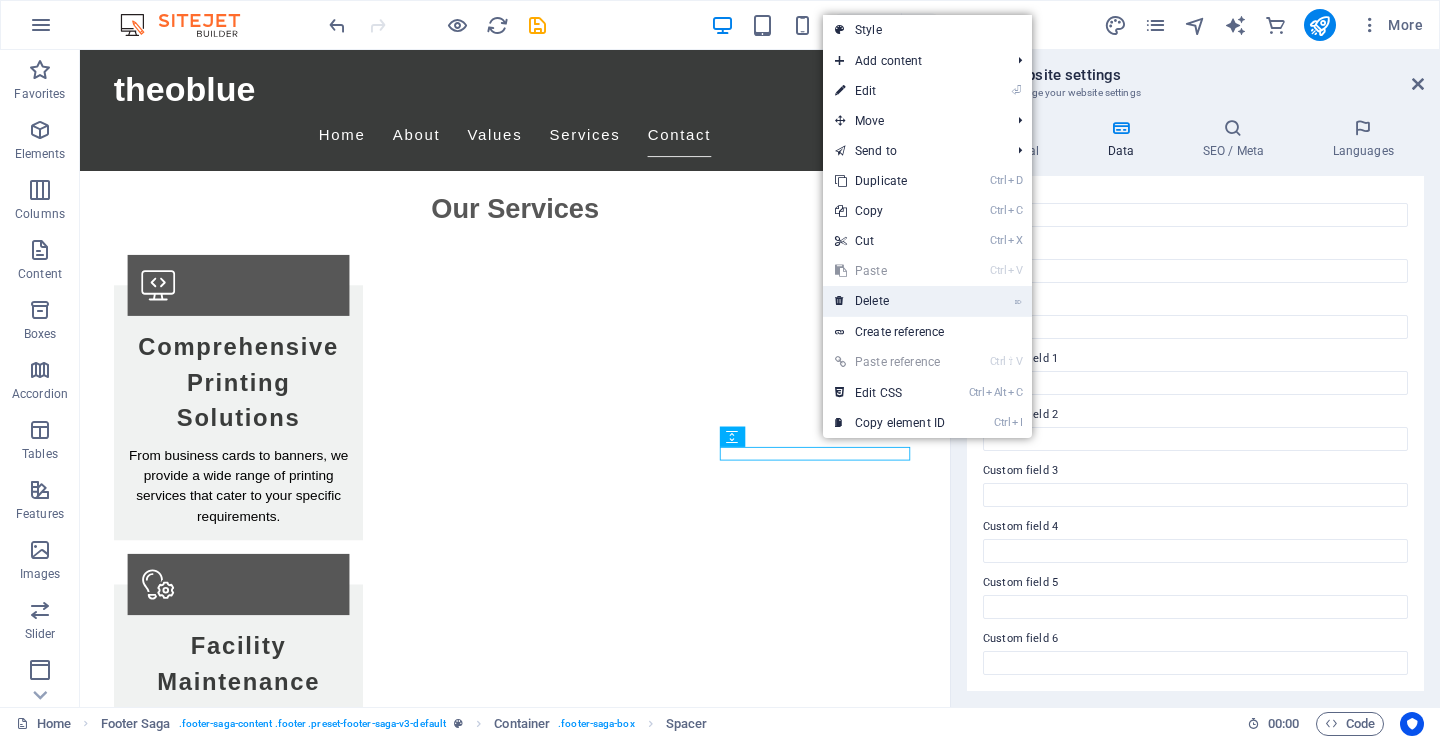 click on "⌦  Delete" at bounding box center [890, 301] 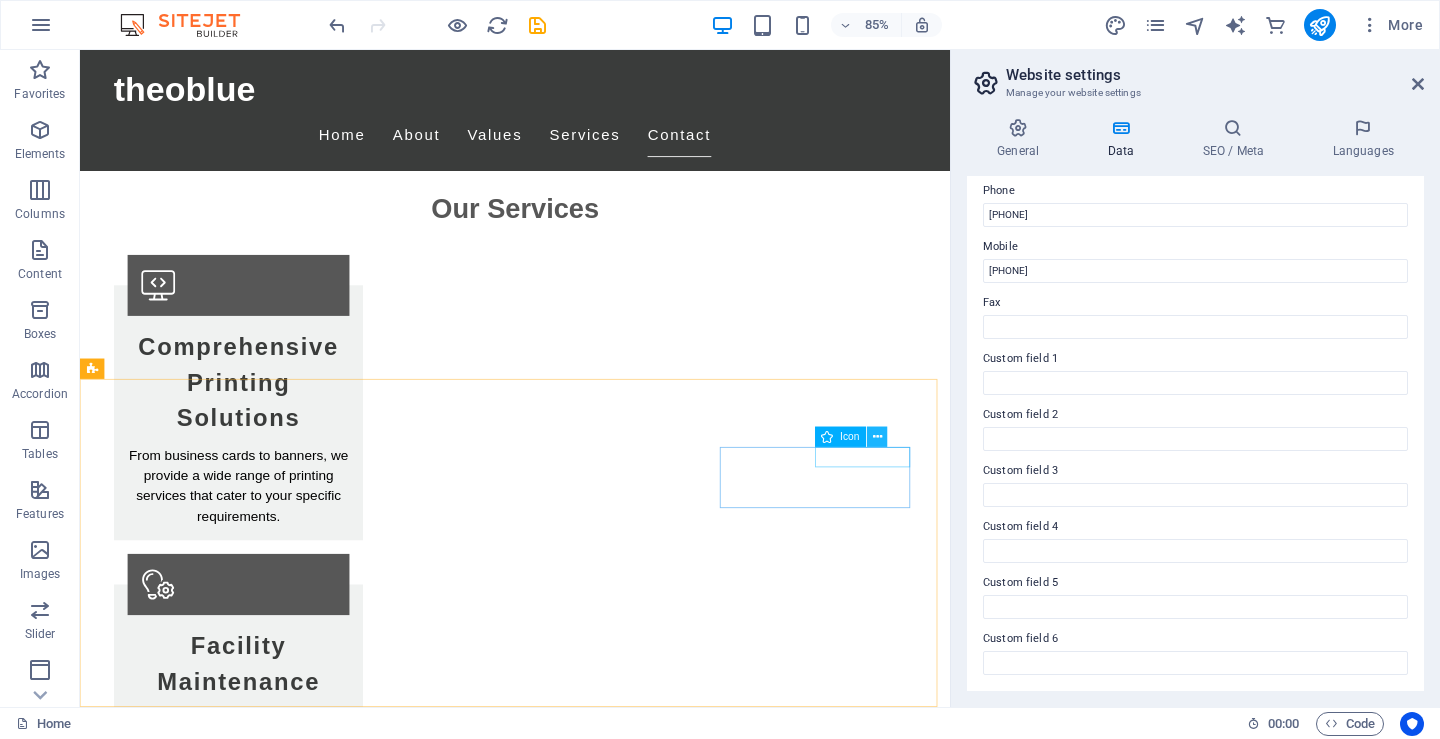 click at bounding box center (877, 437) 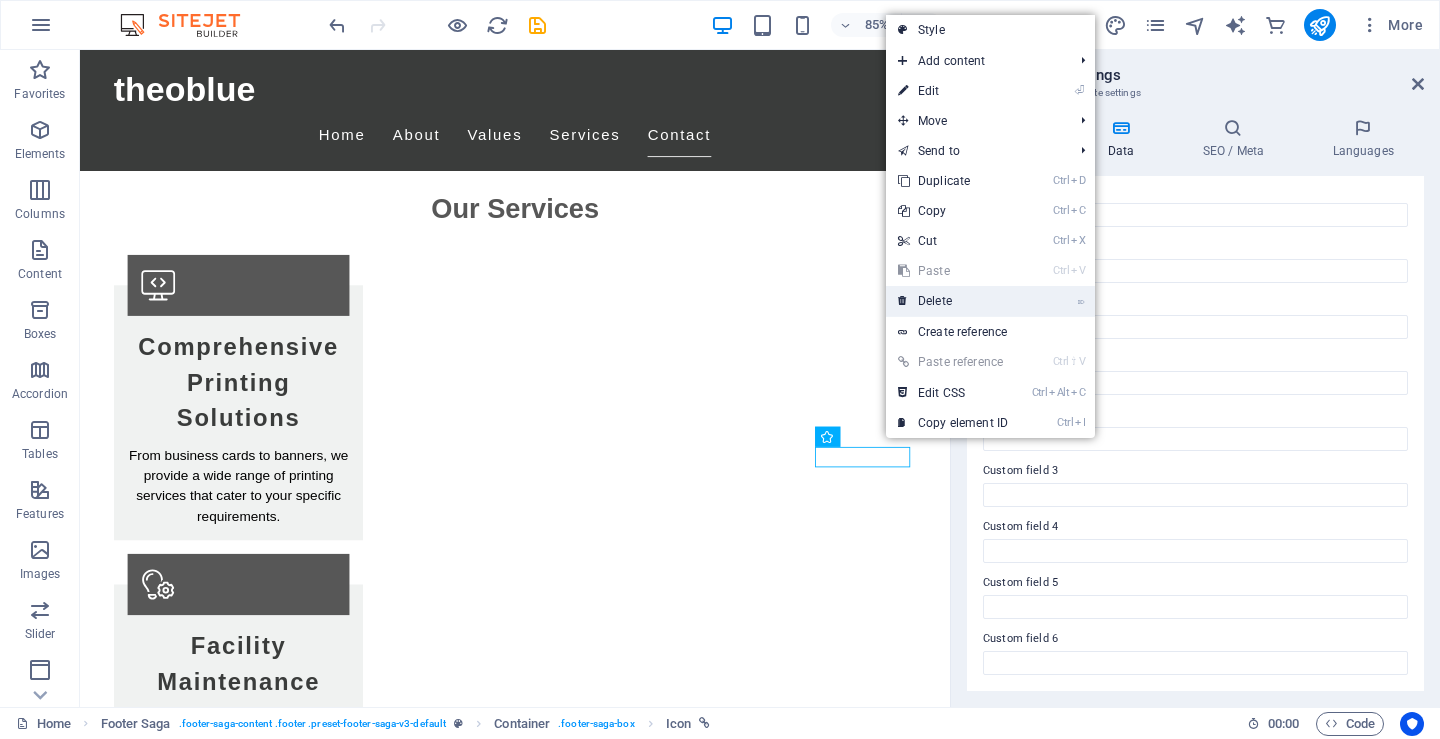 click on "⌦  Delete" at bounding box center [953, 301] 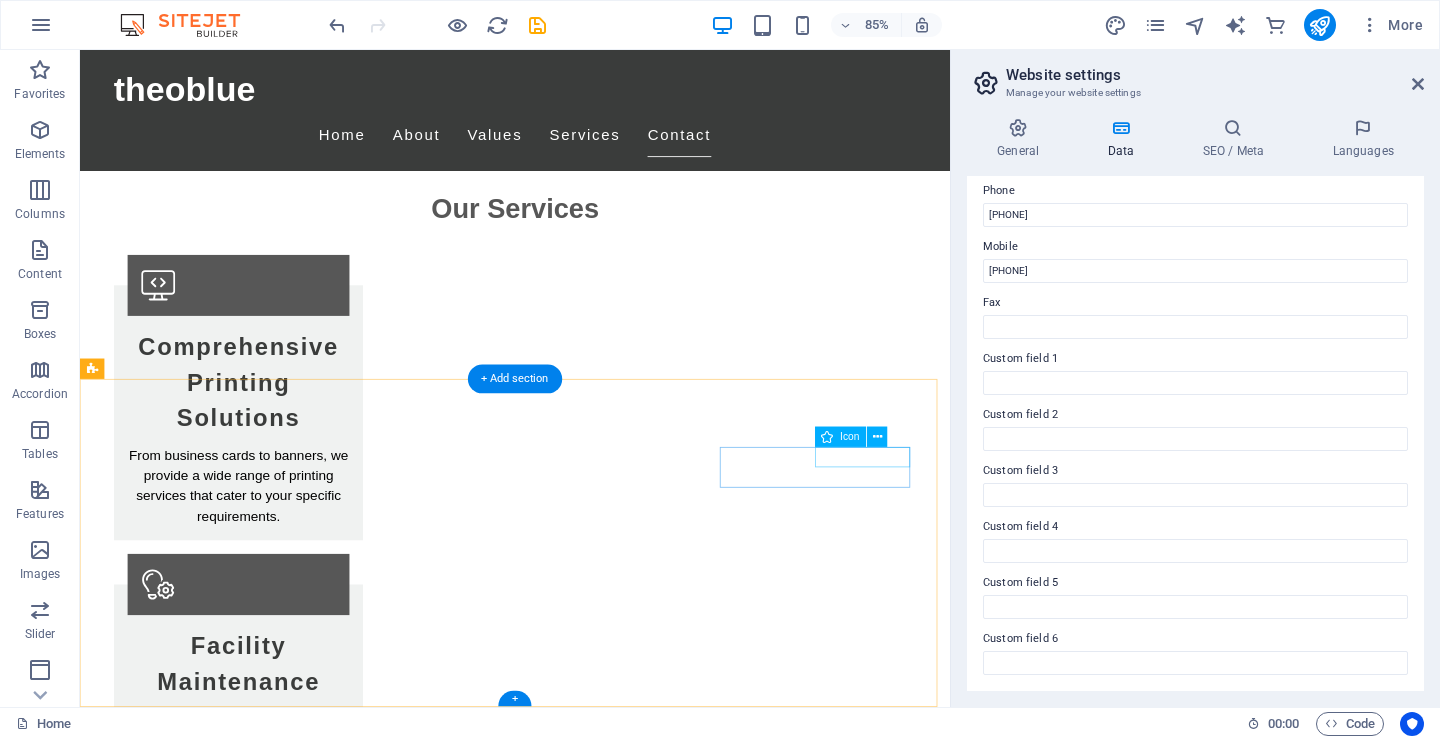 click at bounding box center (208, 3336) 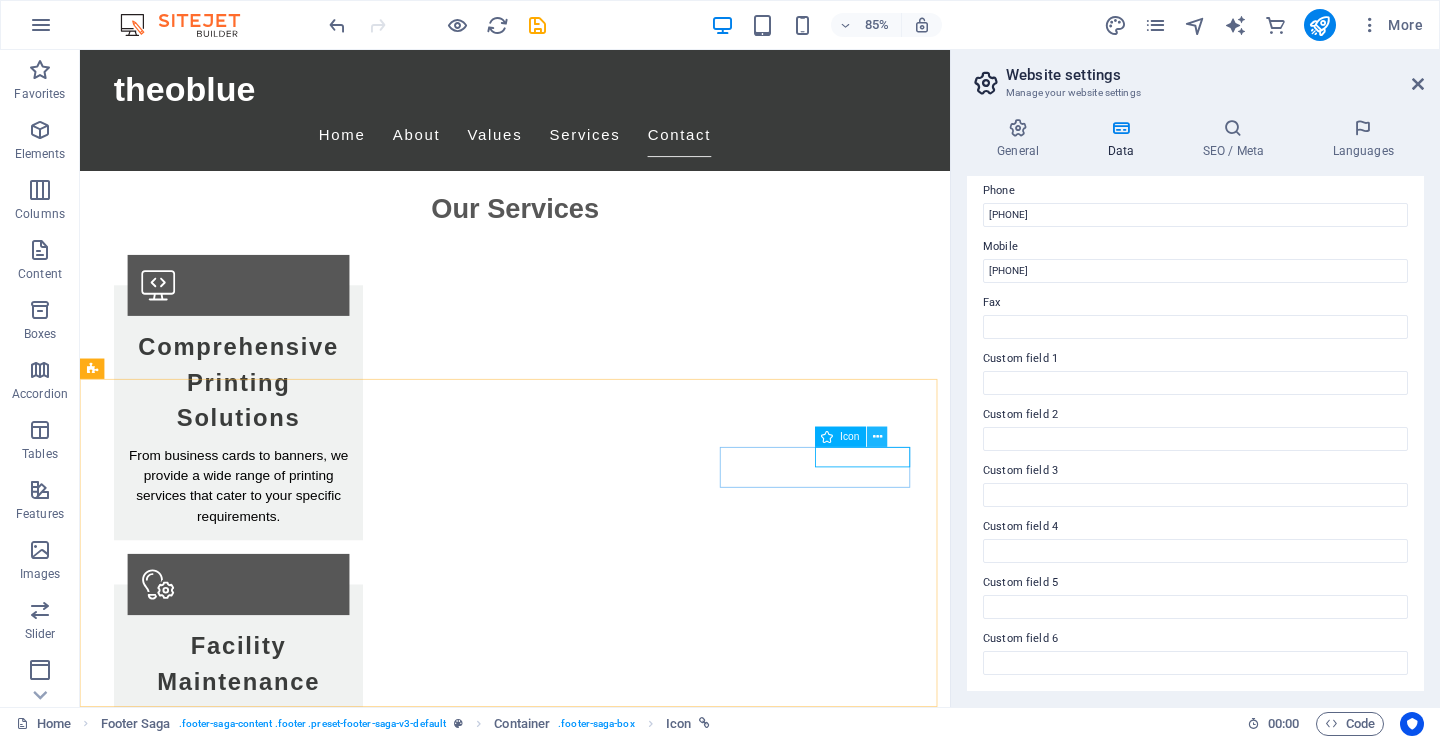 click at bounding box center [877, 437] 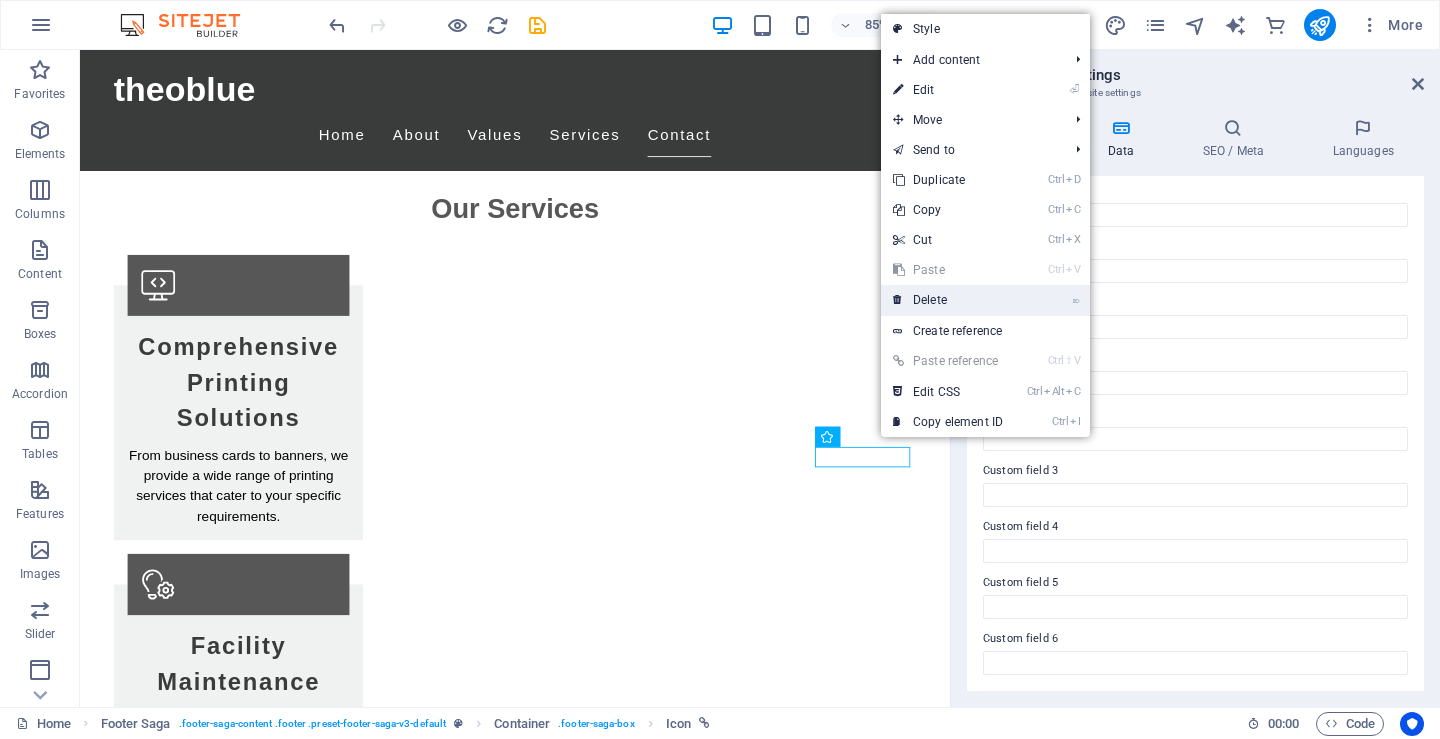 click on "⌦  Delete" at bounding box center [948, 300] 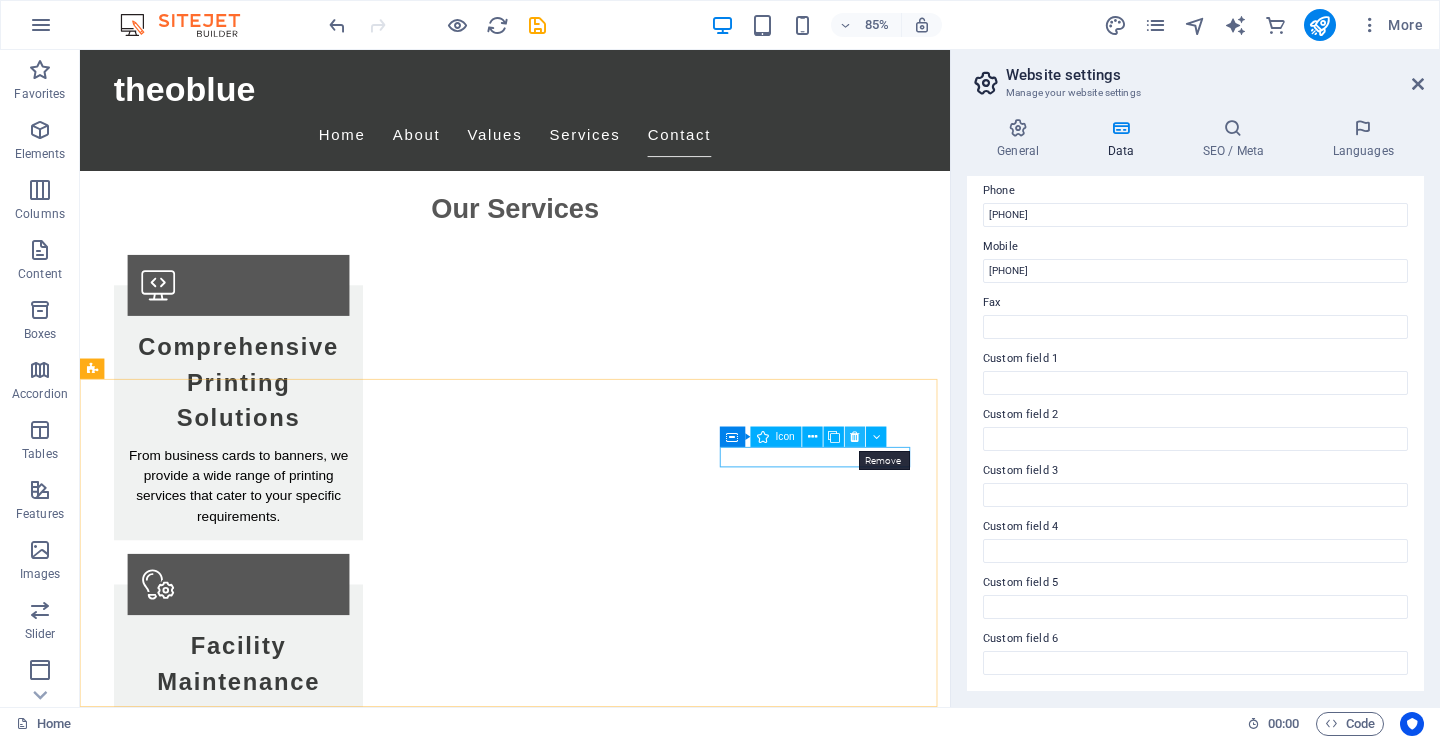 click at bounding box center (855, 437) 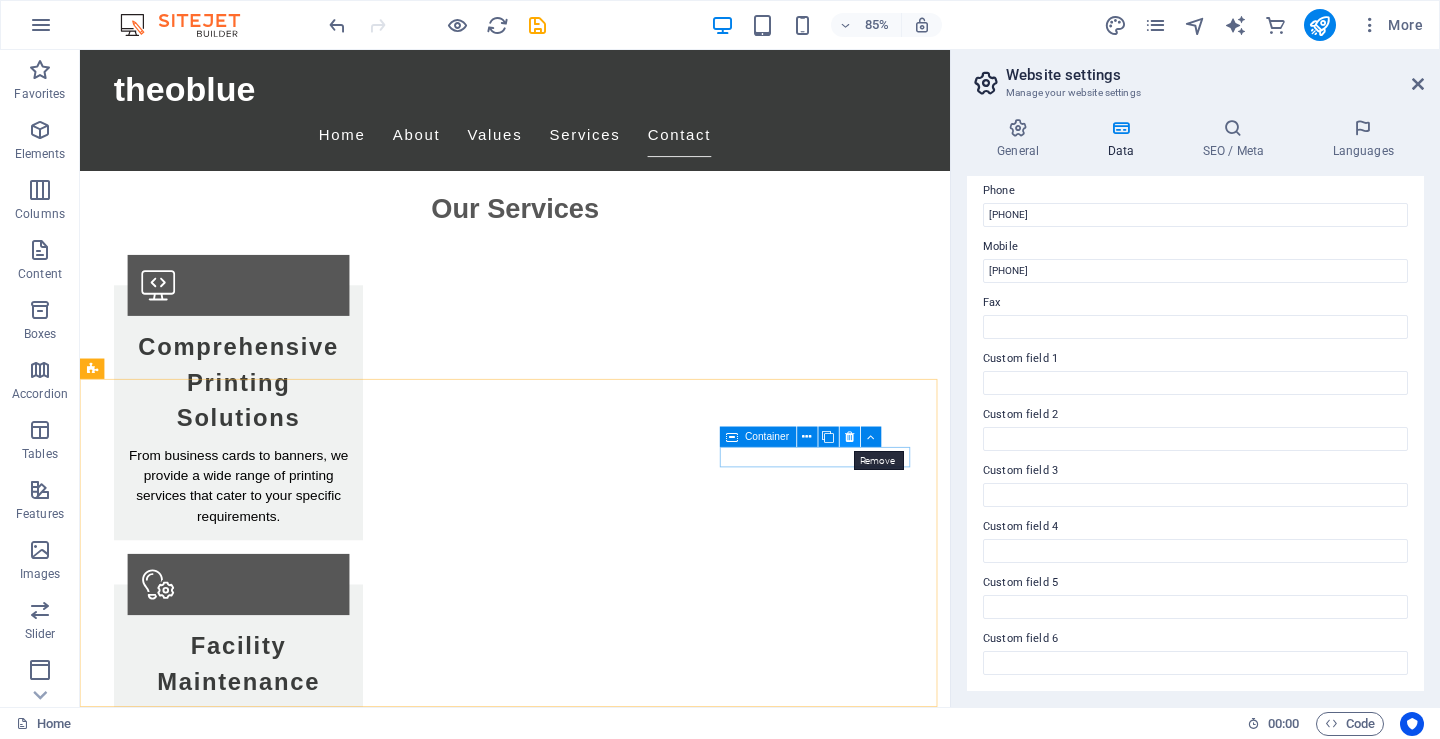 click at bounding box center (849, 437) 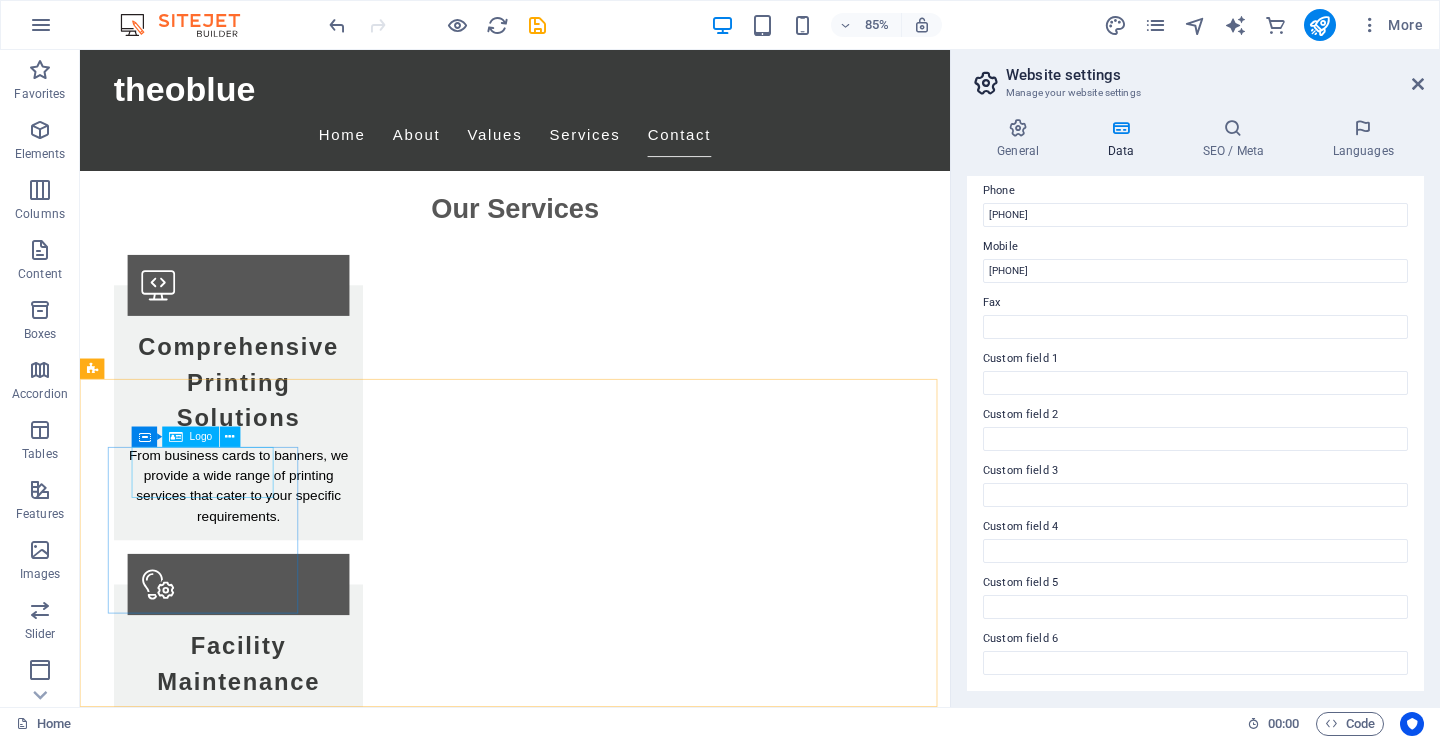 click on "Logo" at bounding box center [201, 437] 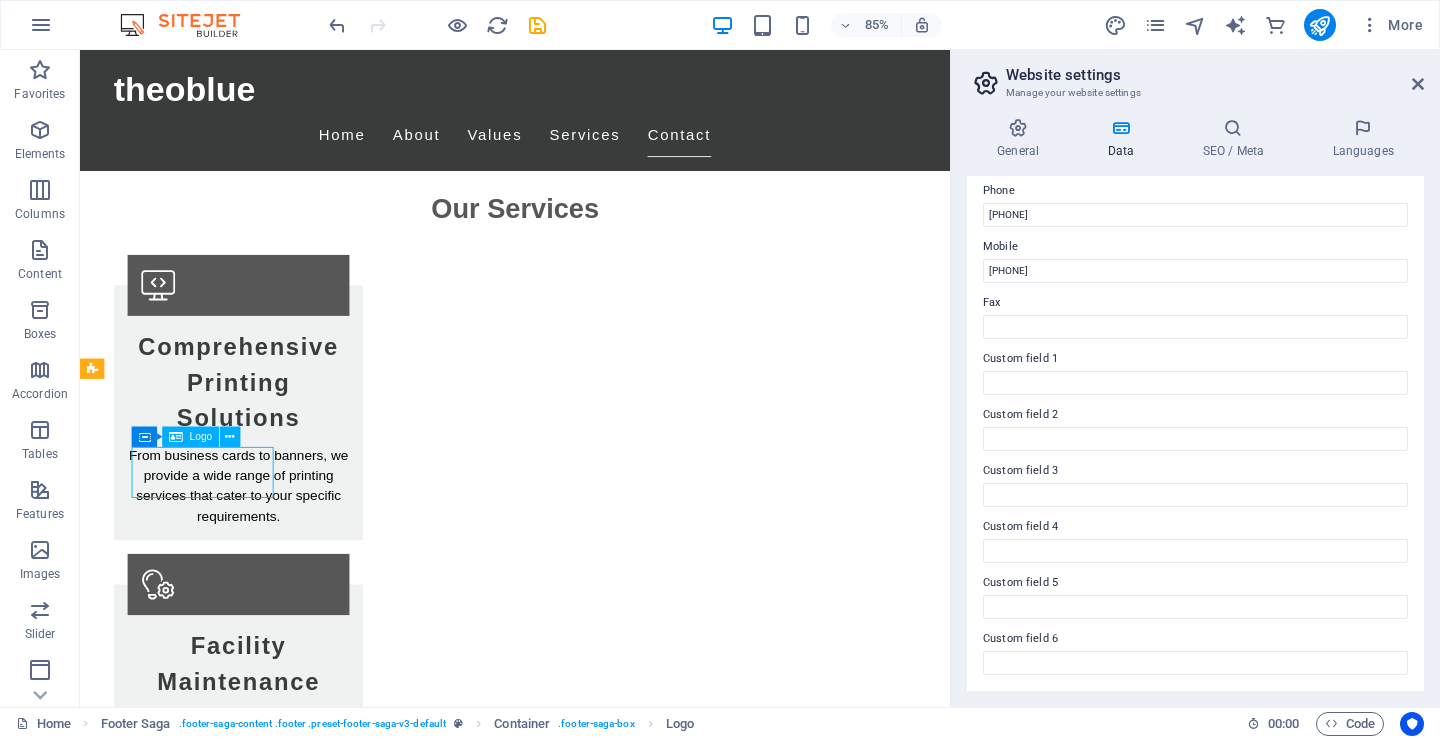 click on "Logo" at bounding box center [201, 437] 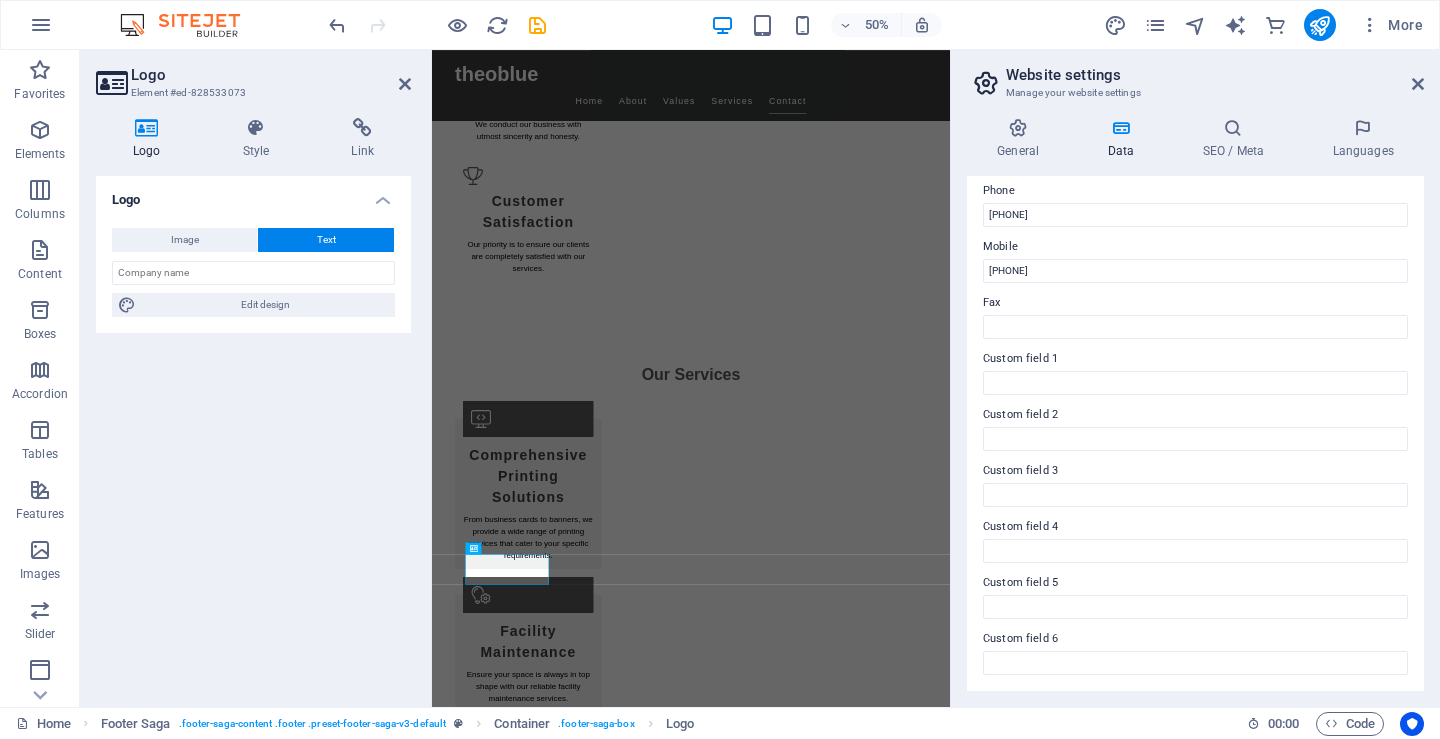 scroll, scrollTop: 1939, scrollLeft: 0, axis: vertical 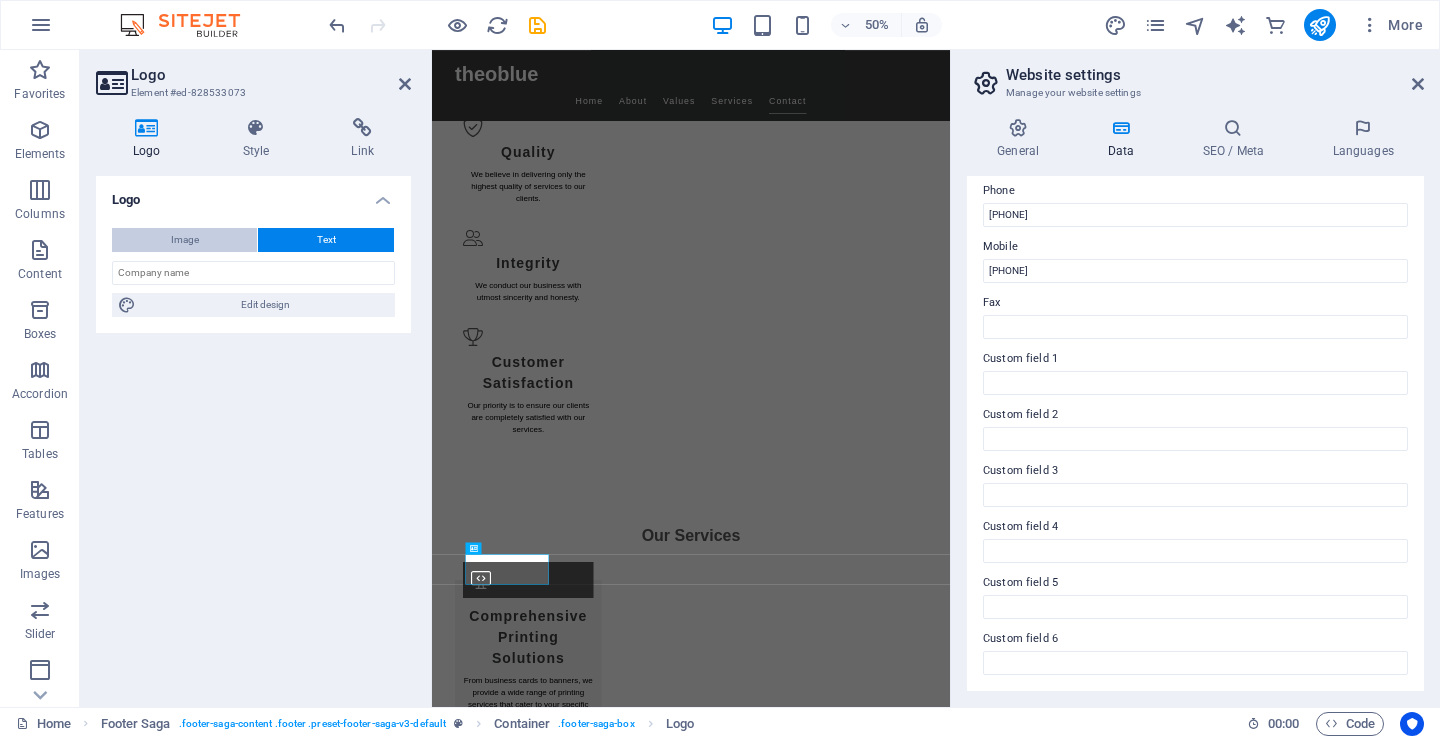 click on "Image" at bounding box center (185, 240) 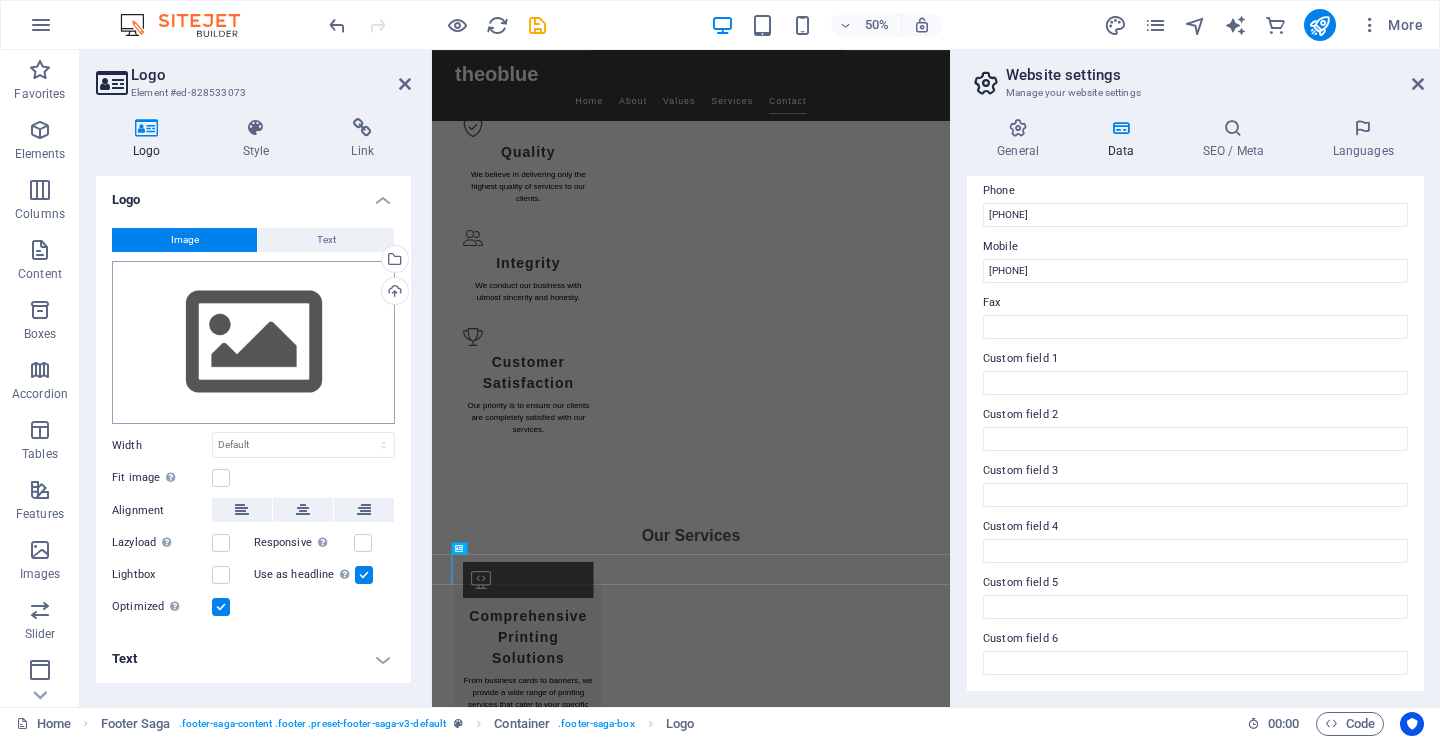 scroll, scrollTop: 1975, scrollLeft: 0, axis: vertical 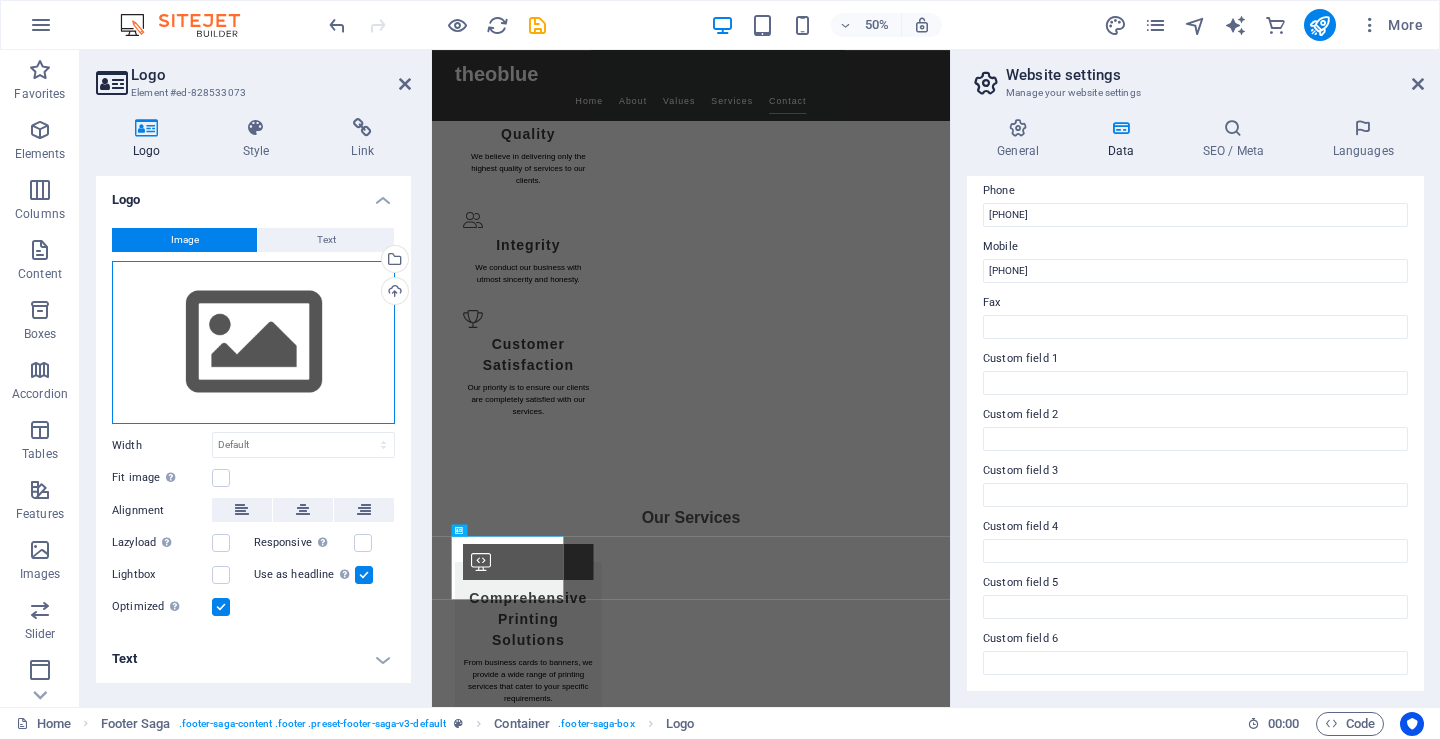 click on "Drag files here, click to choose files or select files from Files or our free stock photos & videos" at bounding box center [253, 343] 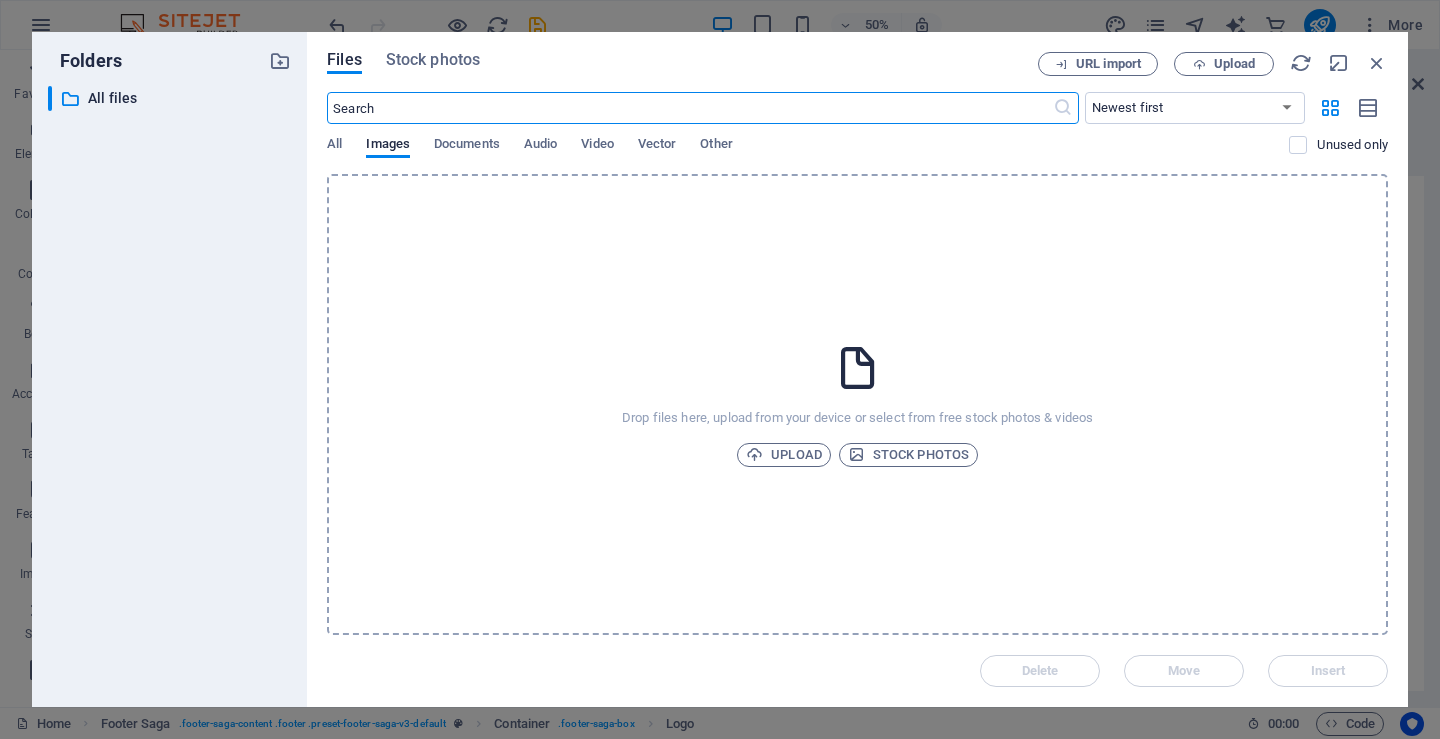 scroll, scrollTop: 0, scrollLeft: 0, axis: both 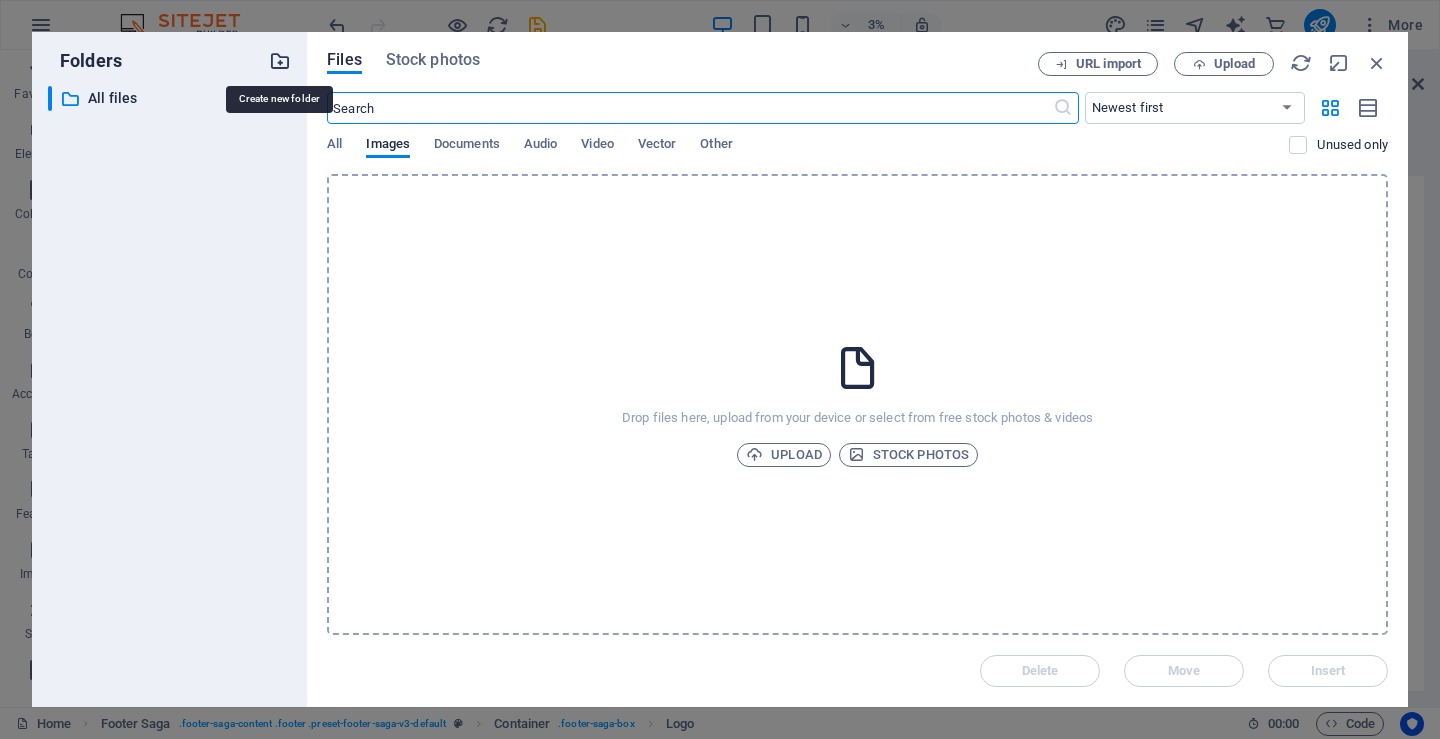 click at bounding box center (280, 61) 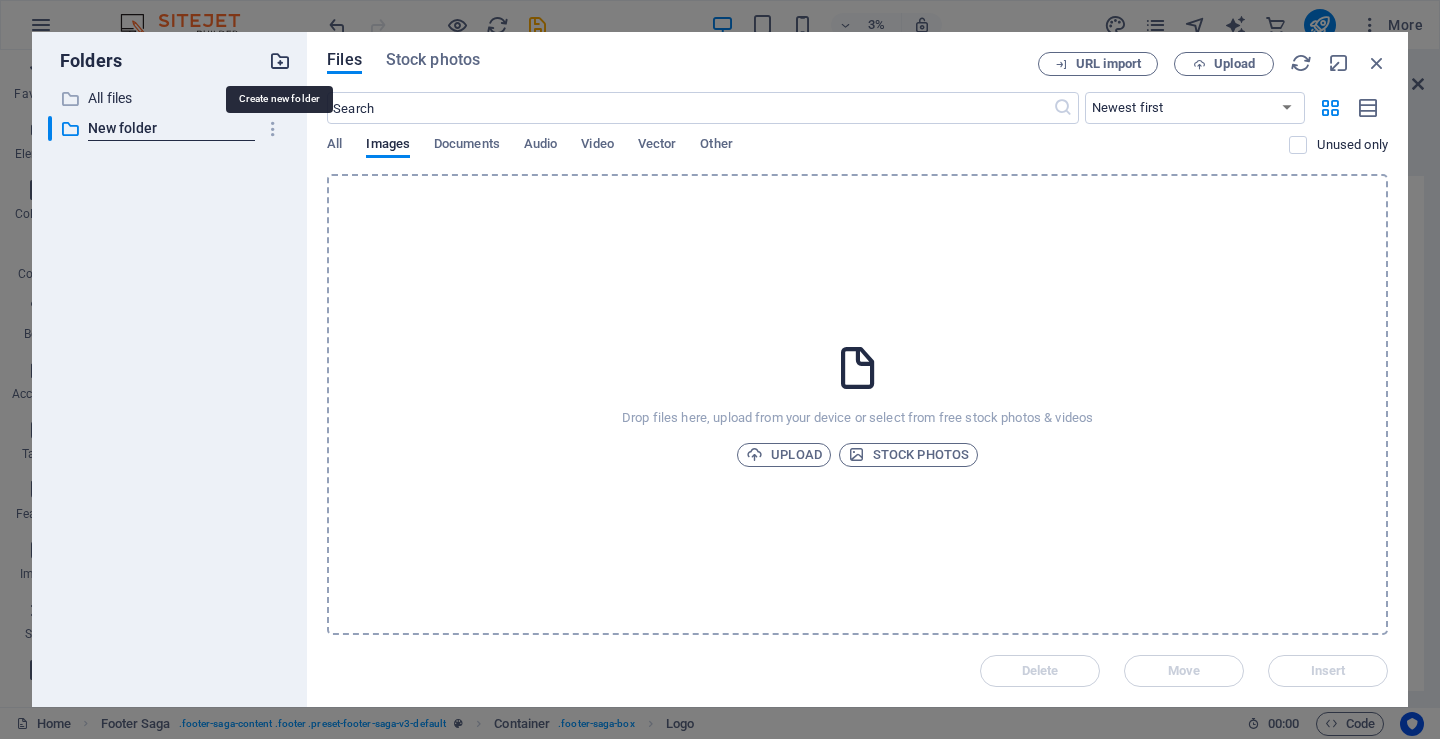 click at bounding box center (280, 61) 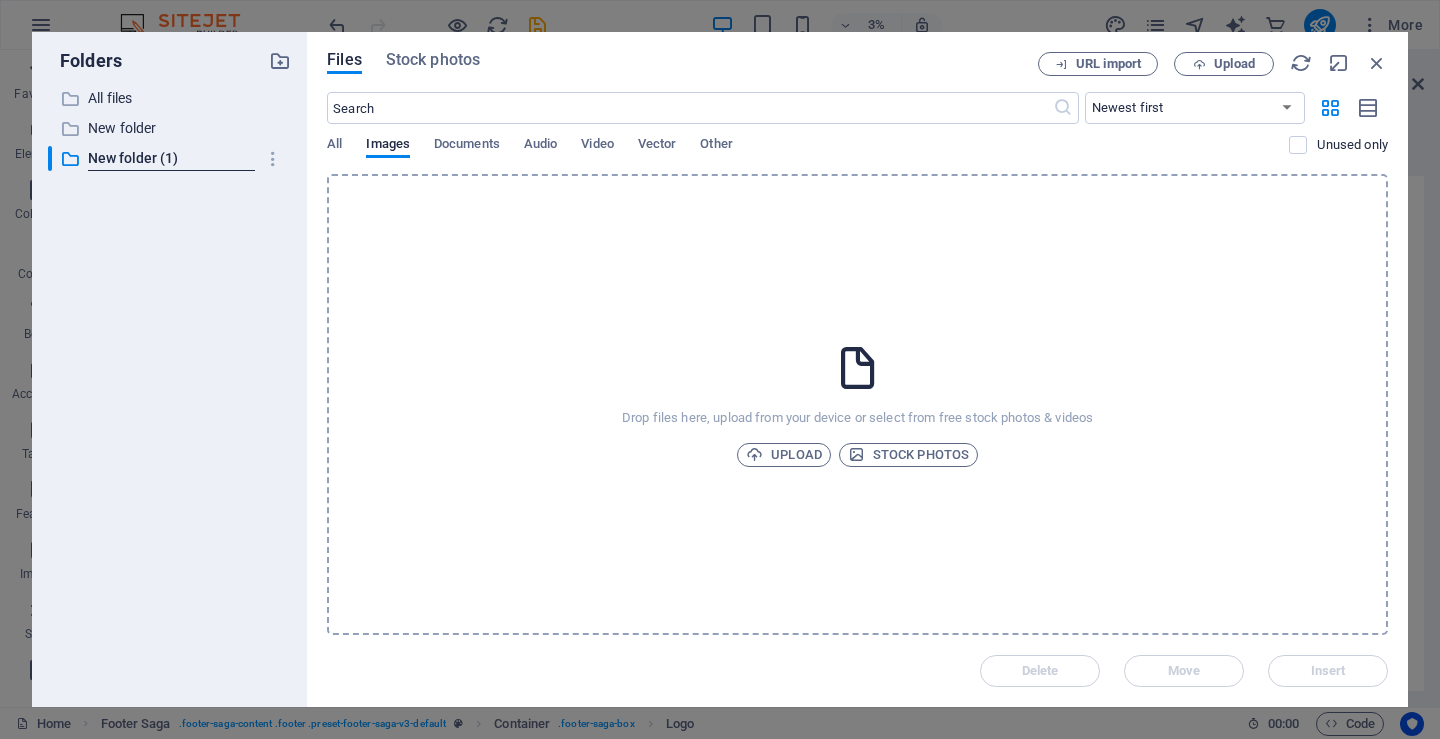 drag, startPoint x: 362, startPoint y: 229, endPoint x: 473, endPoint y: 228, distance: 111.0045 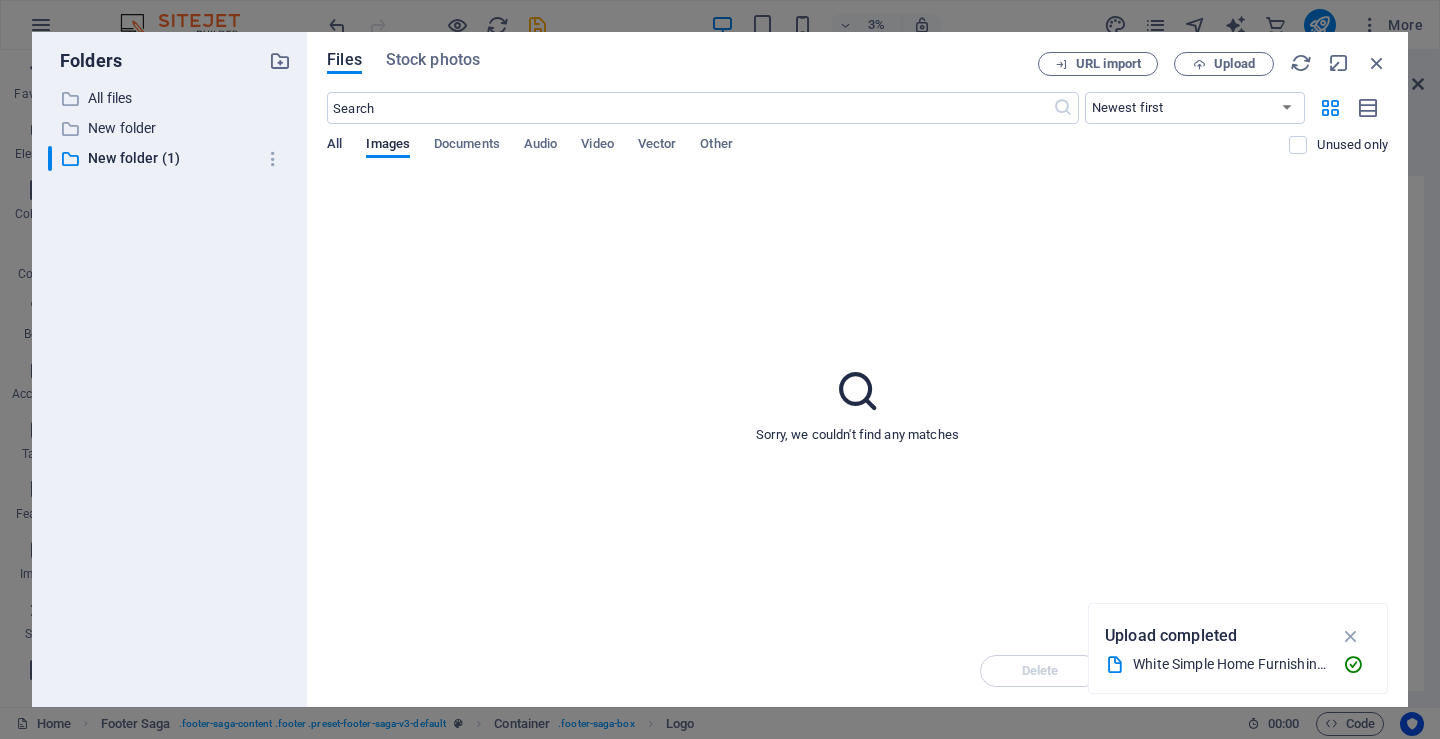 click on "All" at bounding box center [334, 146] 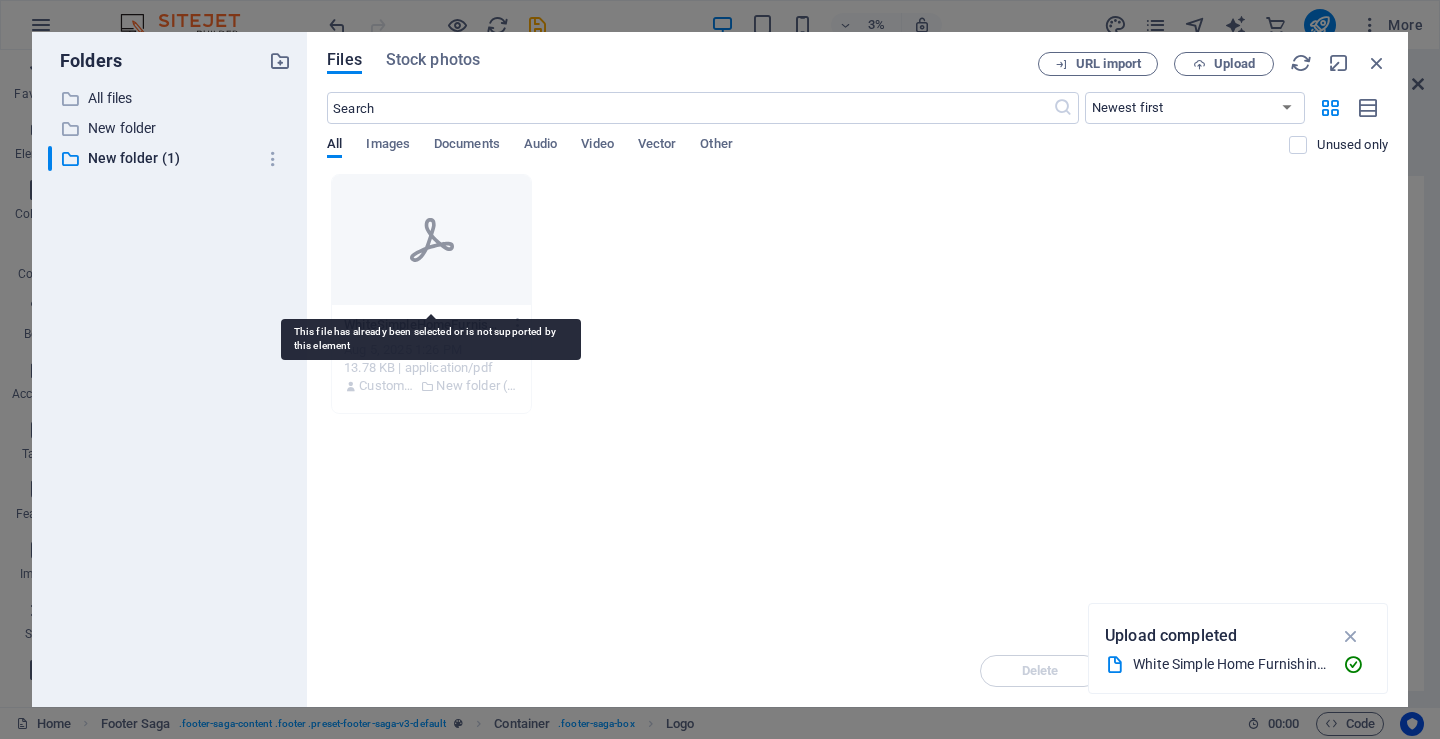 click at bounding box center [431, 240] 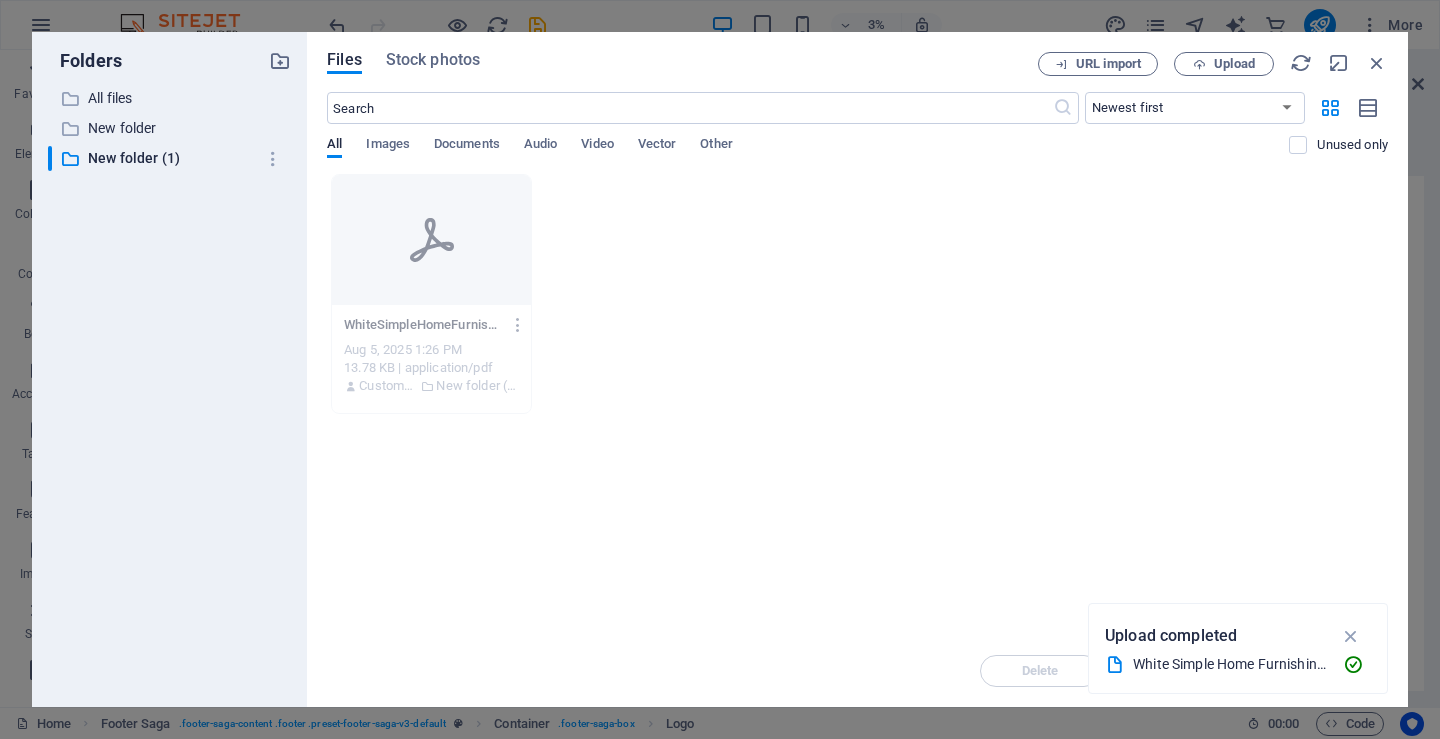 click at bounding box center (1351, 636) 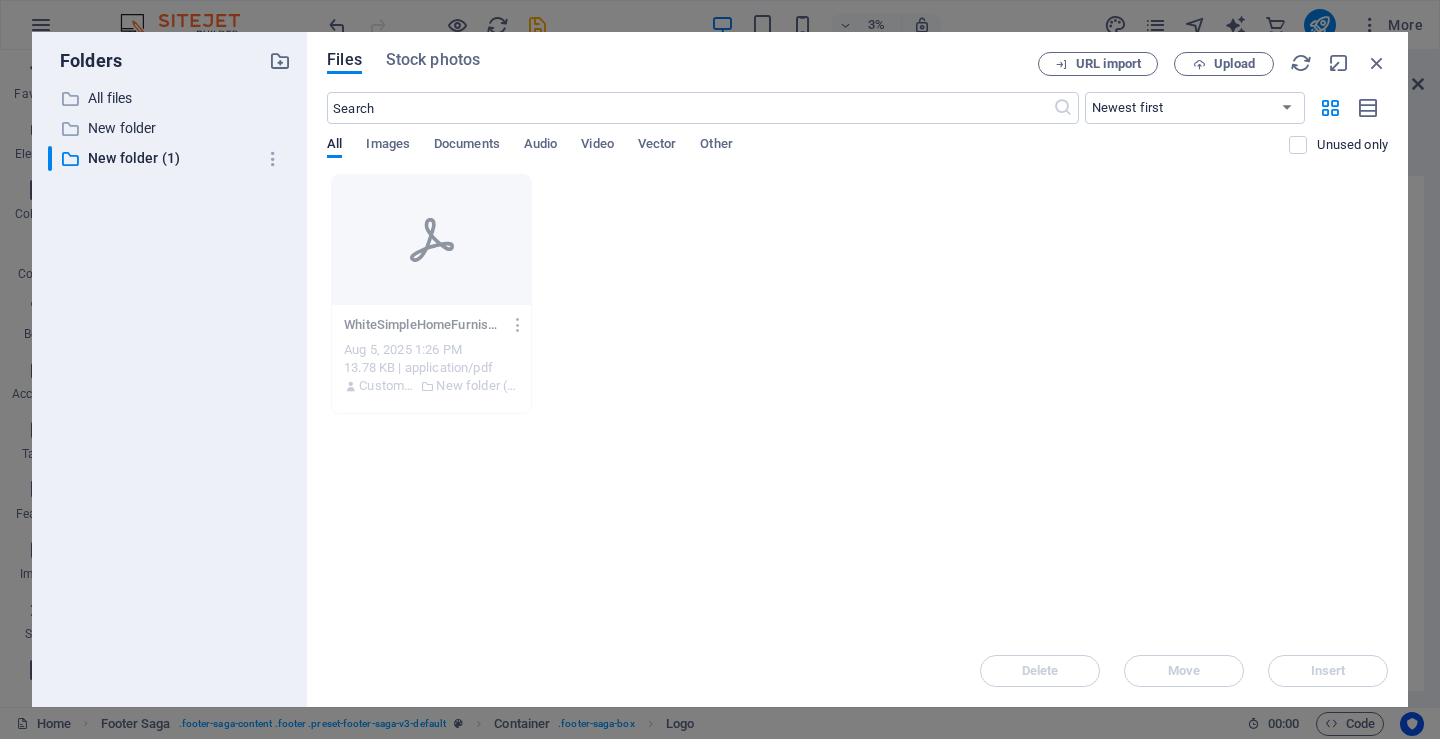 click at bounding box center (431, 240) 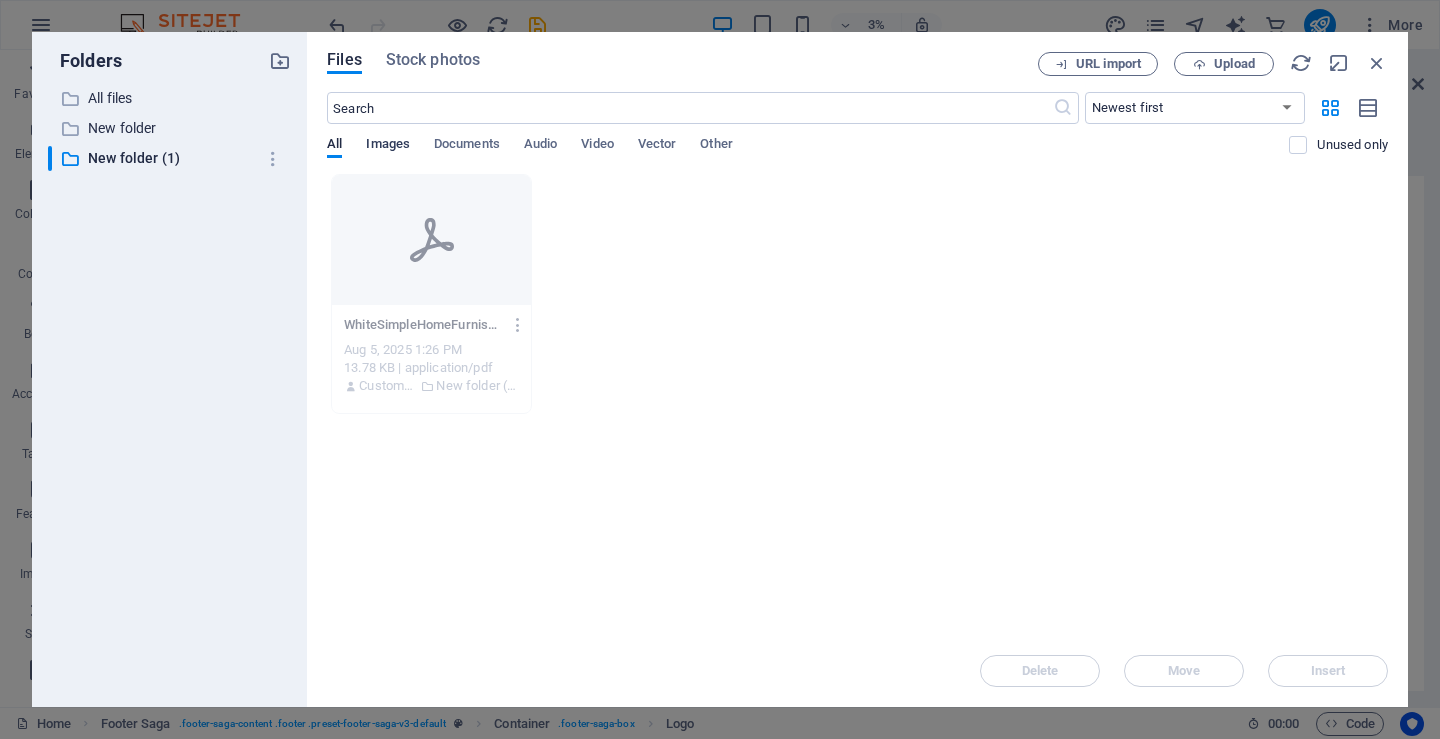click on "Images" at bounding box center (388, 146) 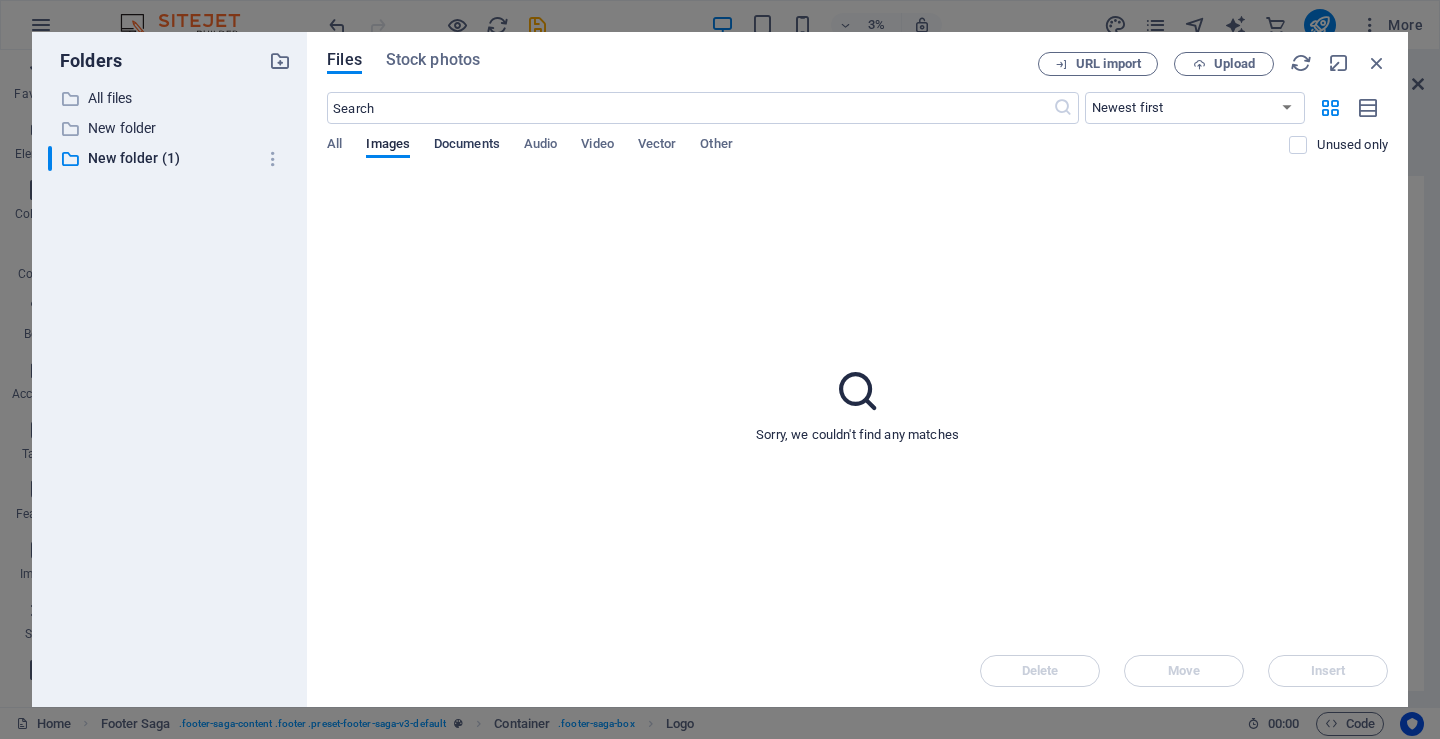 click on "Documents" at bounding box center (467, 146) 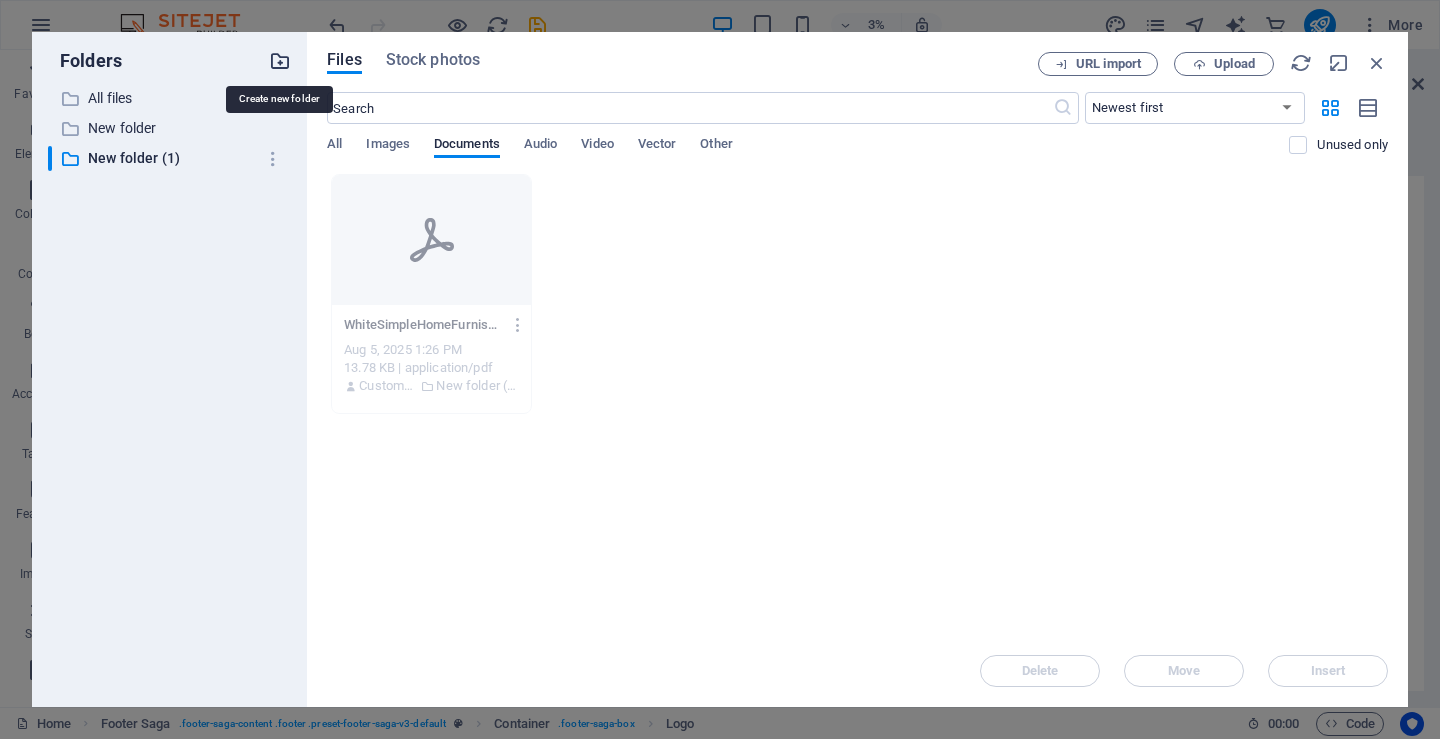 click at bounding box center [280, 61] 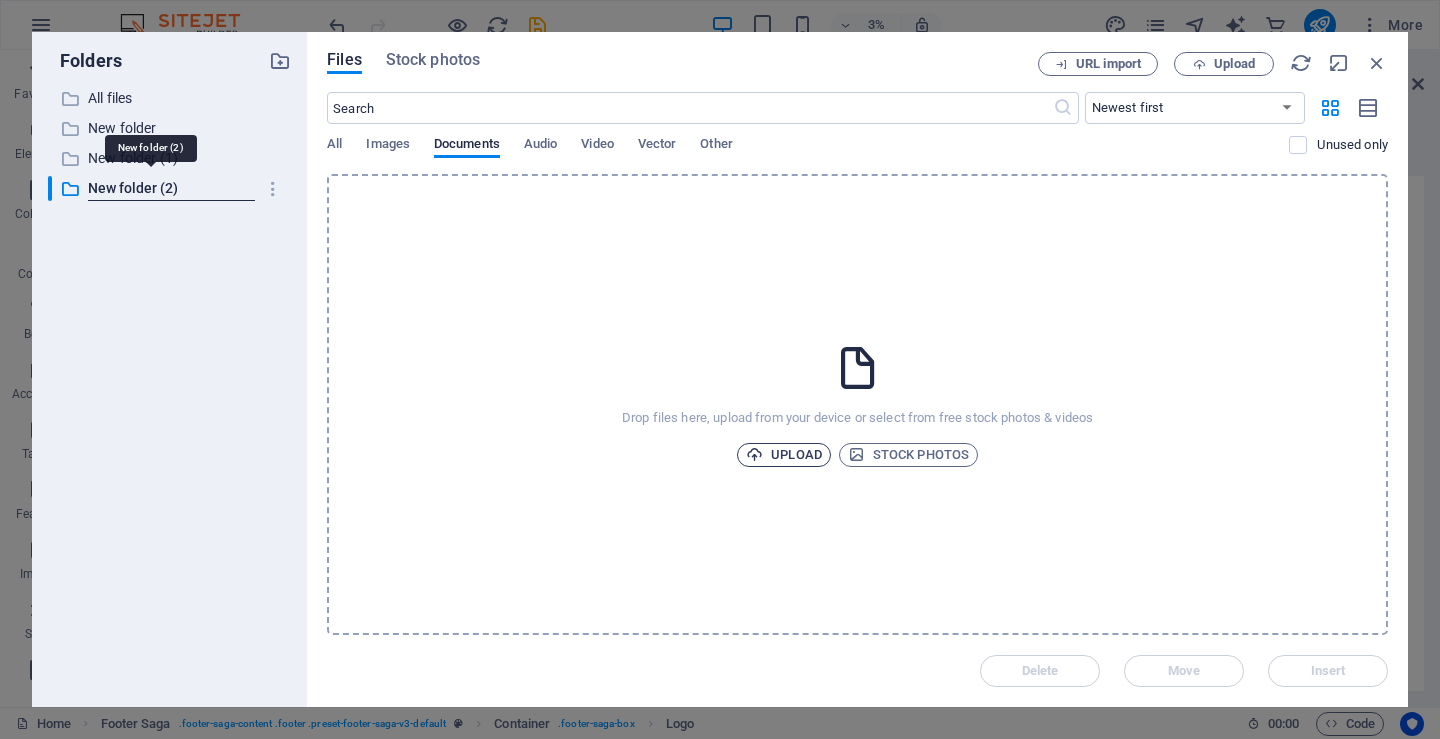 click at bounding box center [754, 454] 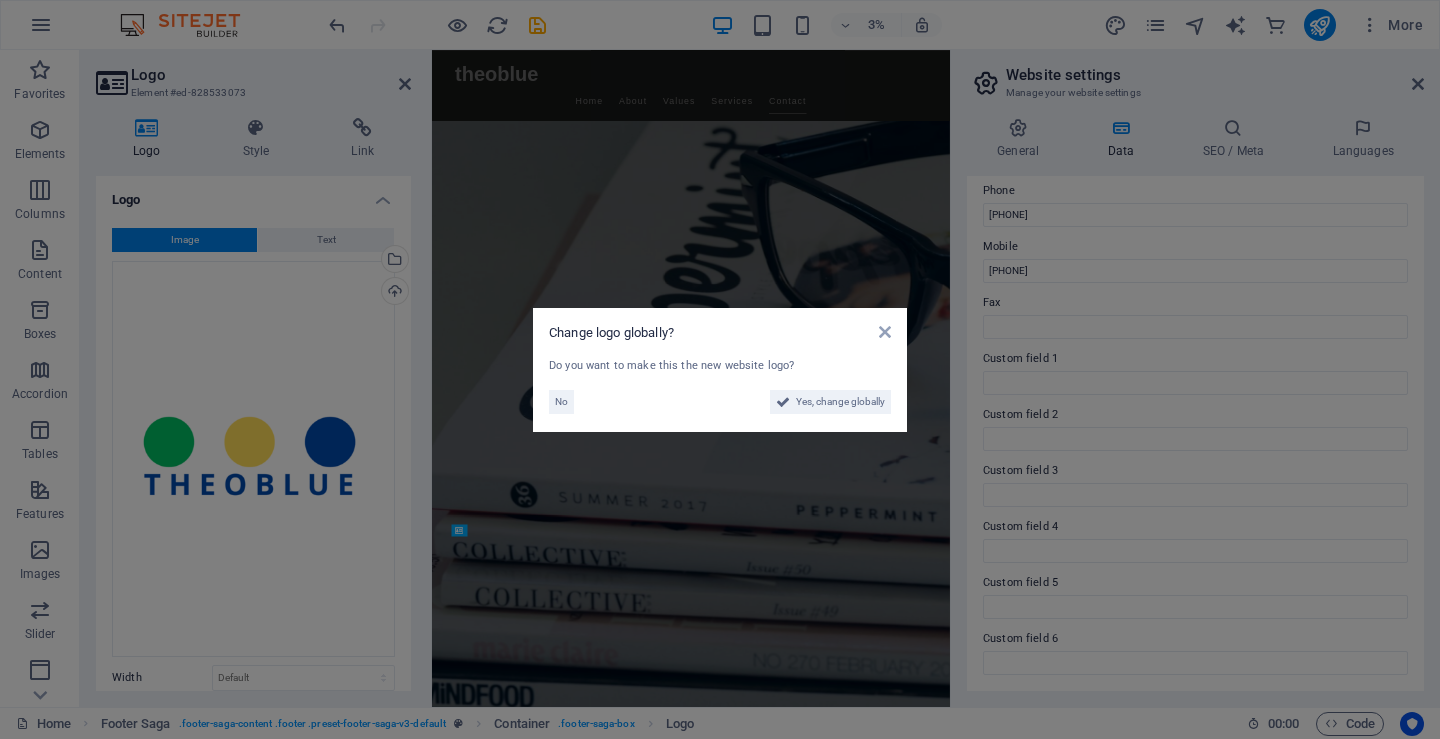 scroll, scrollTop: 1975, scrollLeft: 0, axis: vertical 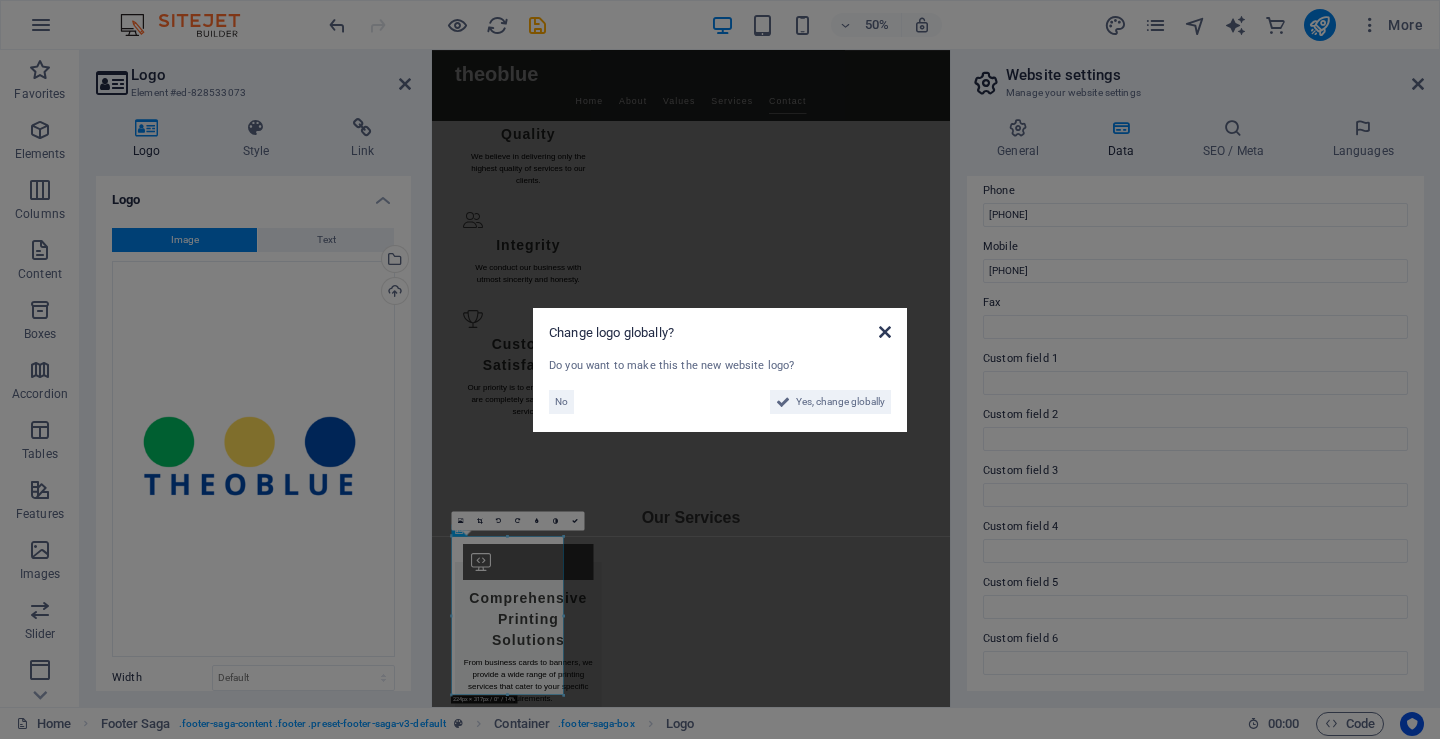 drag, startPoint x: 884, startPoint y: 333, endPoint x: 736, endPoint y: 636, distance: 337.2136 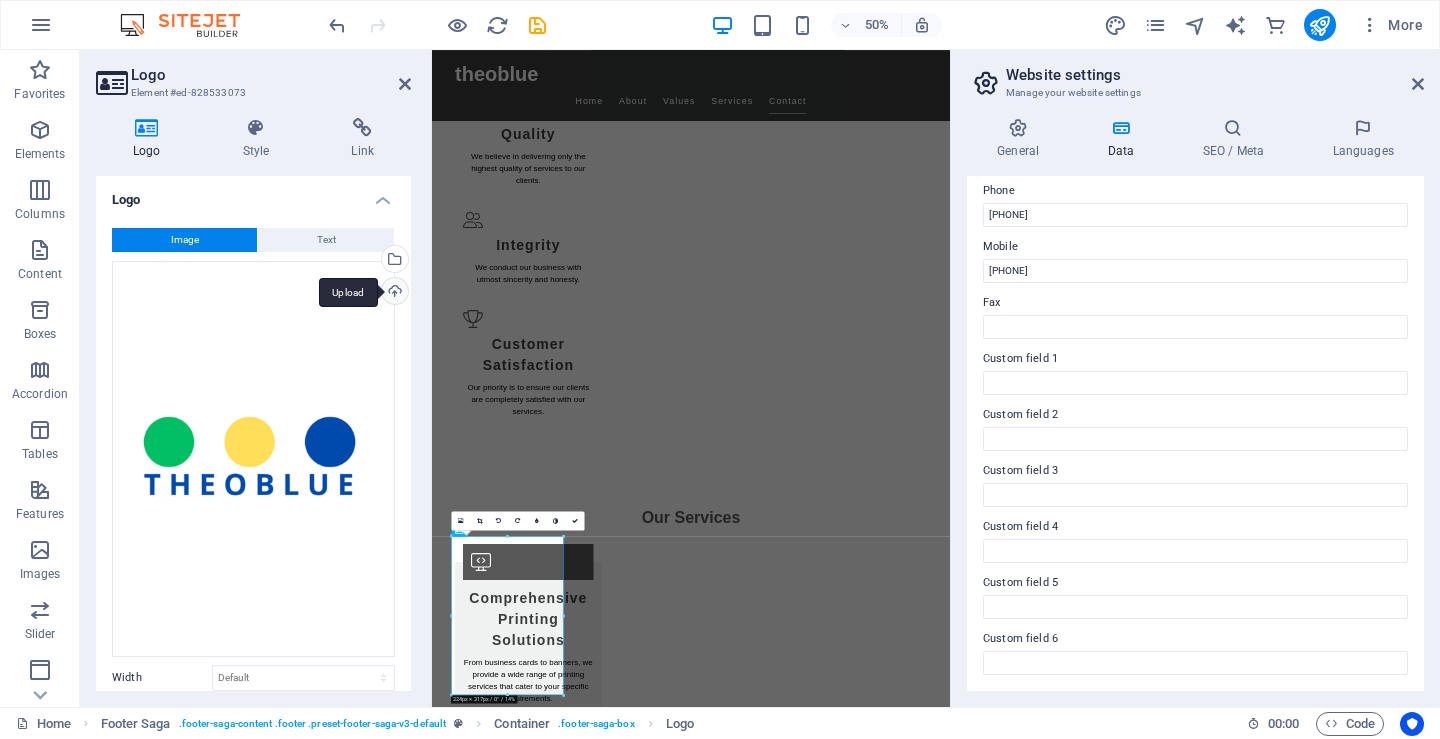 click on "Upload" at bounding box center [393, 293] 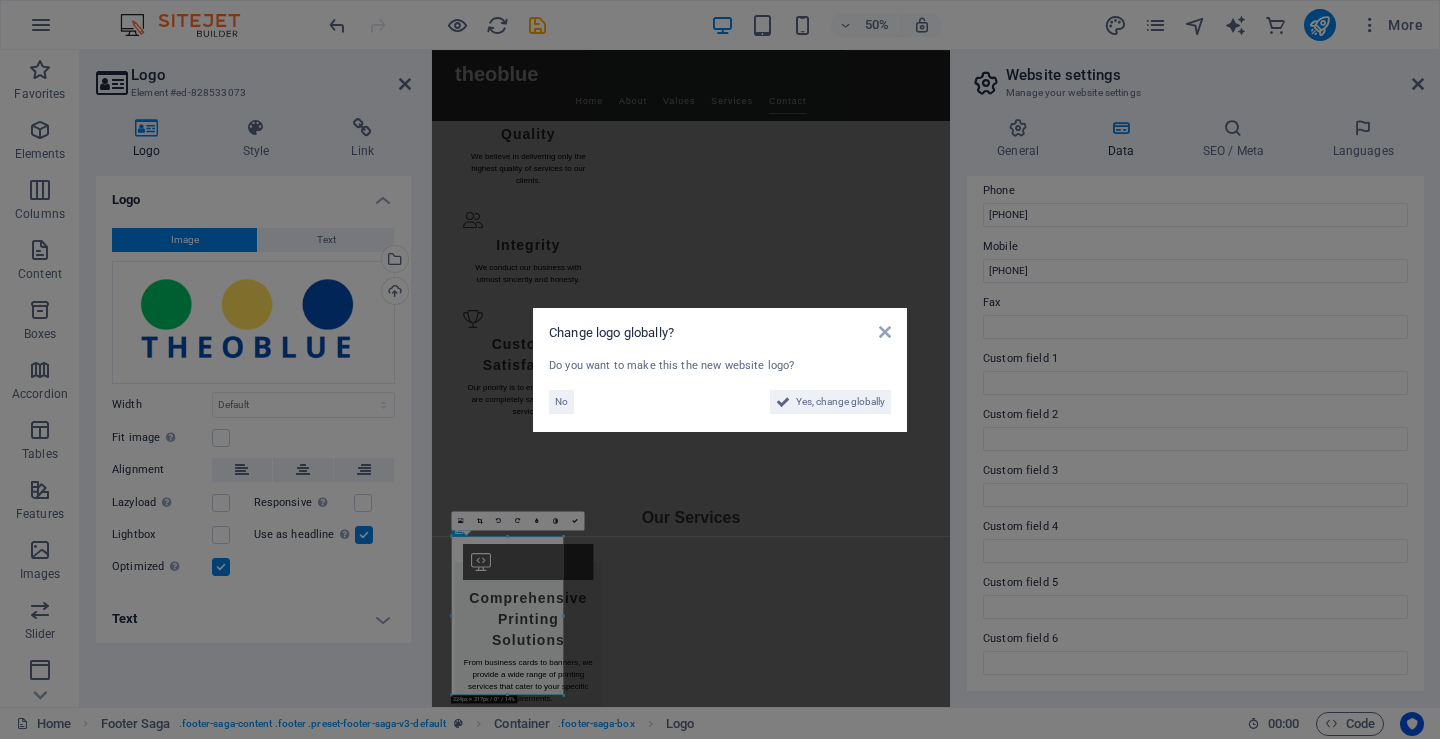 scroll, scrollTop: 1942, scrollLeft: 0, axis: vertical 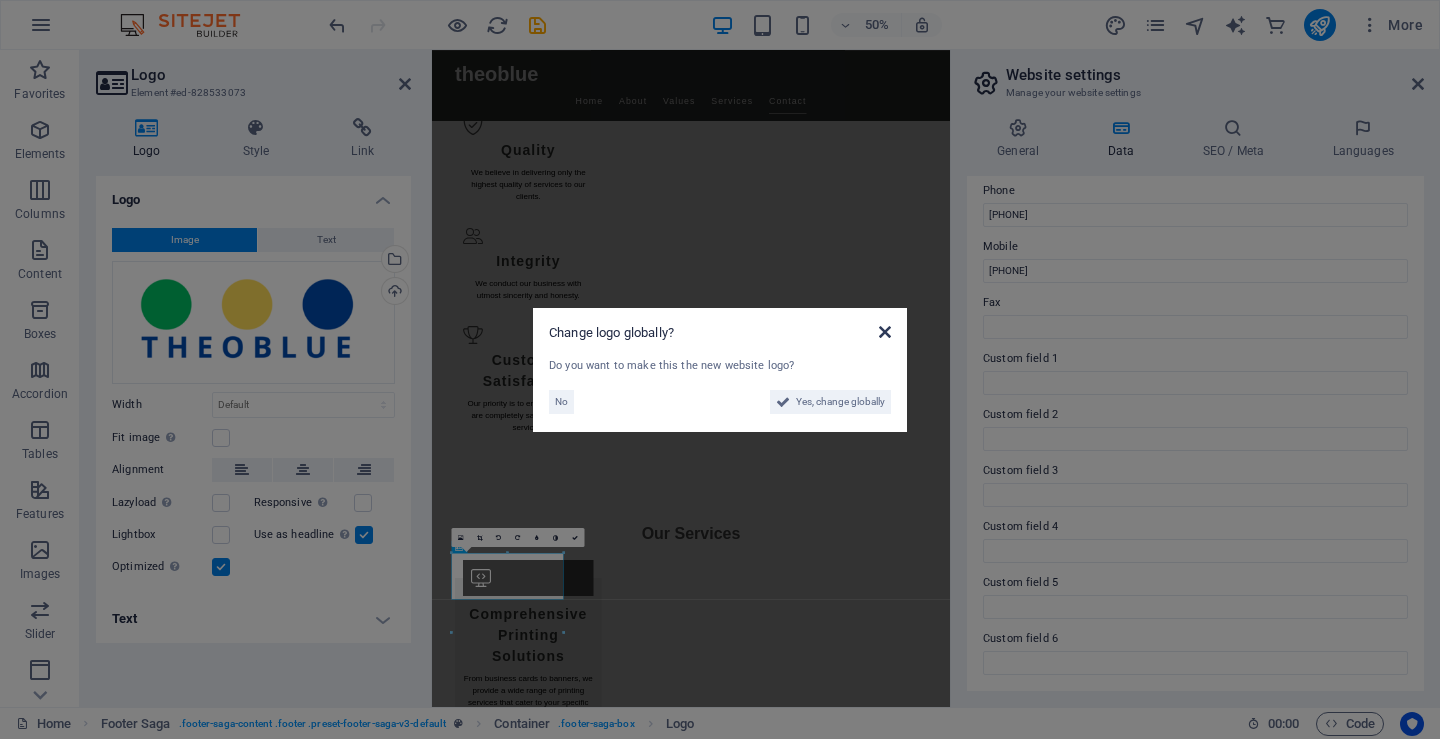 click at bounding box center [885, 332] 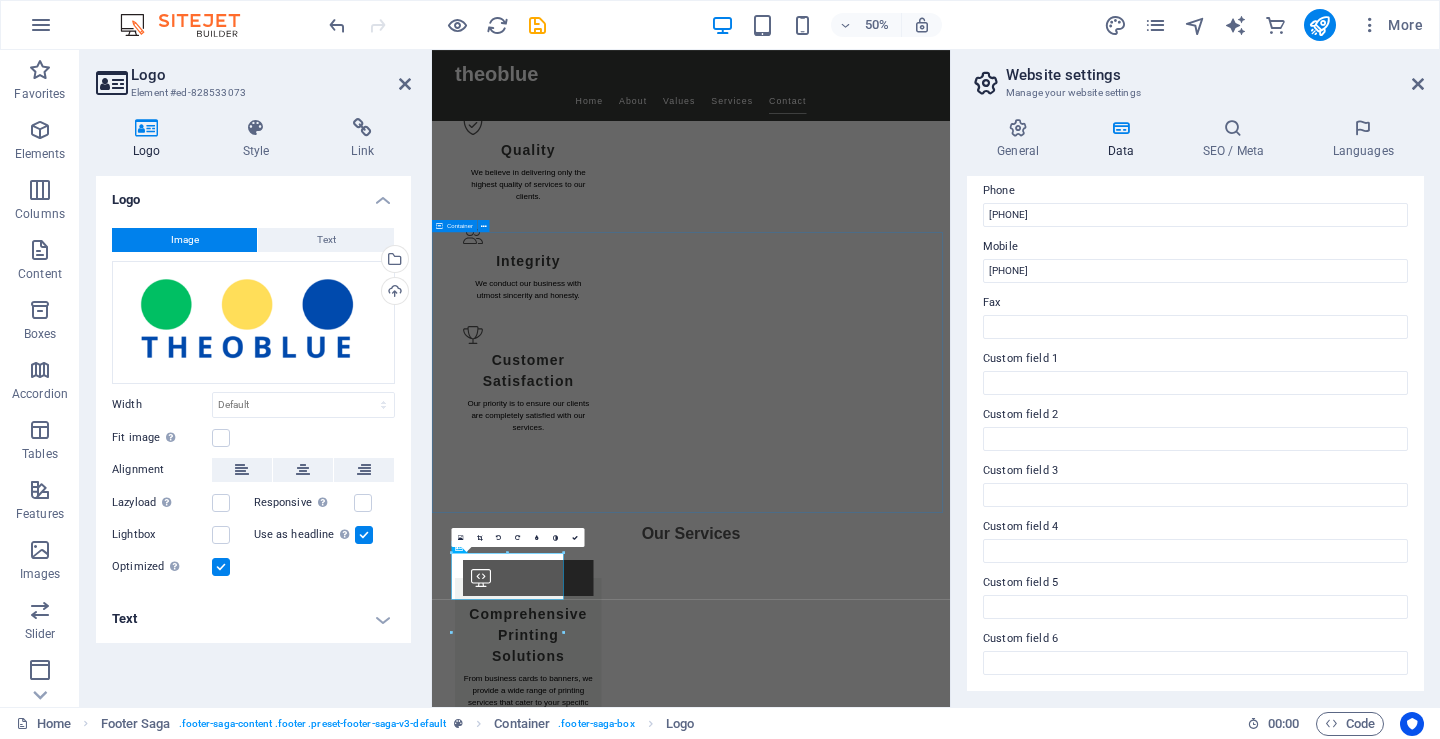 click on "Contact Us   I have read and understand the privacy policy. Unreadable? Load new Submit Inquiry" at bounding box center (950, 3064) 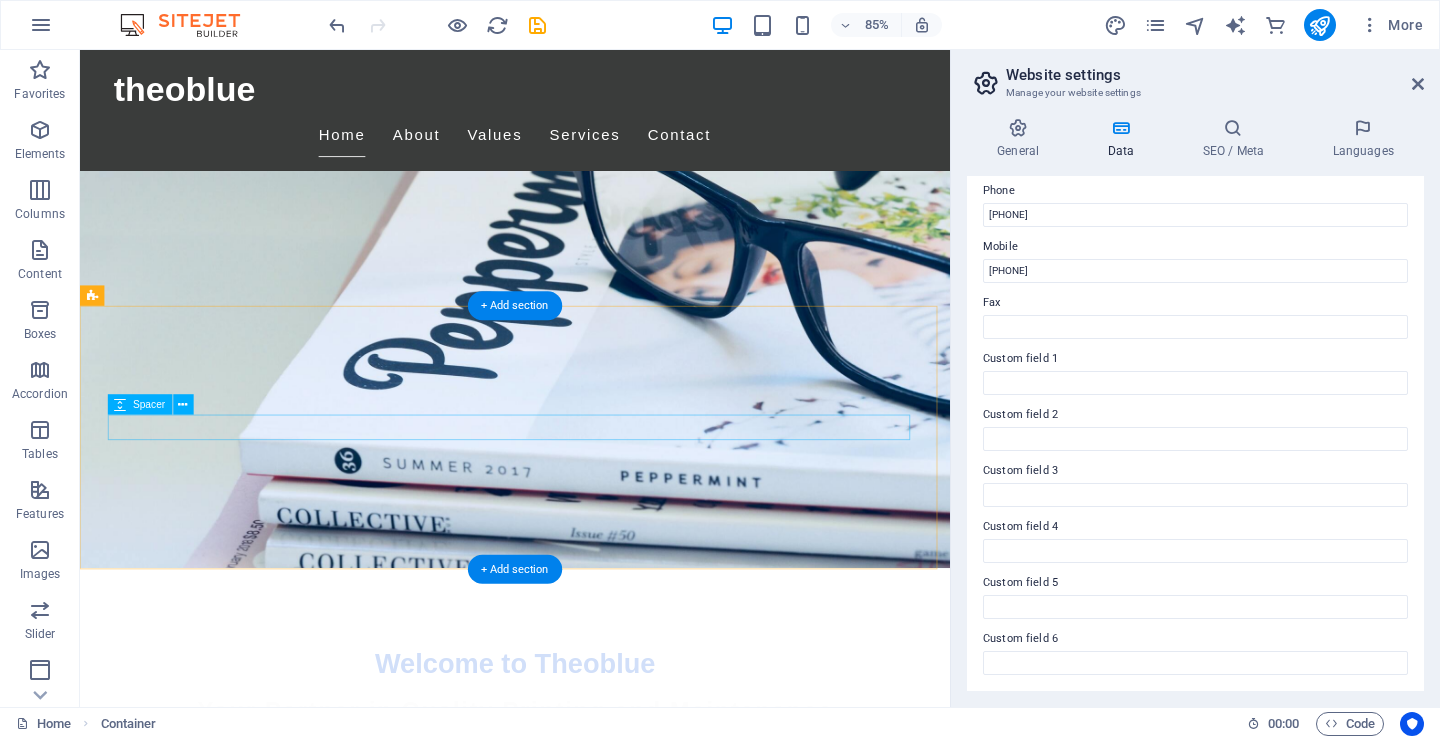 scroll, scrollTop: 0, scrollLeft: 0, axis: both 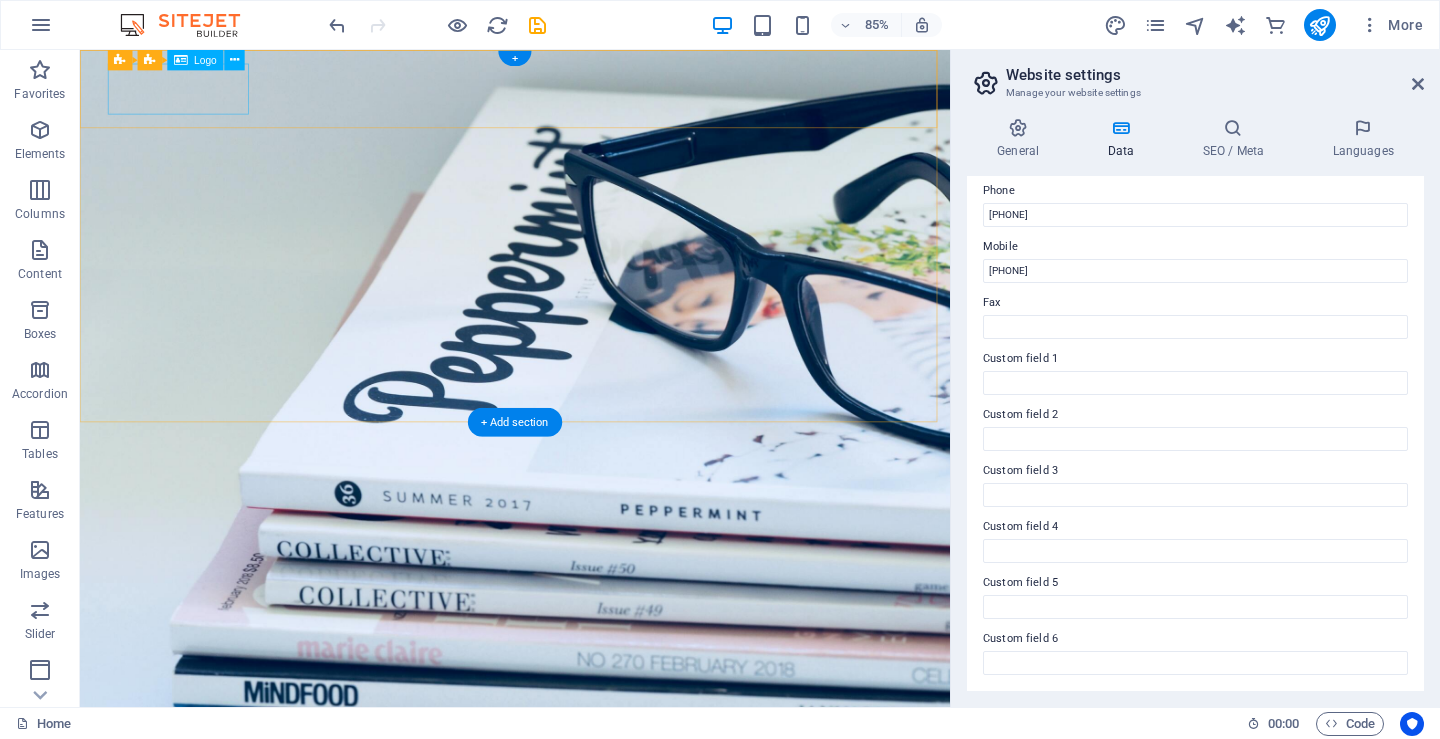 click on "theoblue" at bounding box center (592, 786) 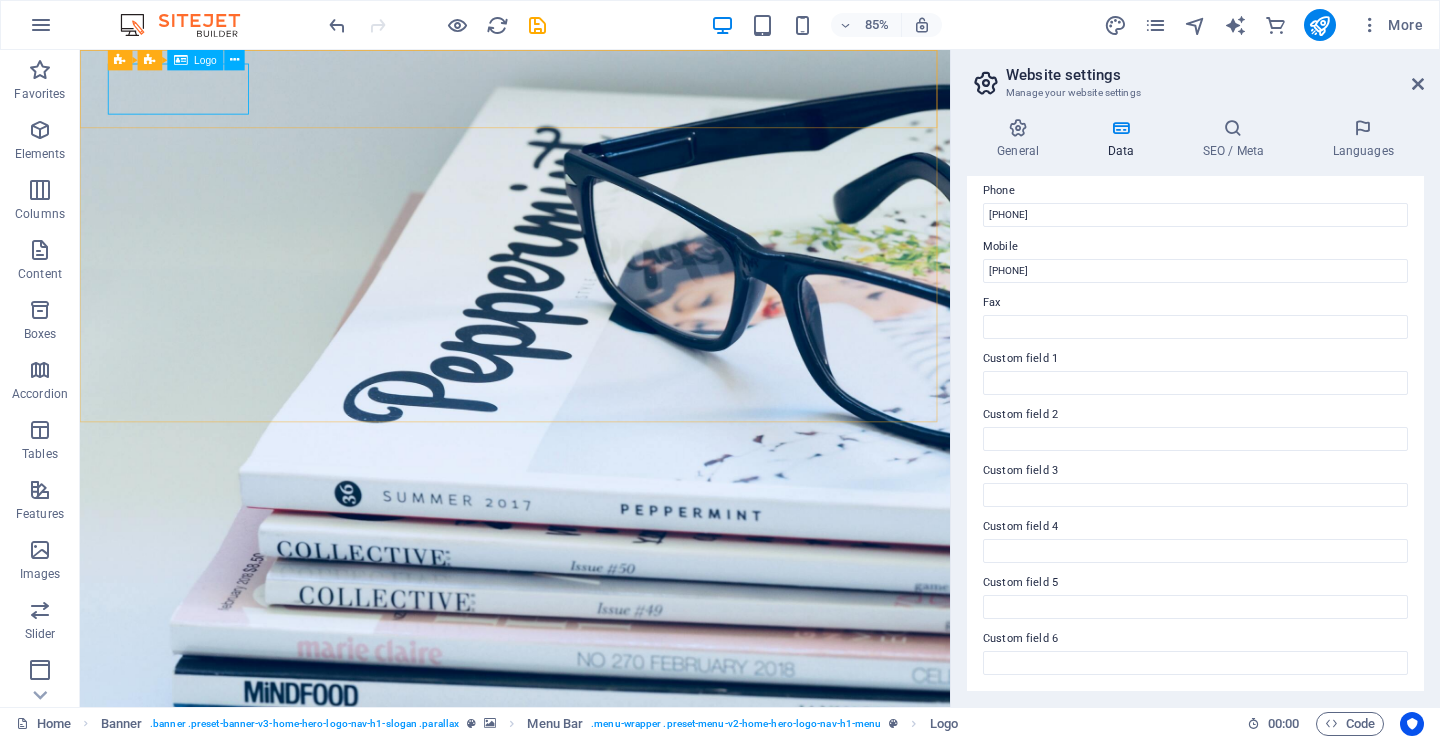 click on "Logo" at bounding box center (205, 60) 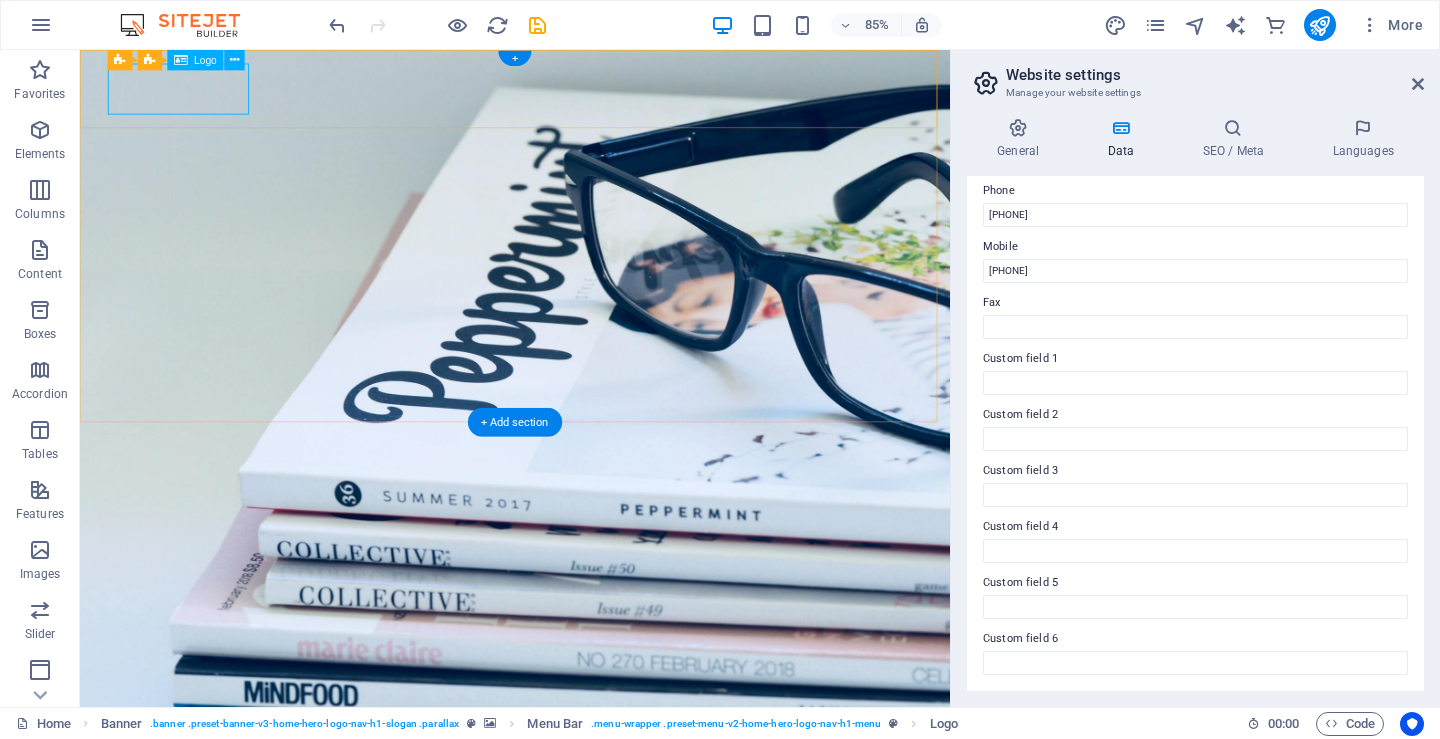 click on "theoblue" at bounding box center (592, 786) 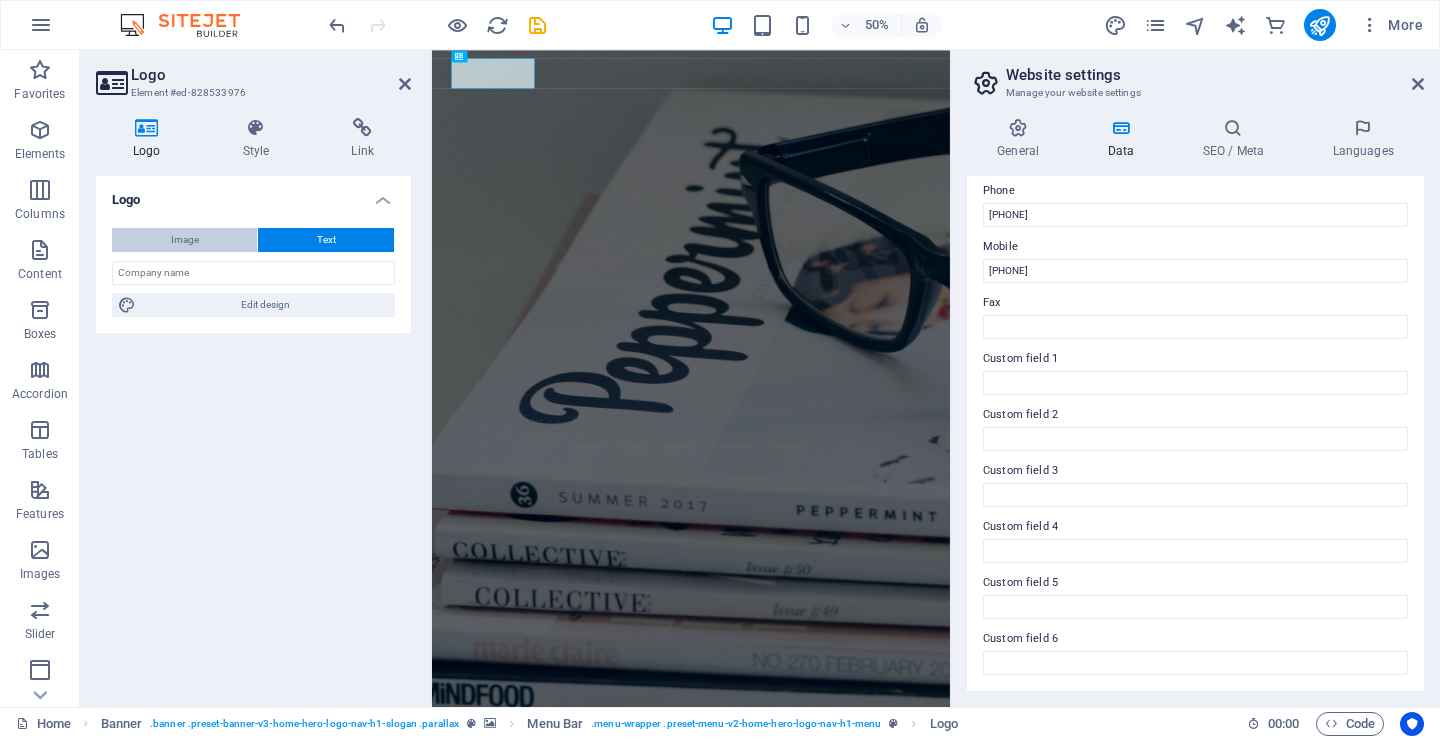 click on "Image" at bounding box center (184, 240) 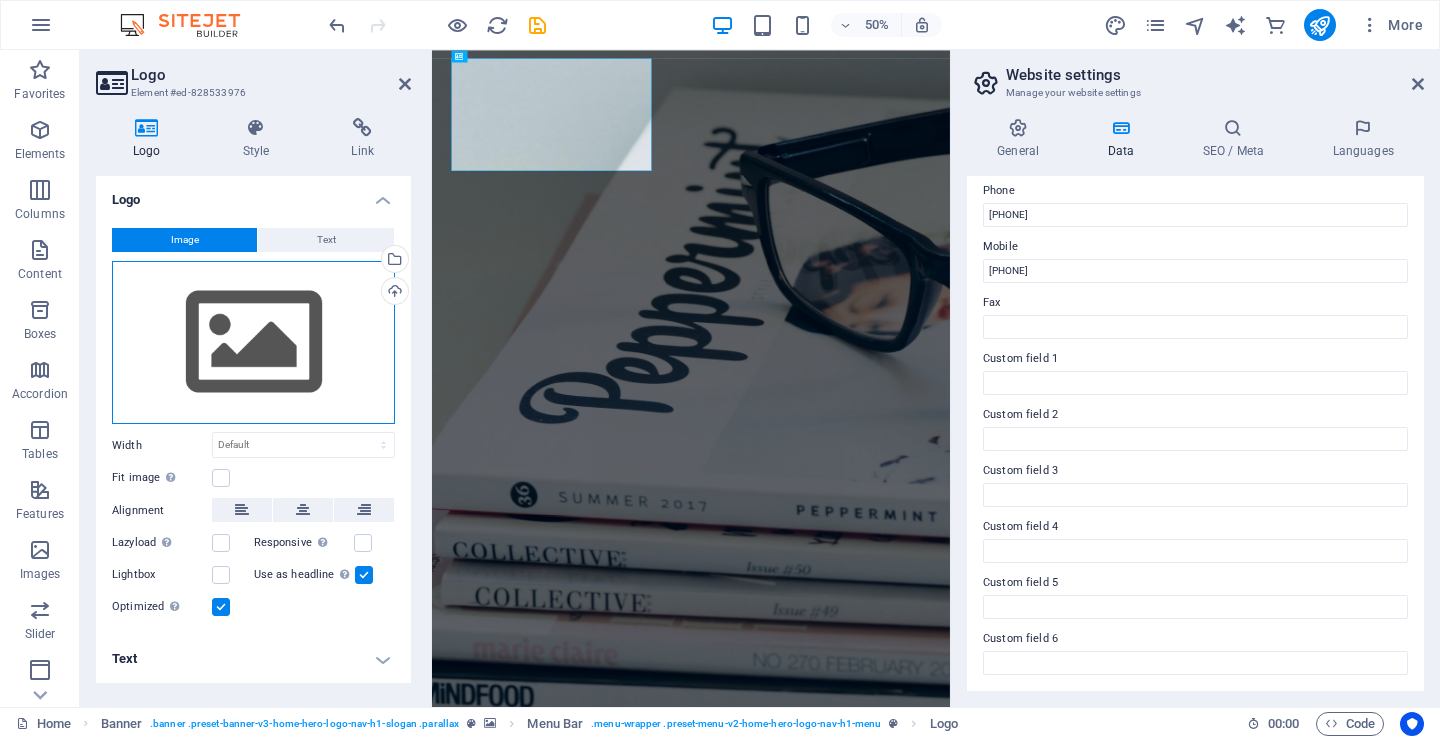 click on "Drag files here, click to choose files or select files from Files or our free stock photos & videos" at bounding box center (253, 343) 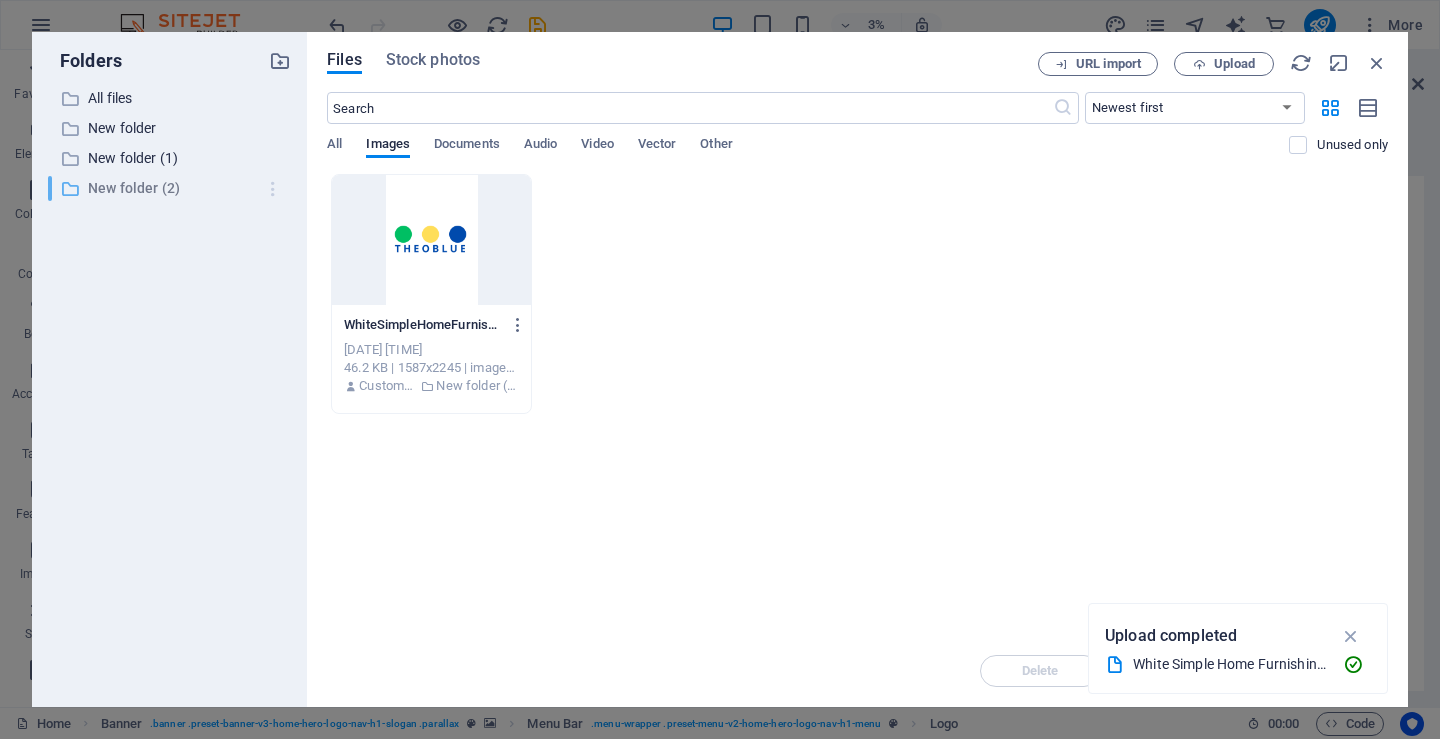 click at bounding box center (273, 189) 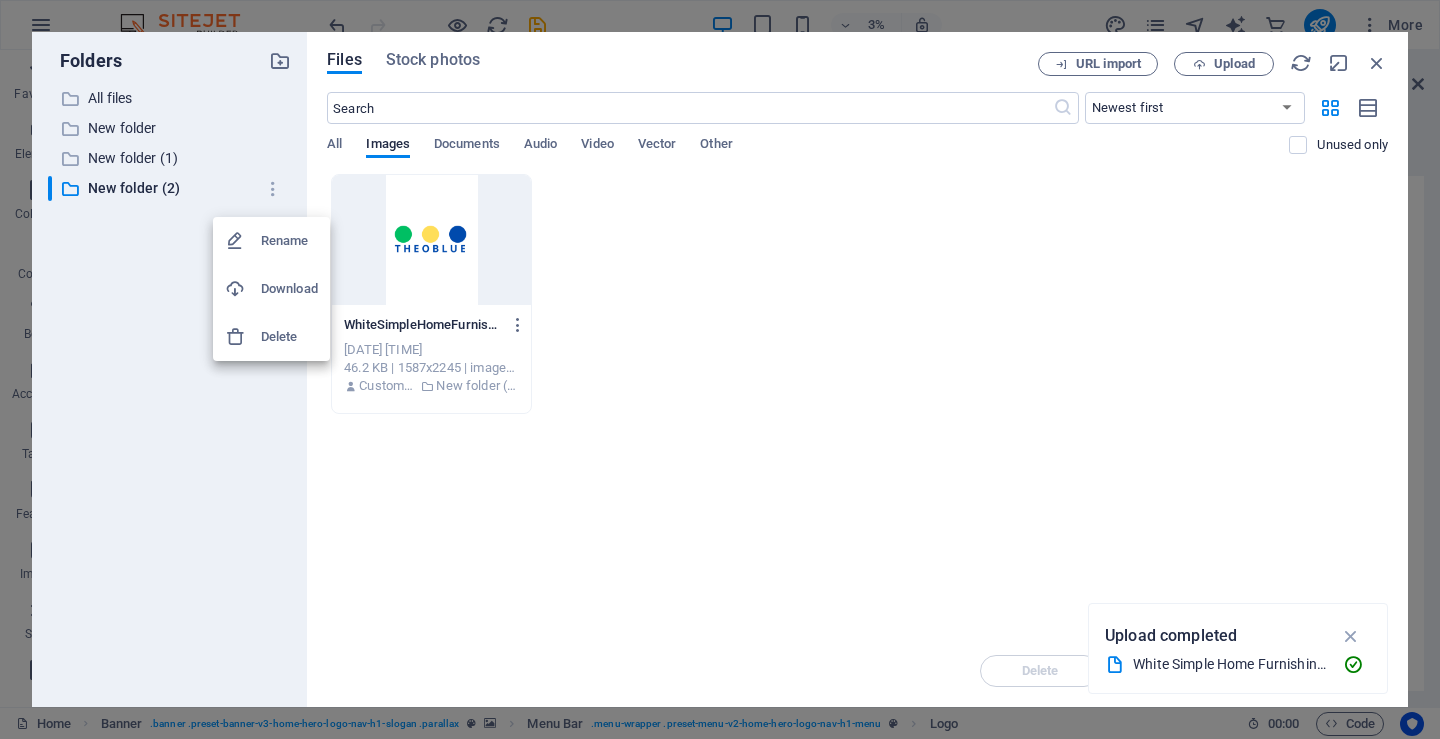 click on "Delete" at bounding box center [289, 337] 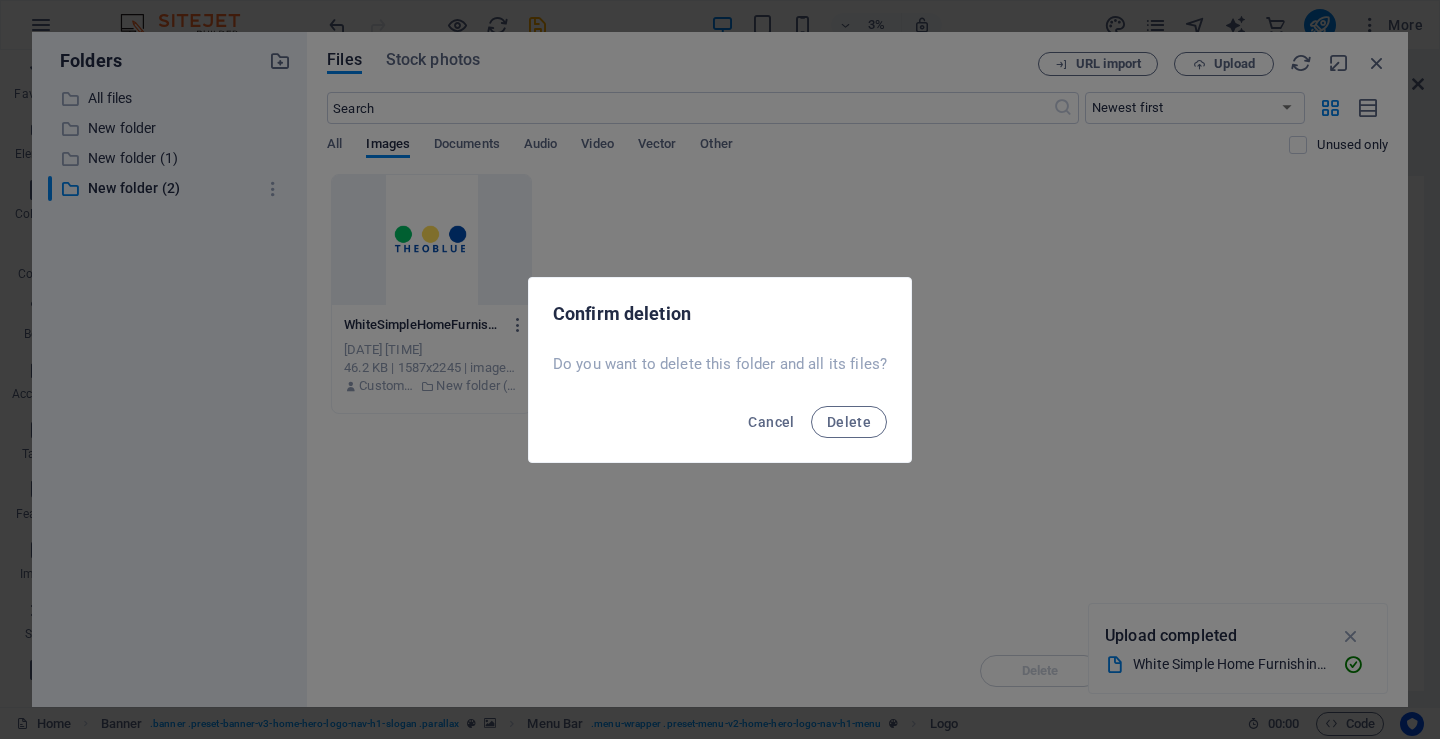 click on "Confirm deletion Do you want to delete this folder and all its files? Cancel Delete" at bounding box center [720, 369] 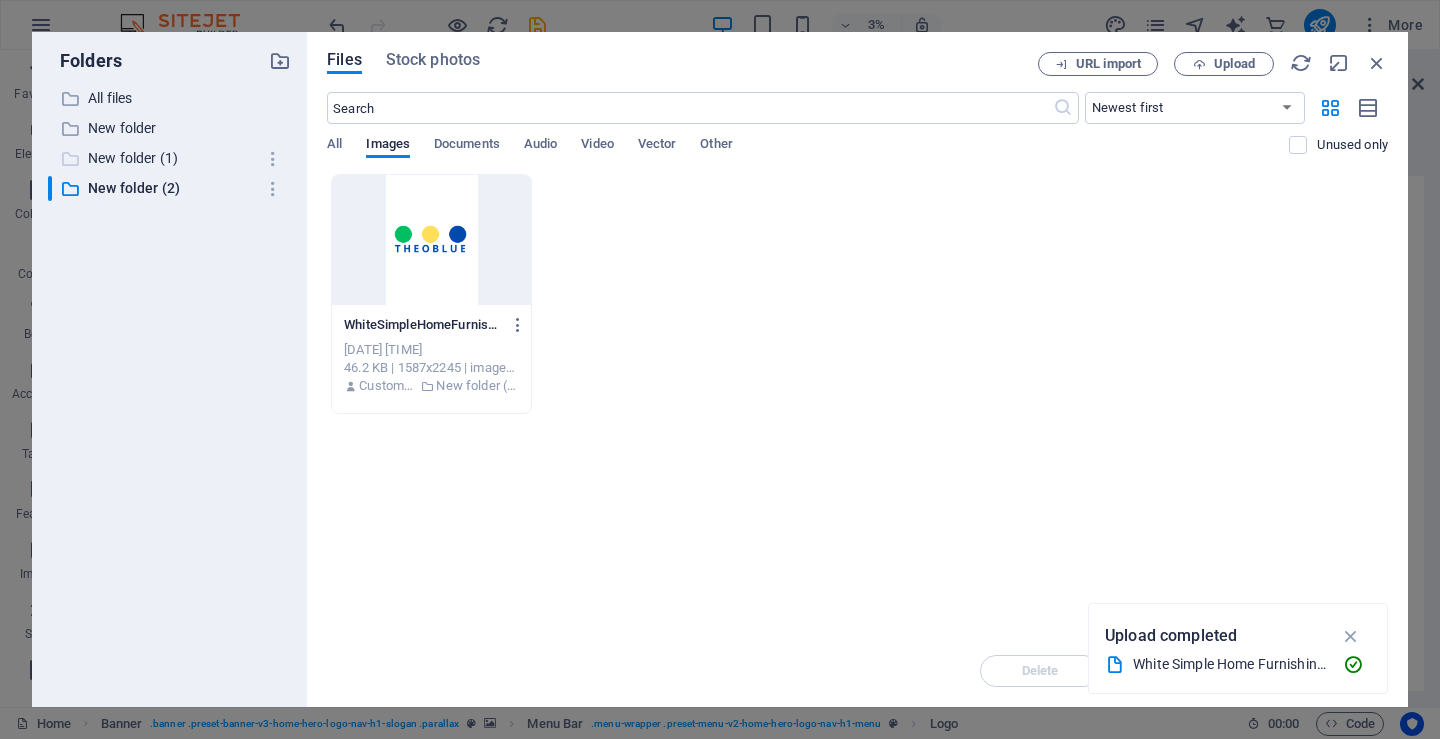 click on "New folder (1)" at bounding box center (171, 158) 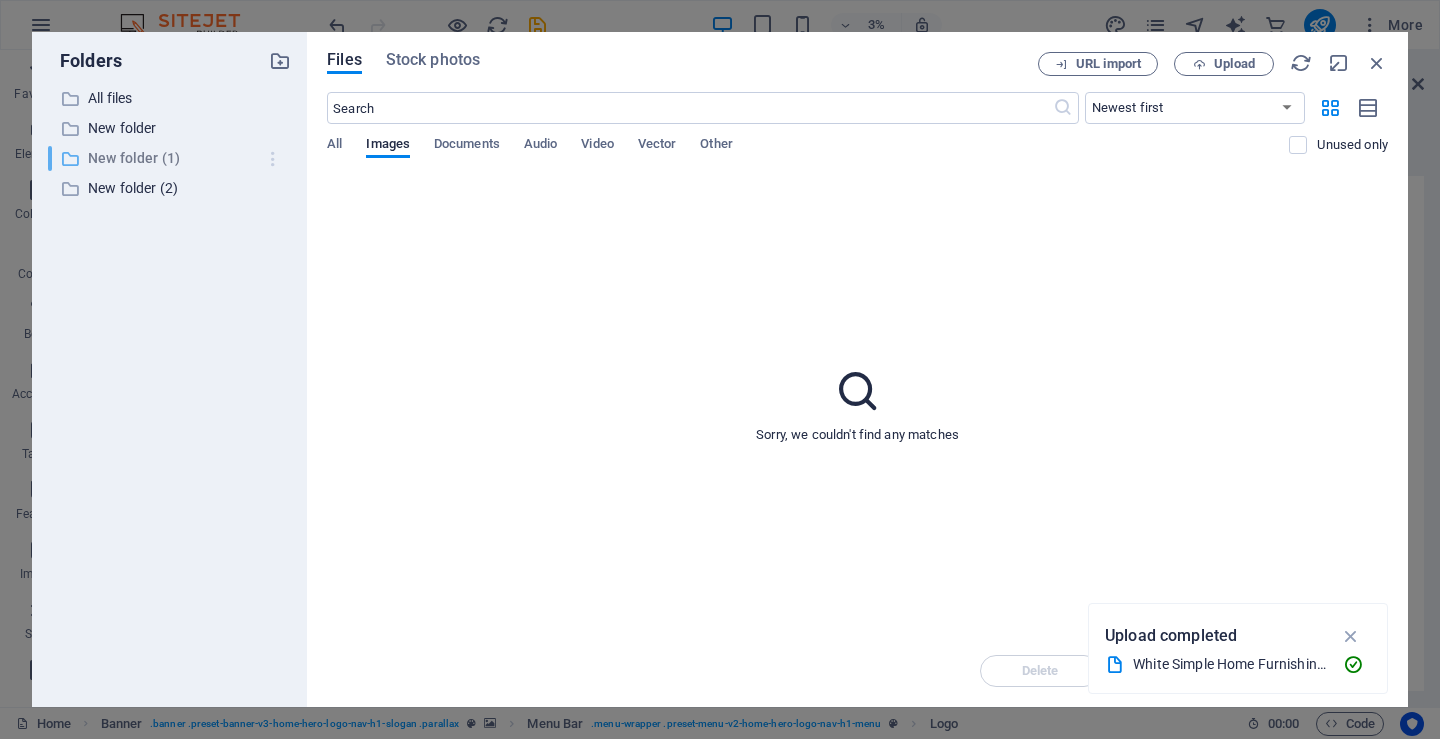 click at bounding box center (273, 159) 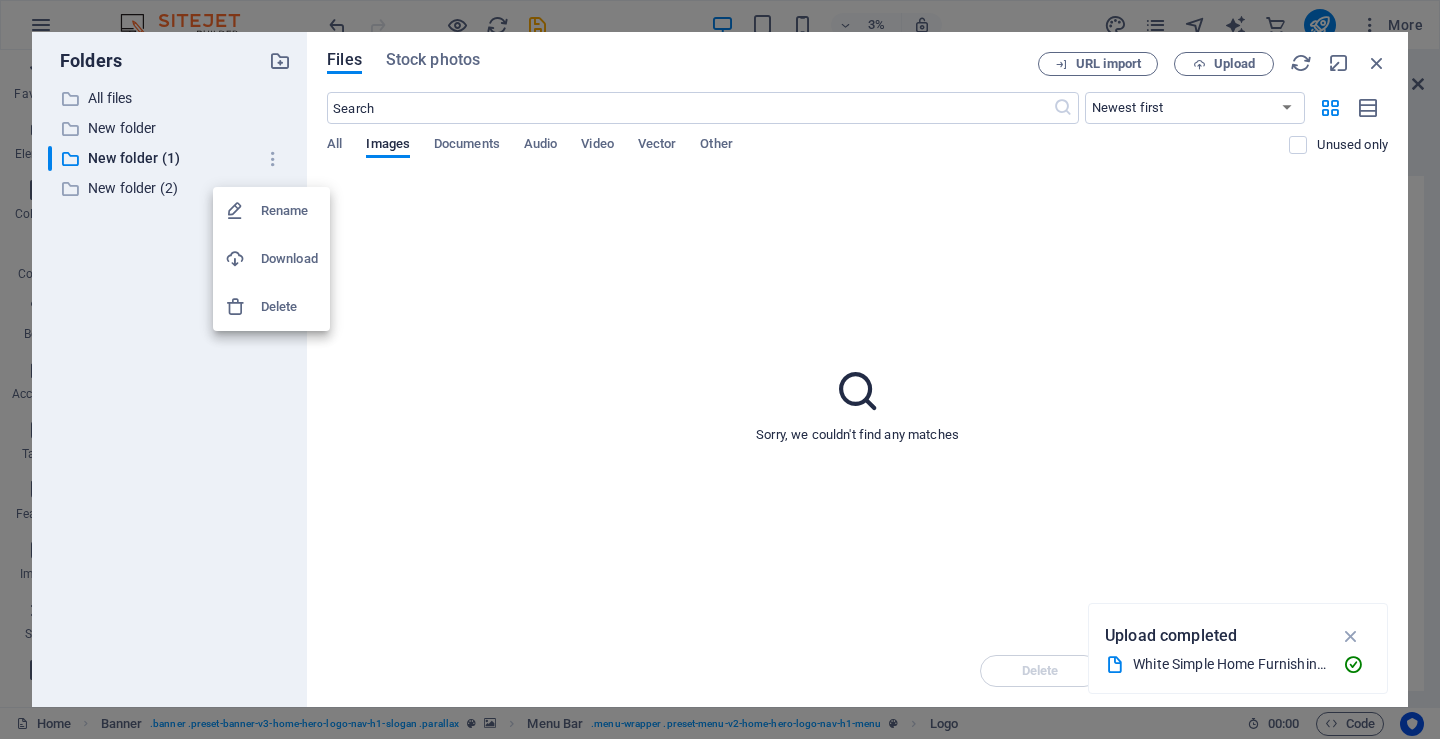 click on "Delete" at bounding box center (289, 307) 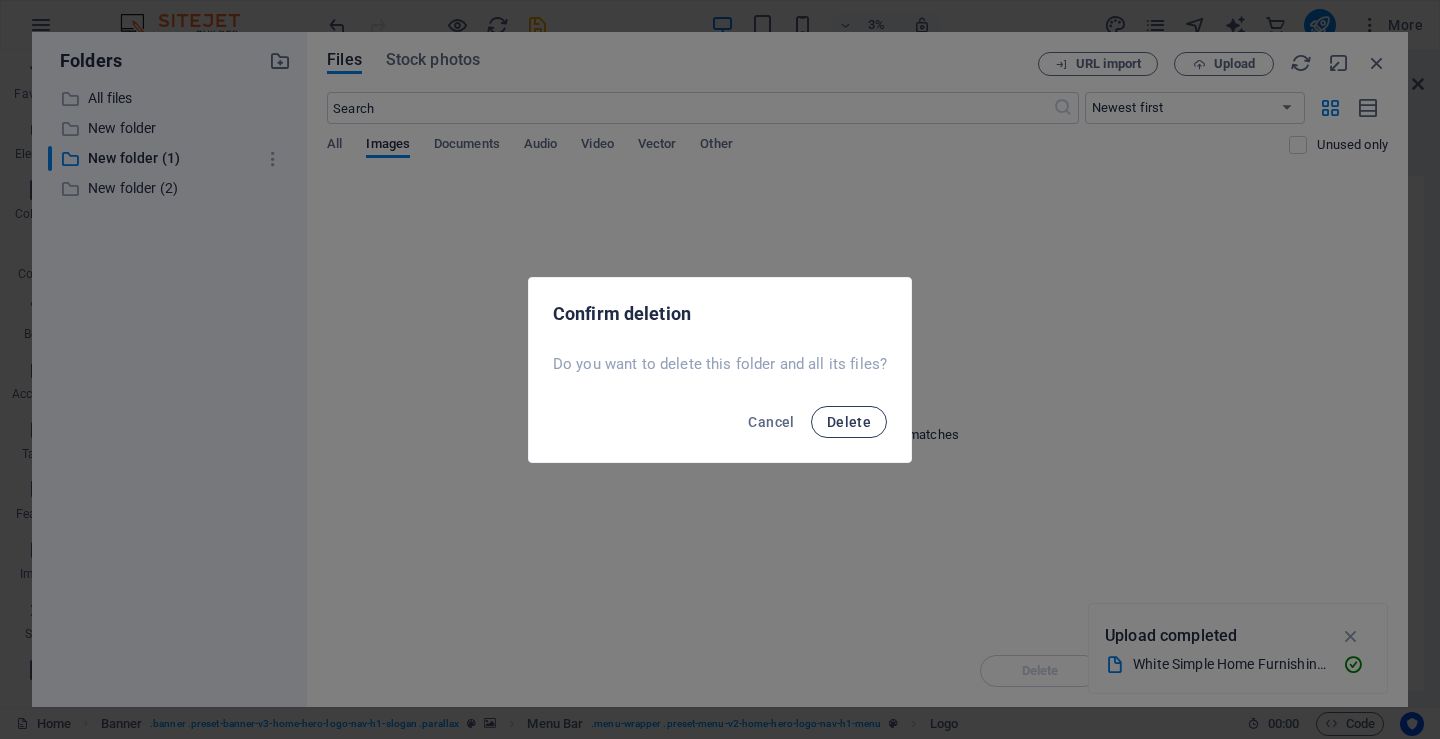 click on "Delete" at bounding box center (849, 422) 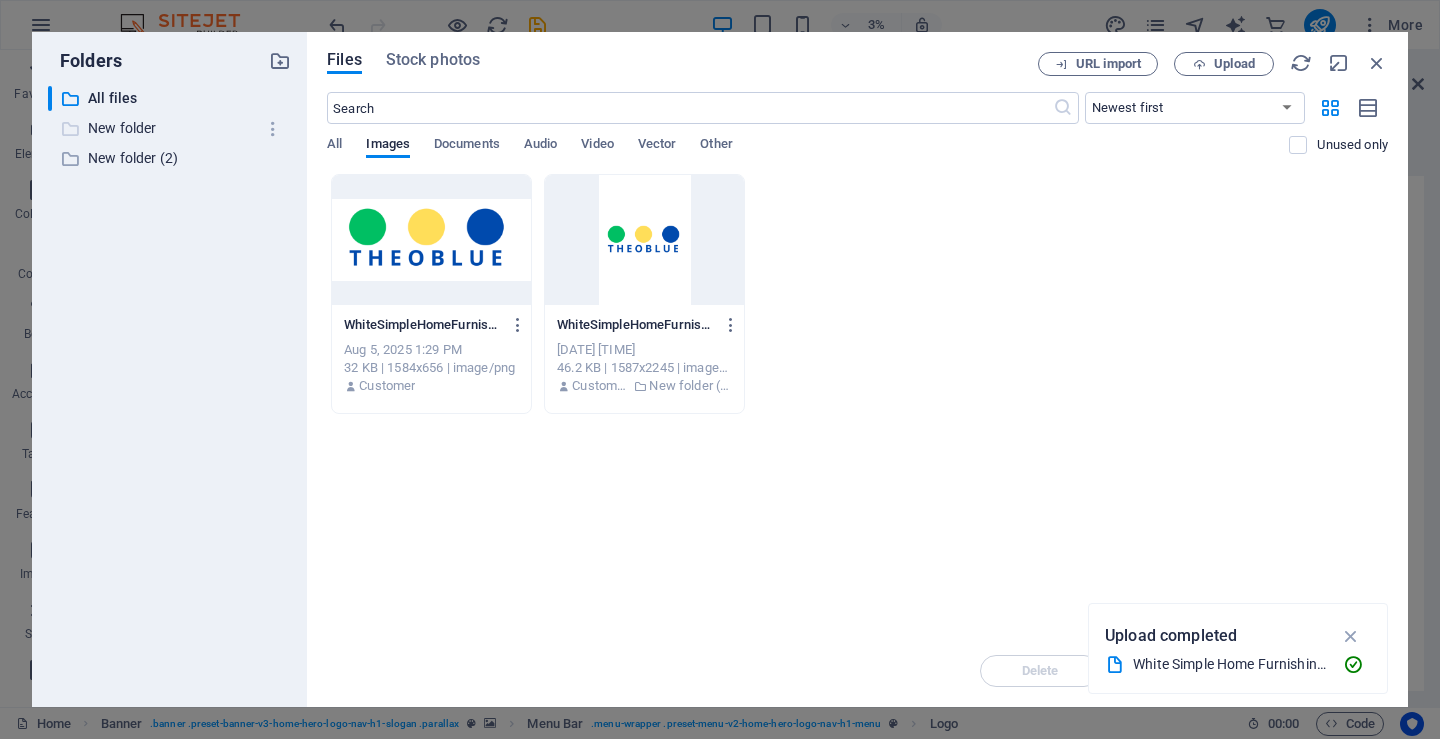 click on "New folder" at bounding box center (171, 128) 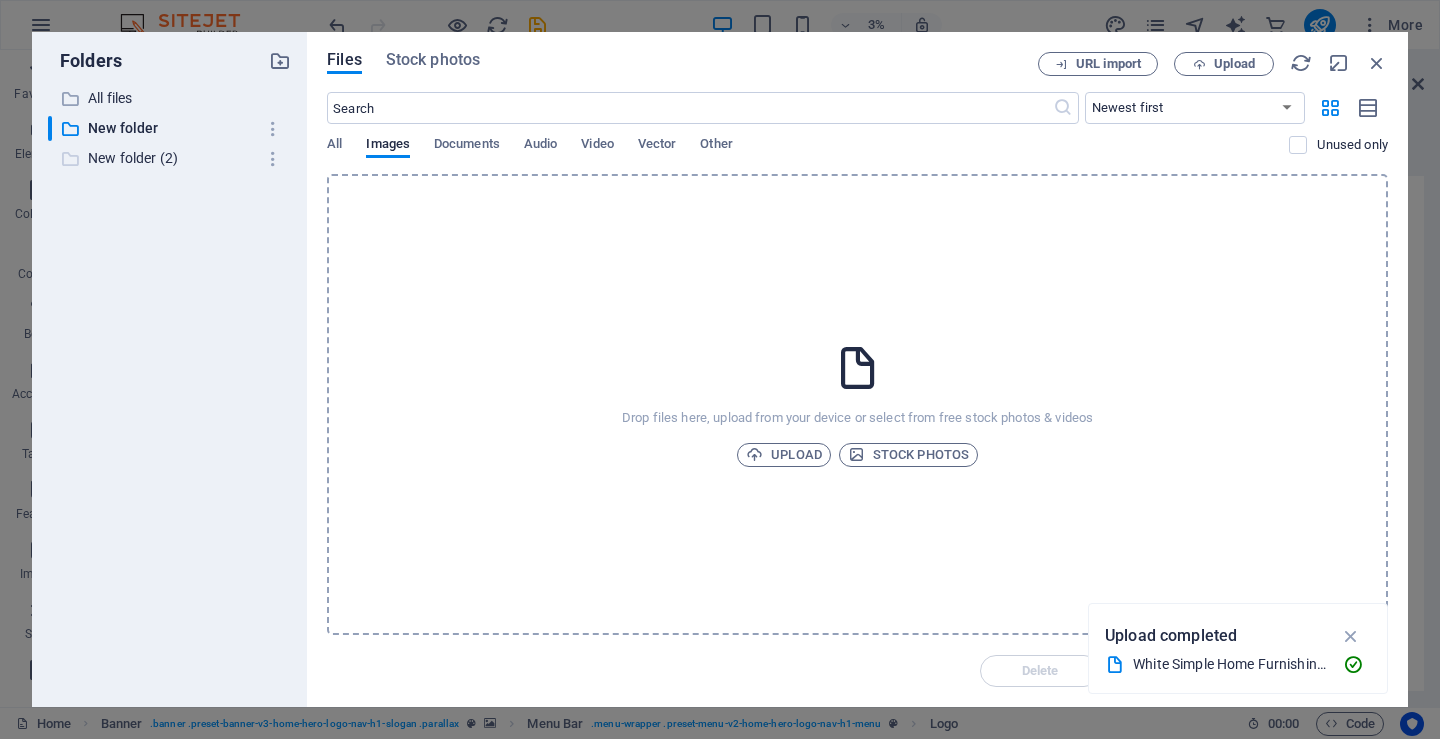 click on "New folder (2)" at bounding box center [171, 158] 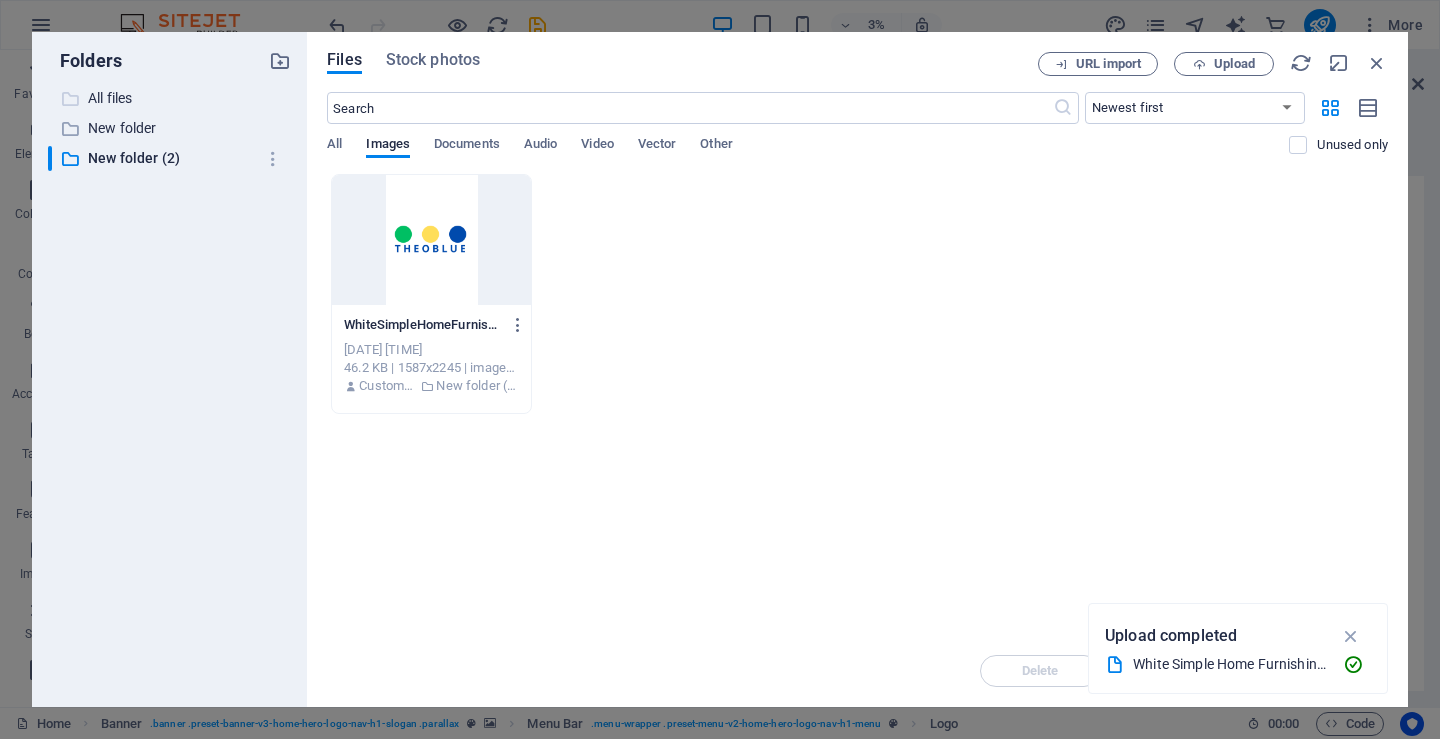 click on "All files" at bounding box center (171, 98) 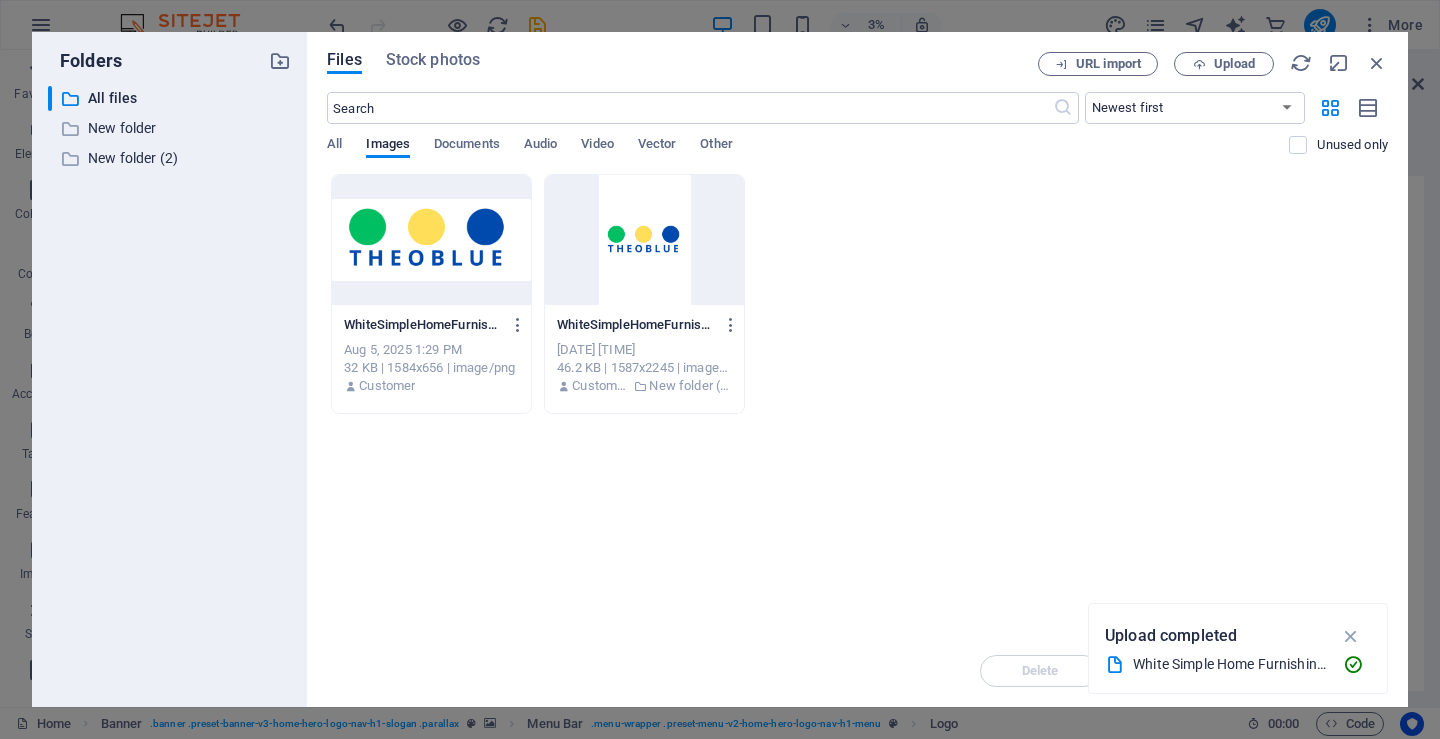 click at bounding box center [431, 240] 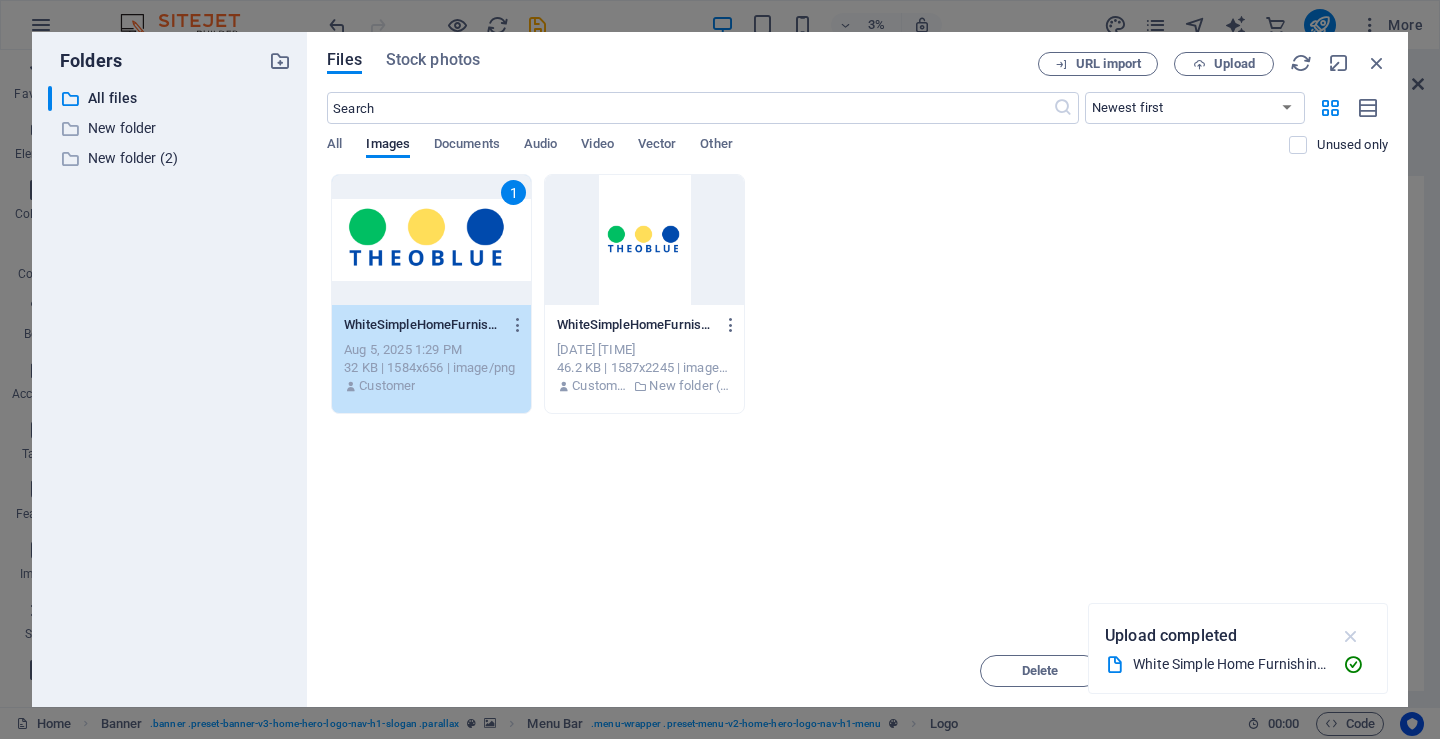 click at bounding box center [1351, 636] 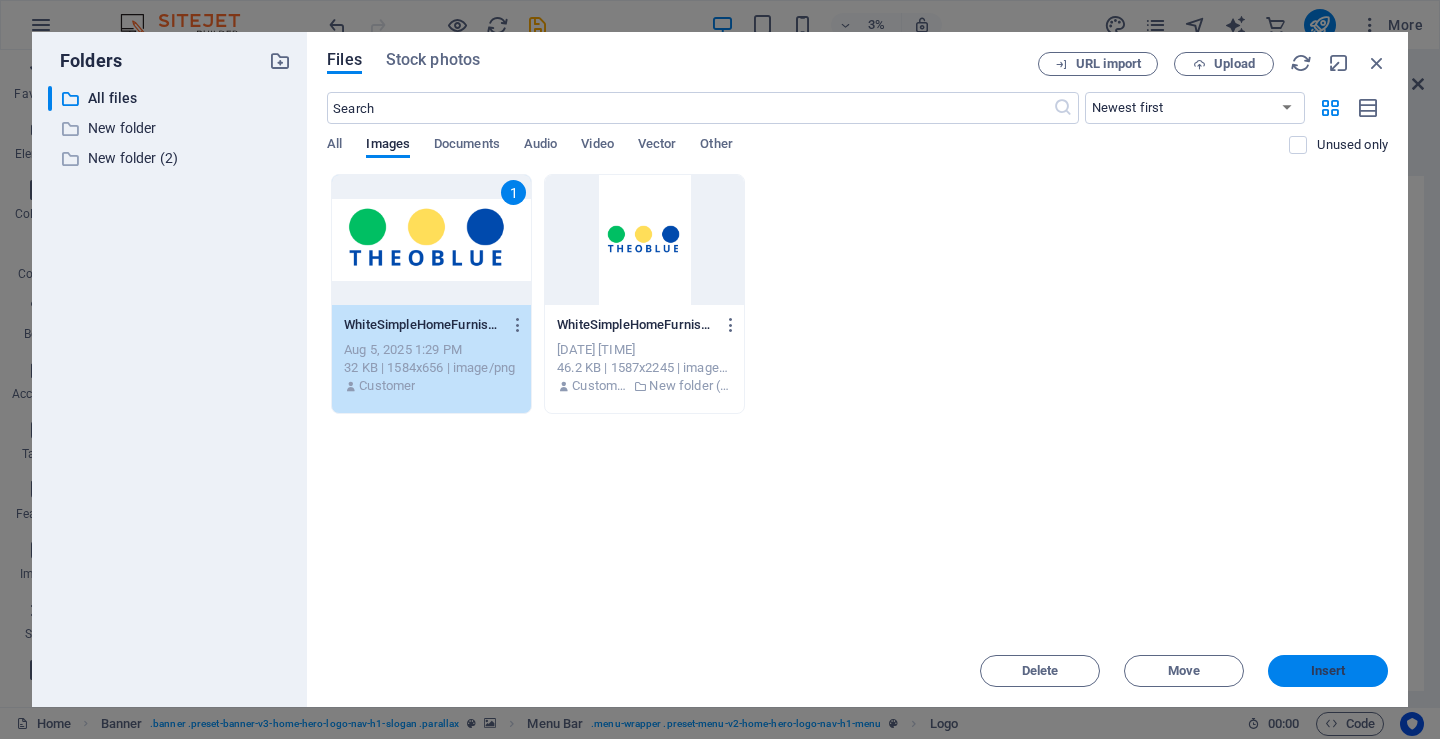 click on "Insert" at bounding box center (1328, 671) 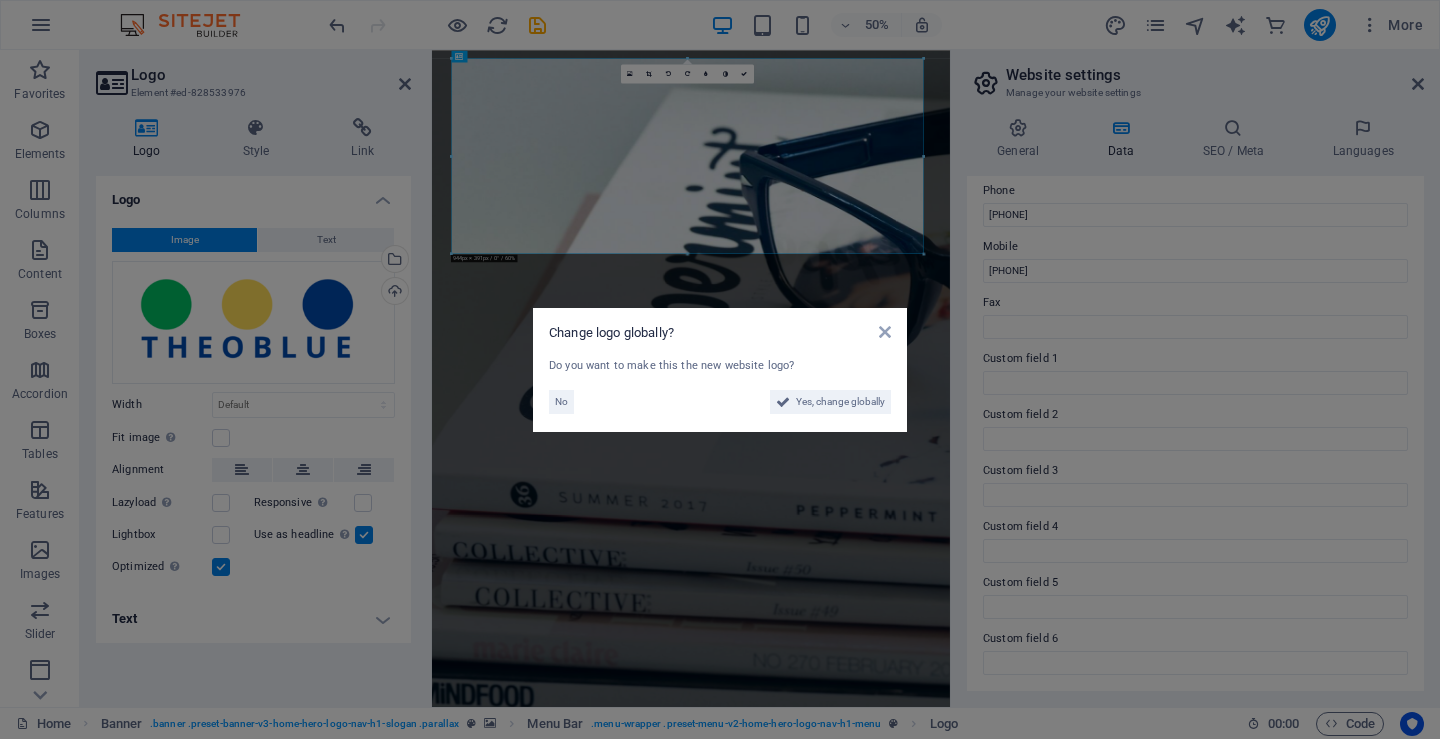 click on "Change logo globally? Do you want to make this the new website logo? No Yes, change globally" at bounding box center [720, 369] 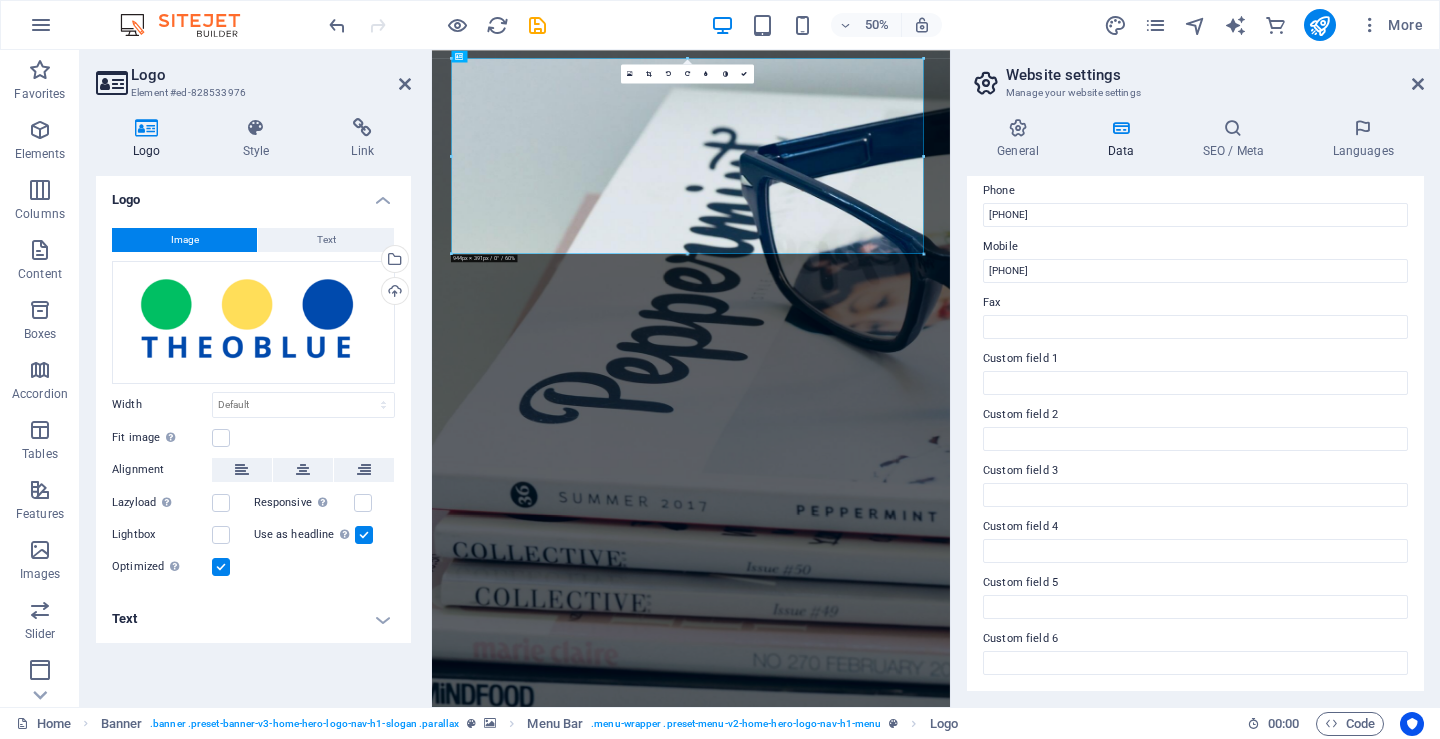 click at bounding box center (221, 438) 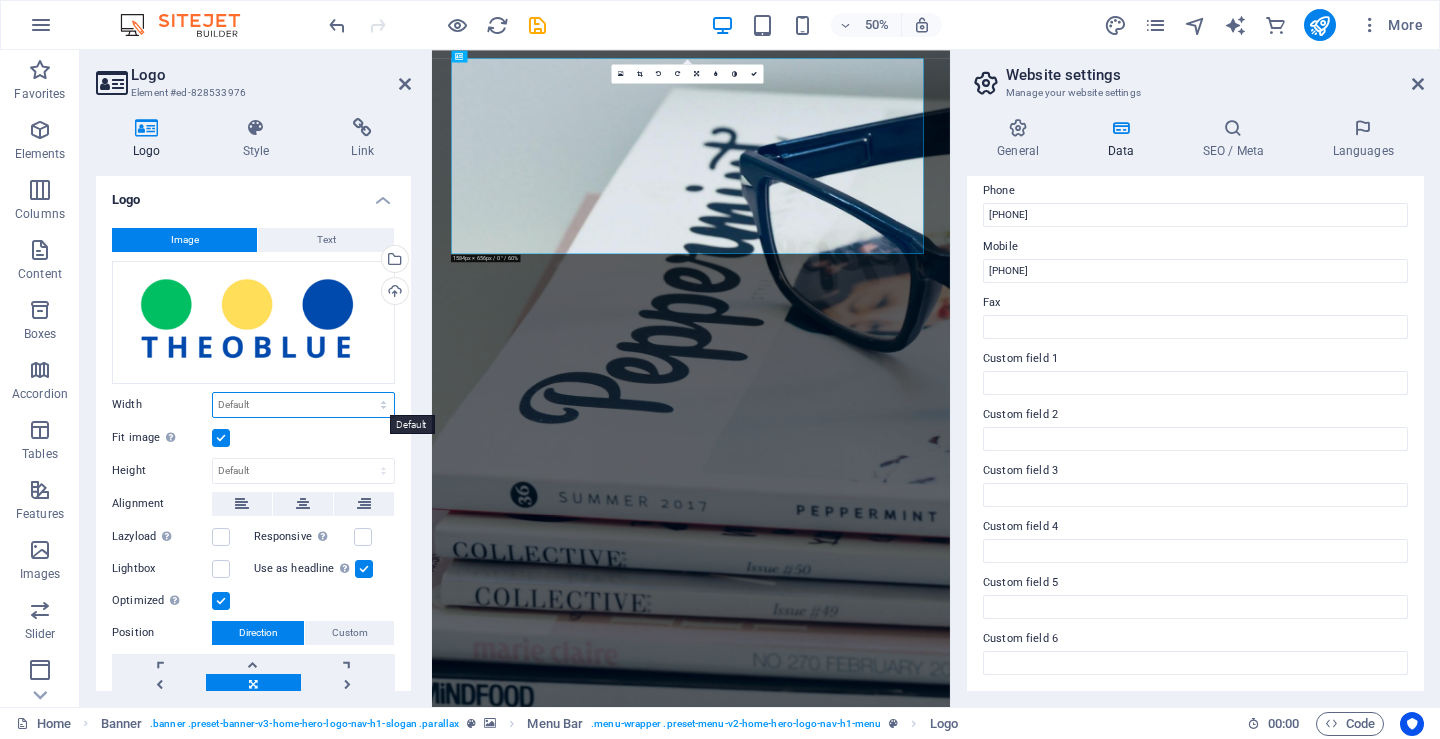 click on "Default auto px rem % em vh vw" at bounding box center (303, 405) 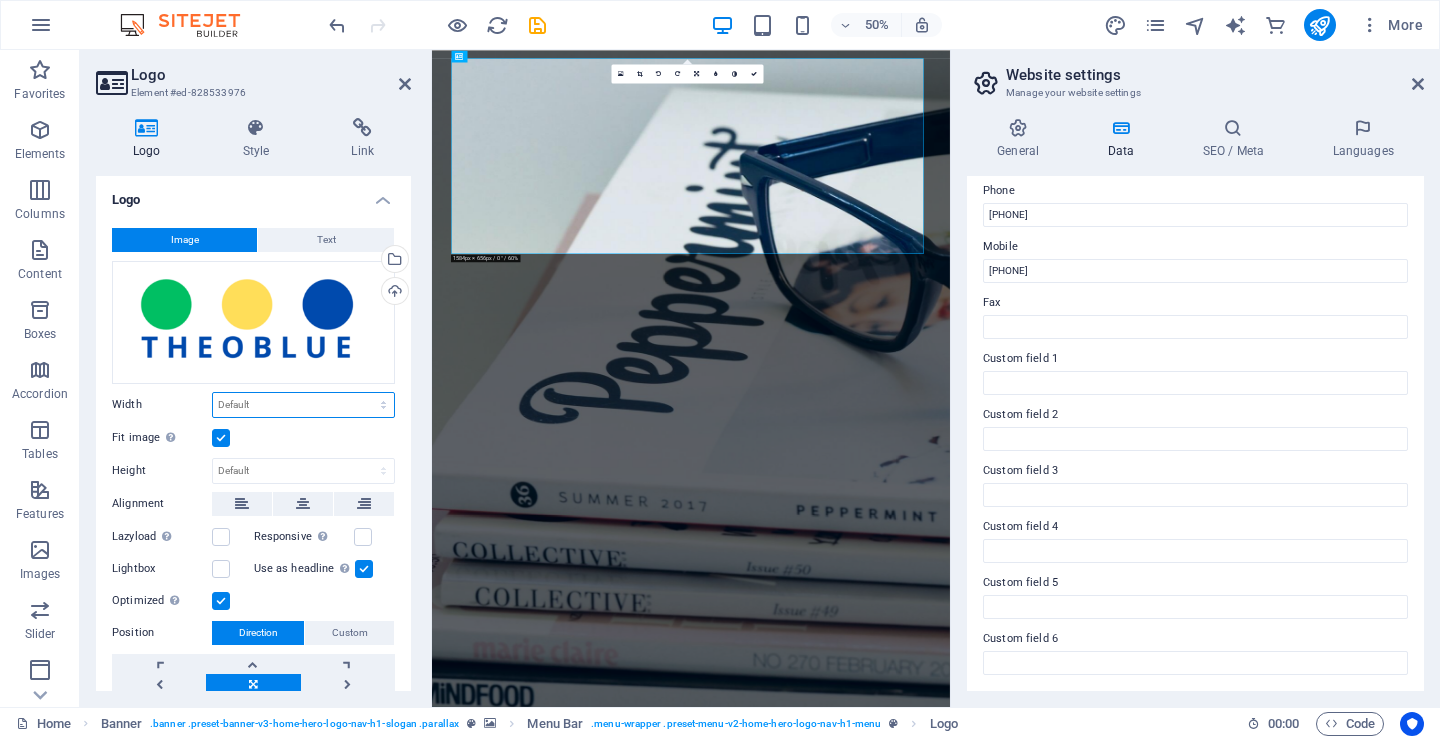 select on "%" 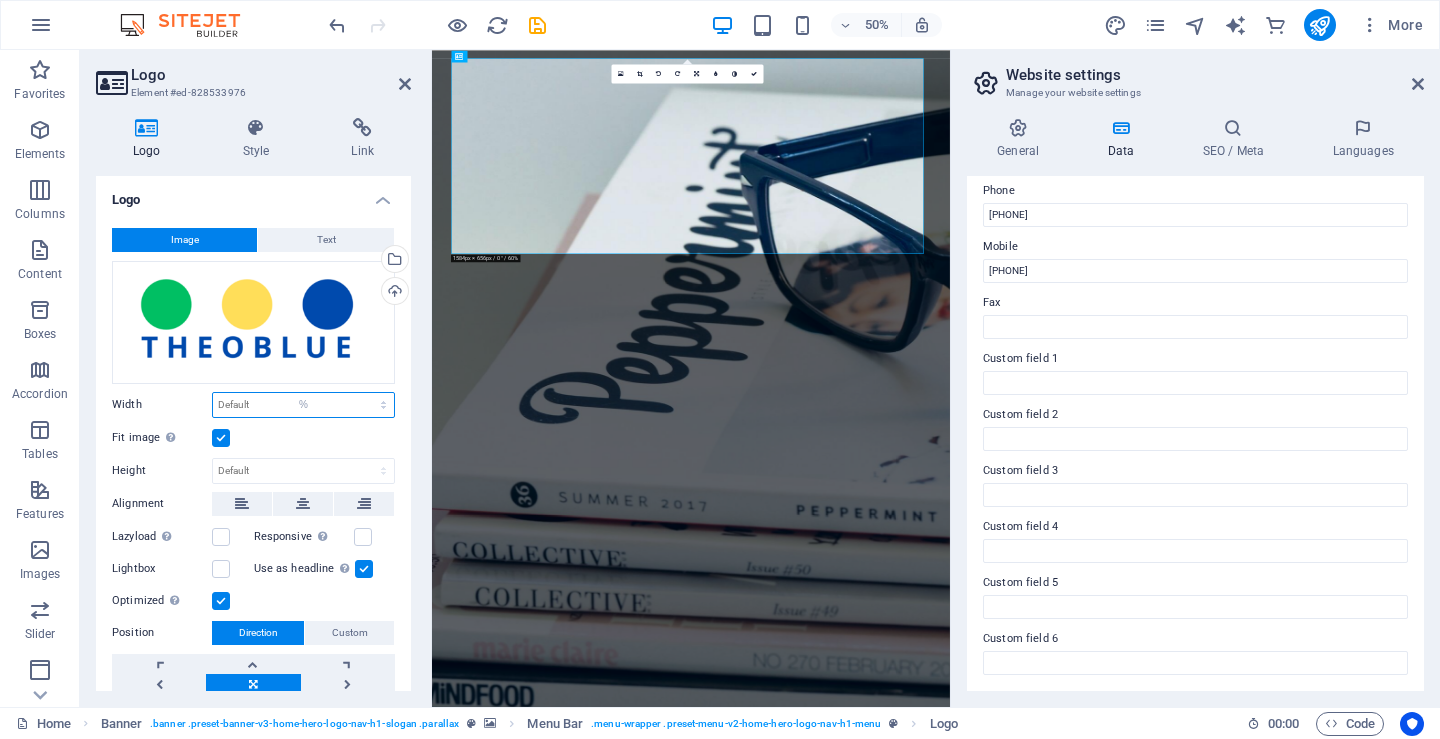 click on "Default auto px rem % em vh vw" at bounding box center [303, 405] 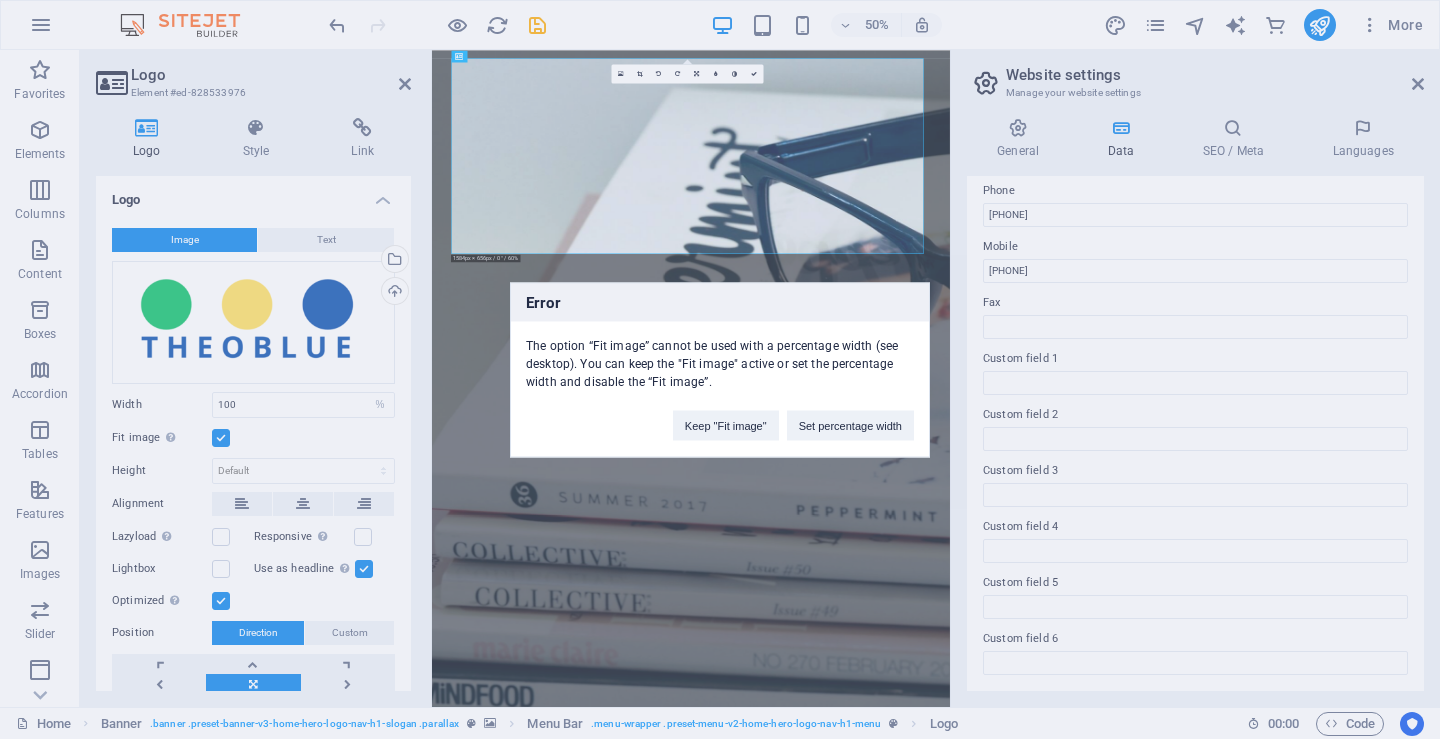 click on "Error The option “Fit image” cannot be used with a percentage width (see desktop). You can keep the "Fit image" active or set the percentage width and disable the “Fit image”. Keep "Fit image" Set percentage width" at bounding box center [720, 369] 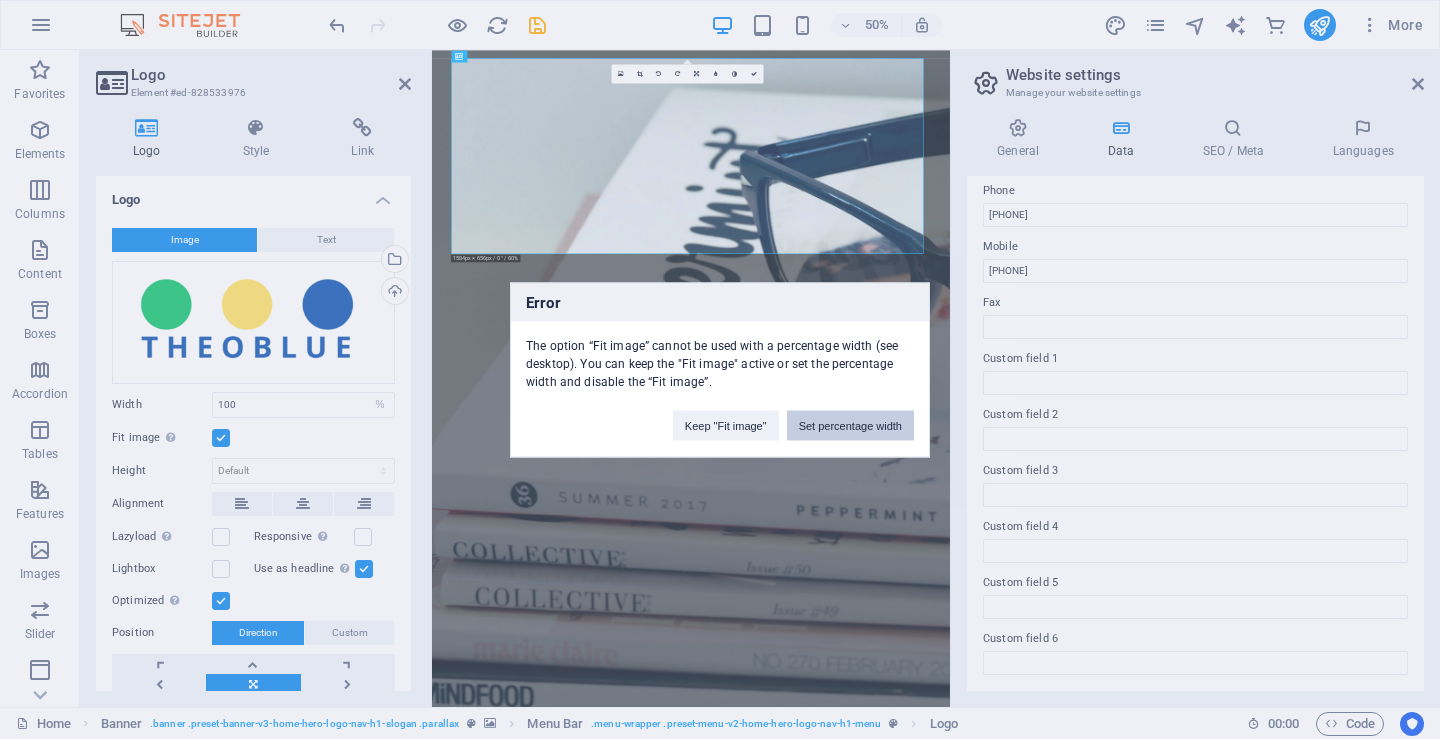 click on "Set percentage width" at bounding box center (850, 425) 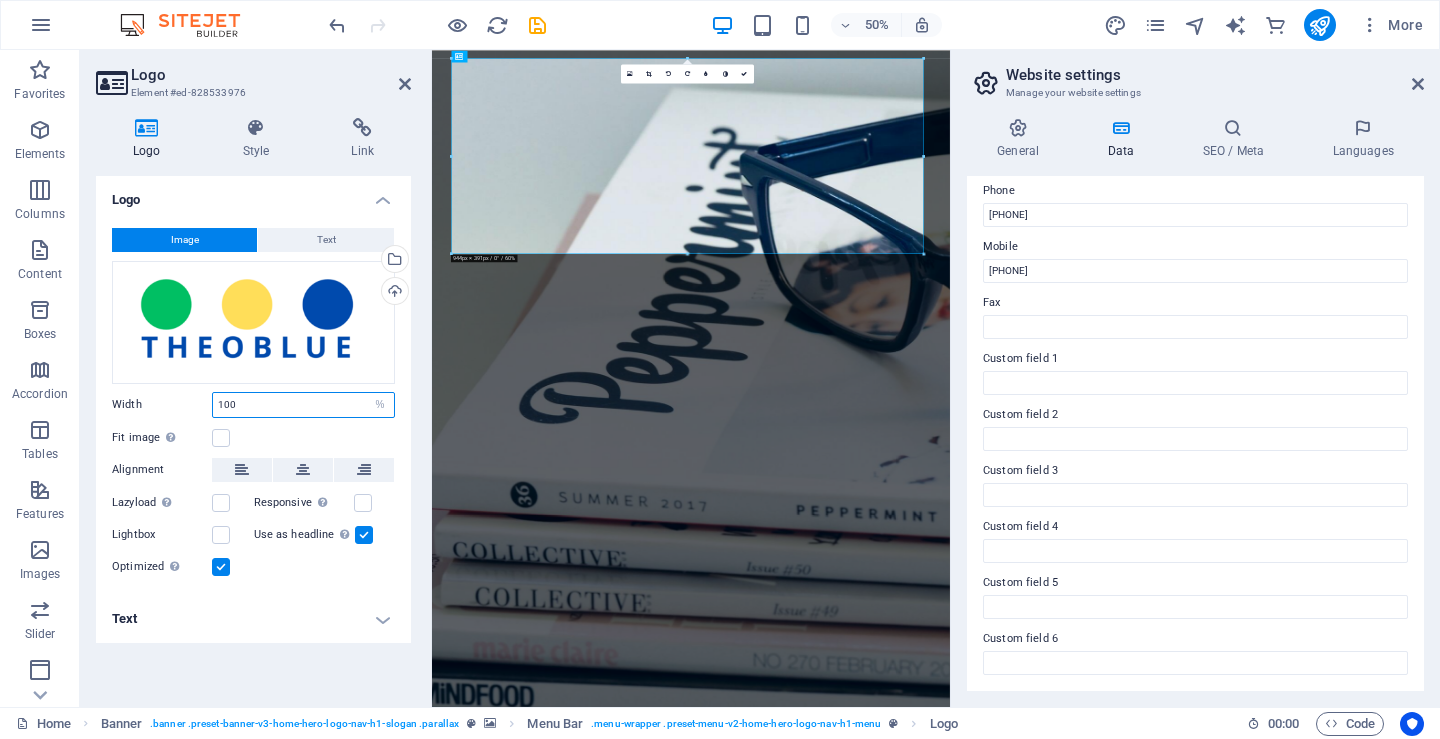 drag, startPoint x: 256, startPoint y: 395, endPoint x: 181, endPoint y: 390, distance: 75.16648 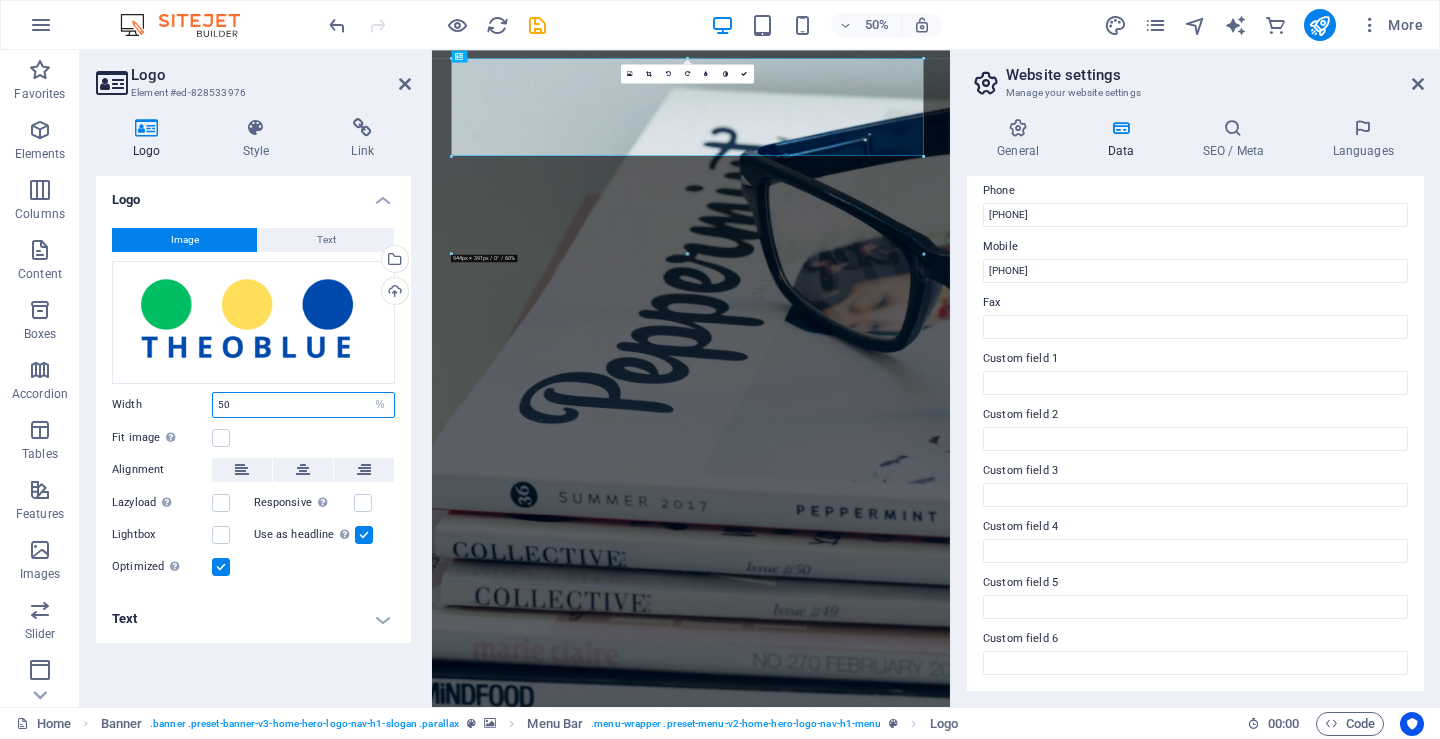 click on "50" at bounding box center [303, 405] 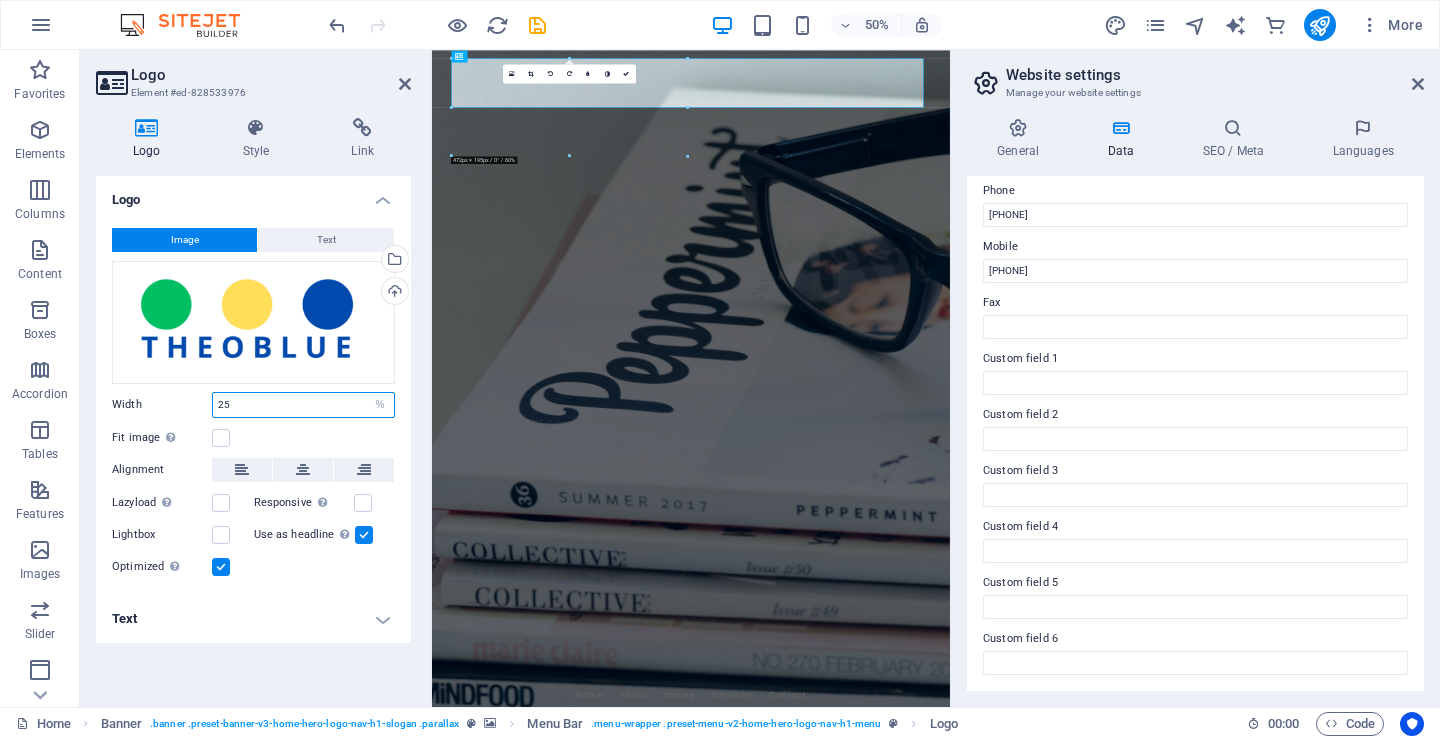 click on "25" at bounding box center (303, 405) 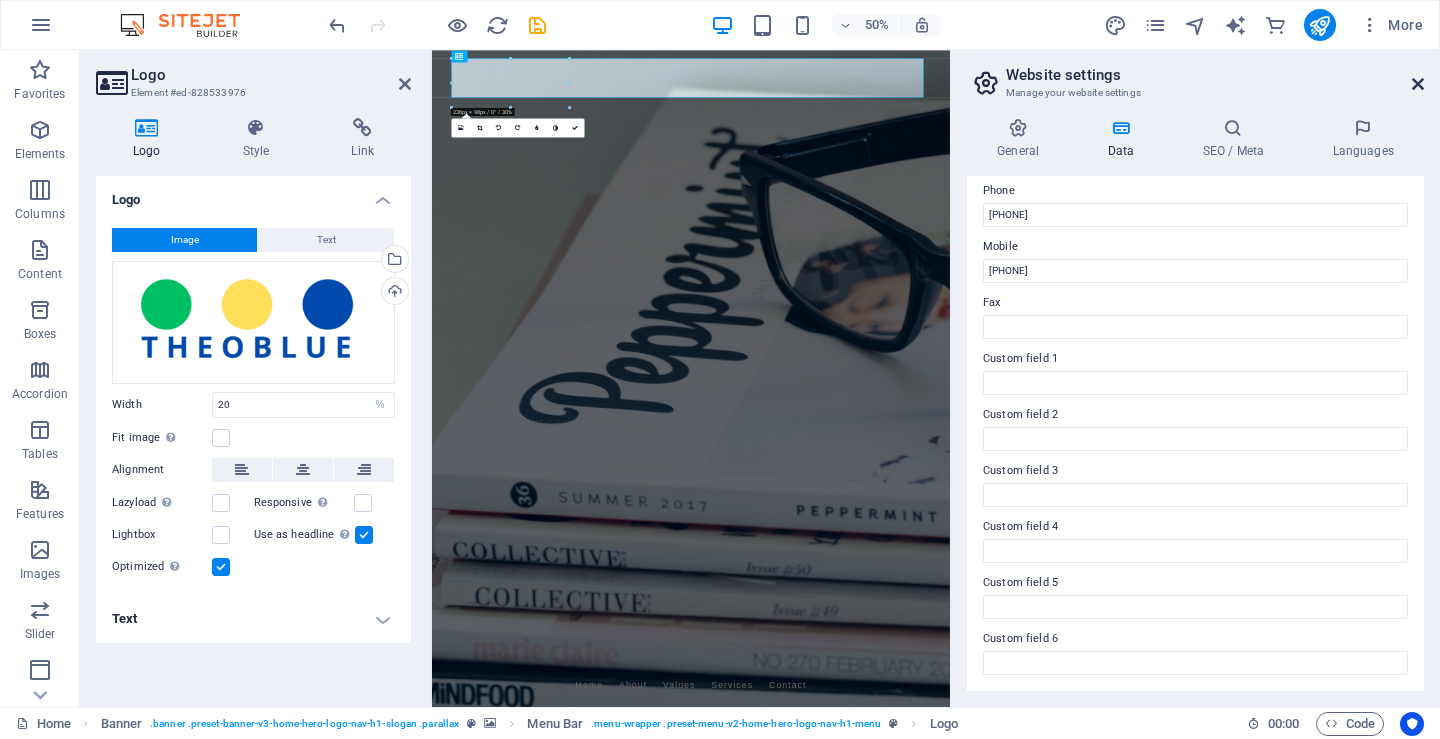 click at bounding box center [1418, 84] 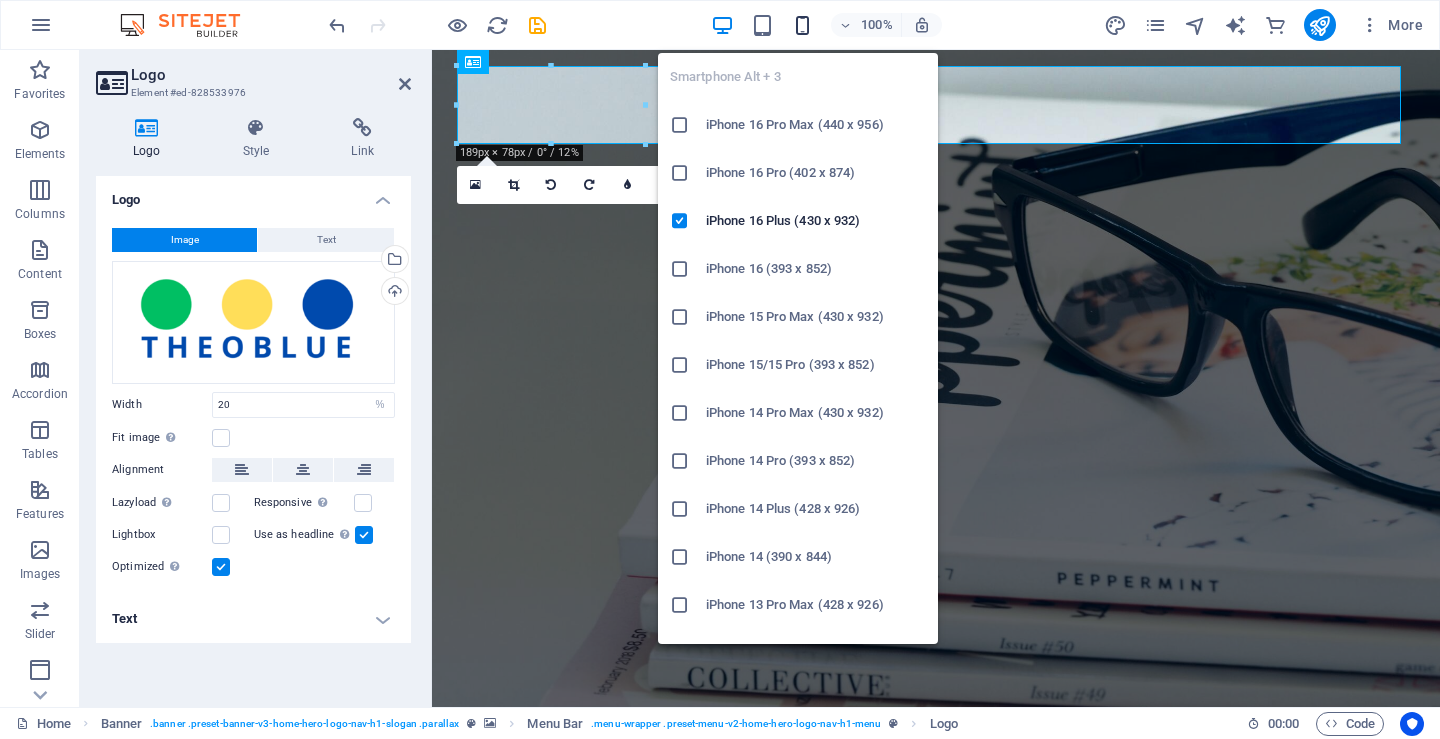 click at bounding box center (802, 25) 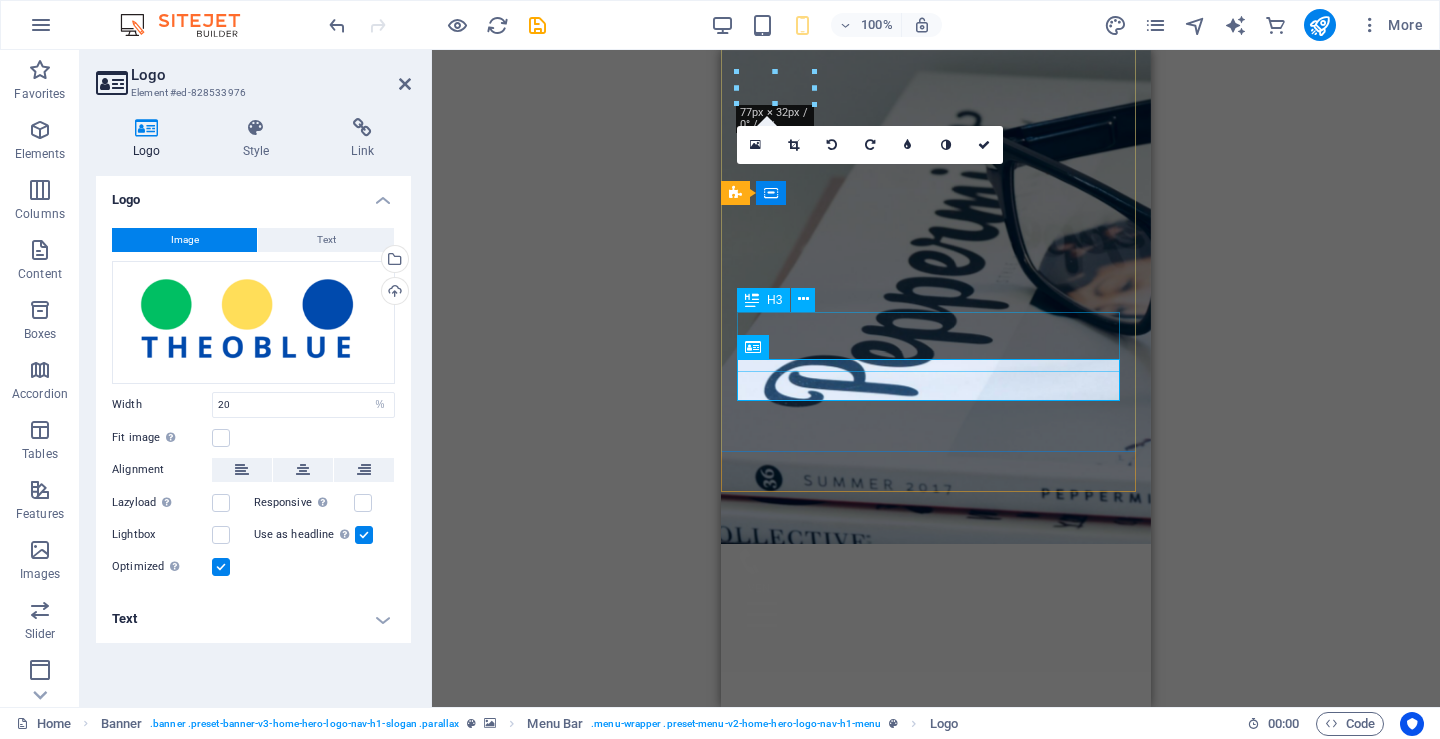 scroll, scrollTop: 0, scrollLeft: 0, axis: both 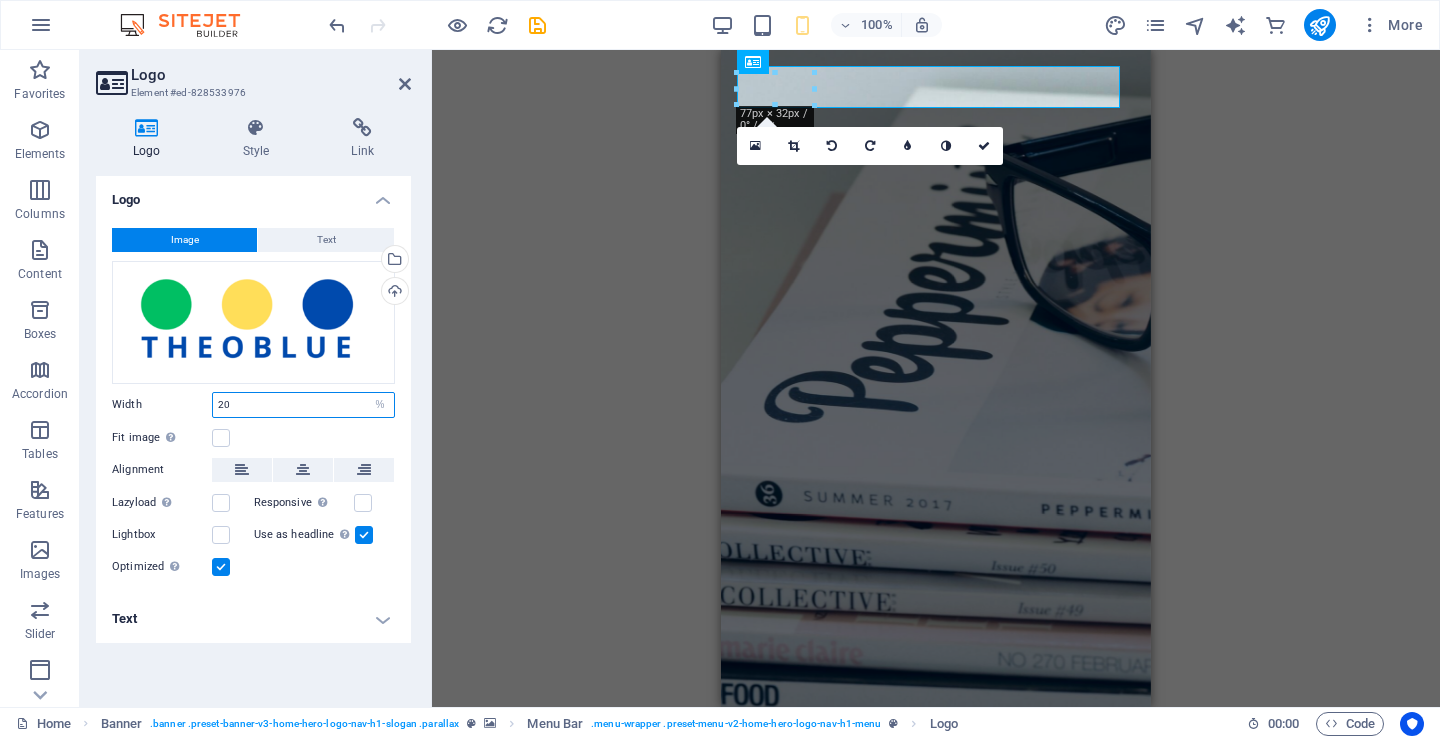 click on "20" at bounding box center [303, 405] 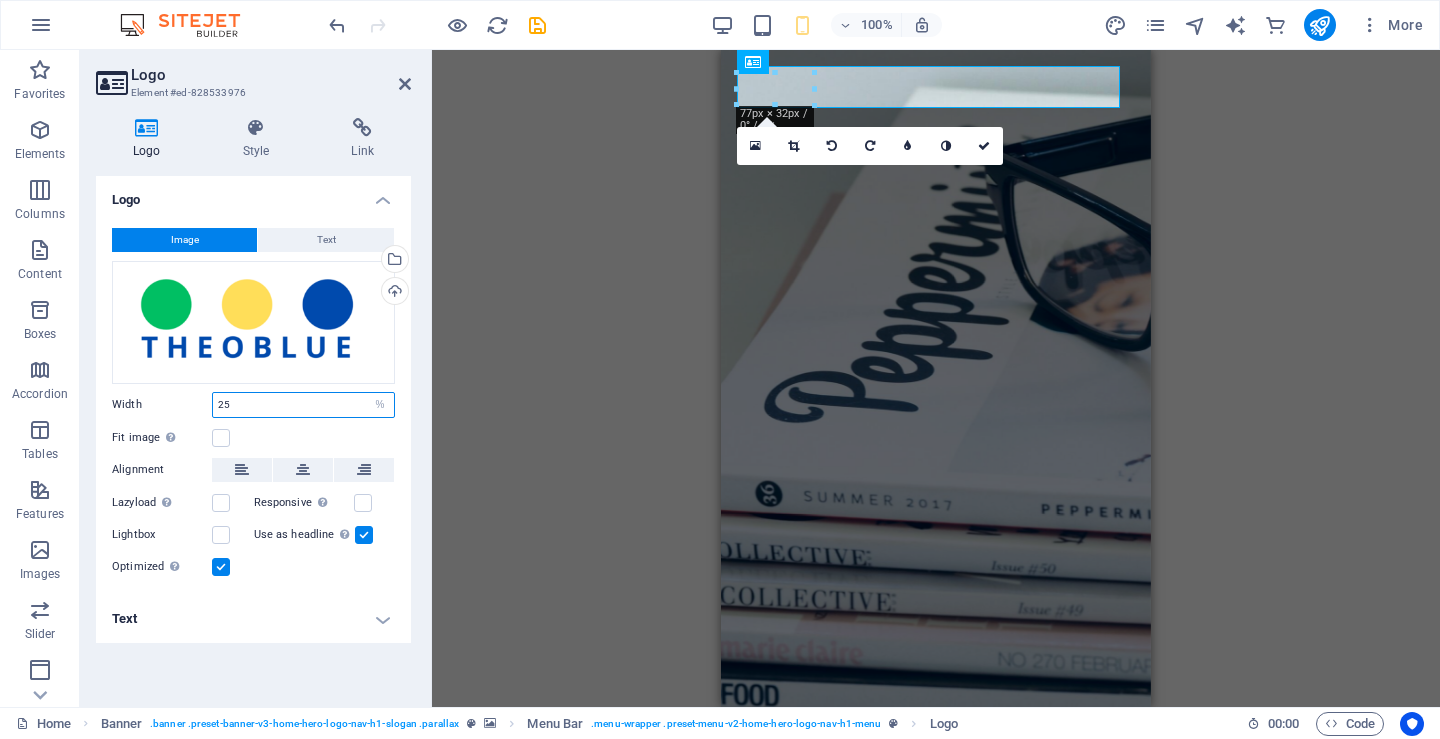 type on "25" 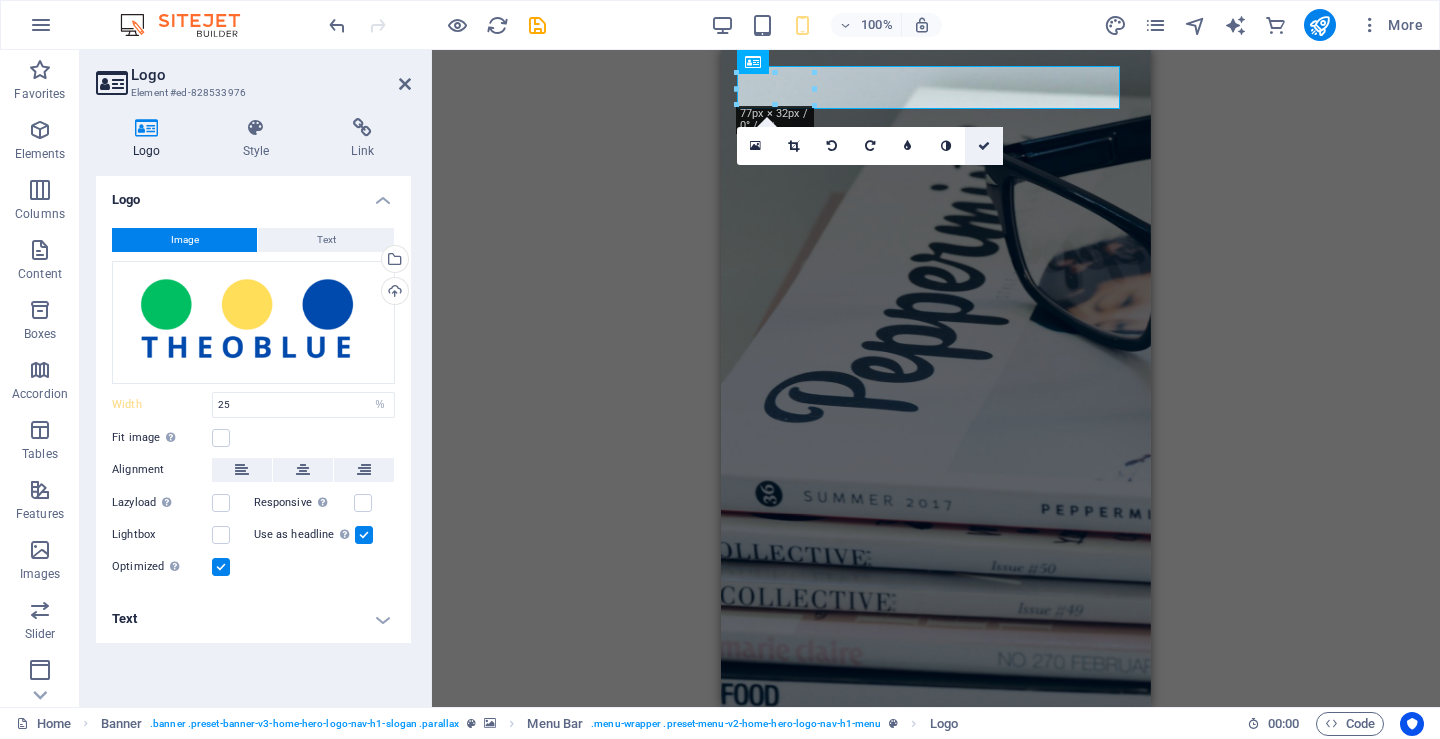 click at bounding box center (984, 146) 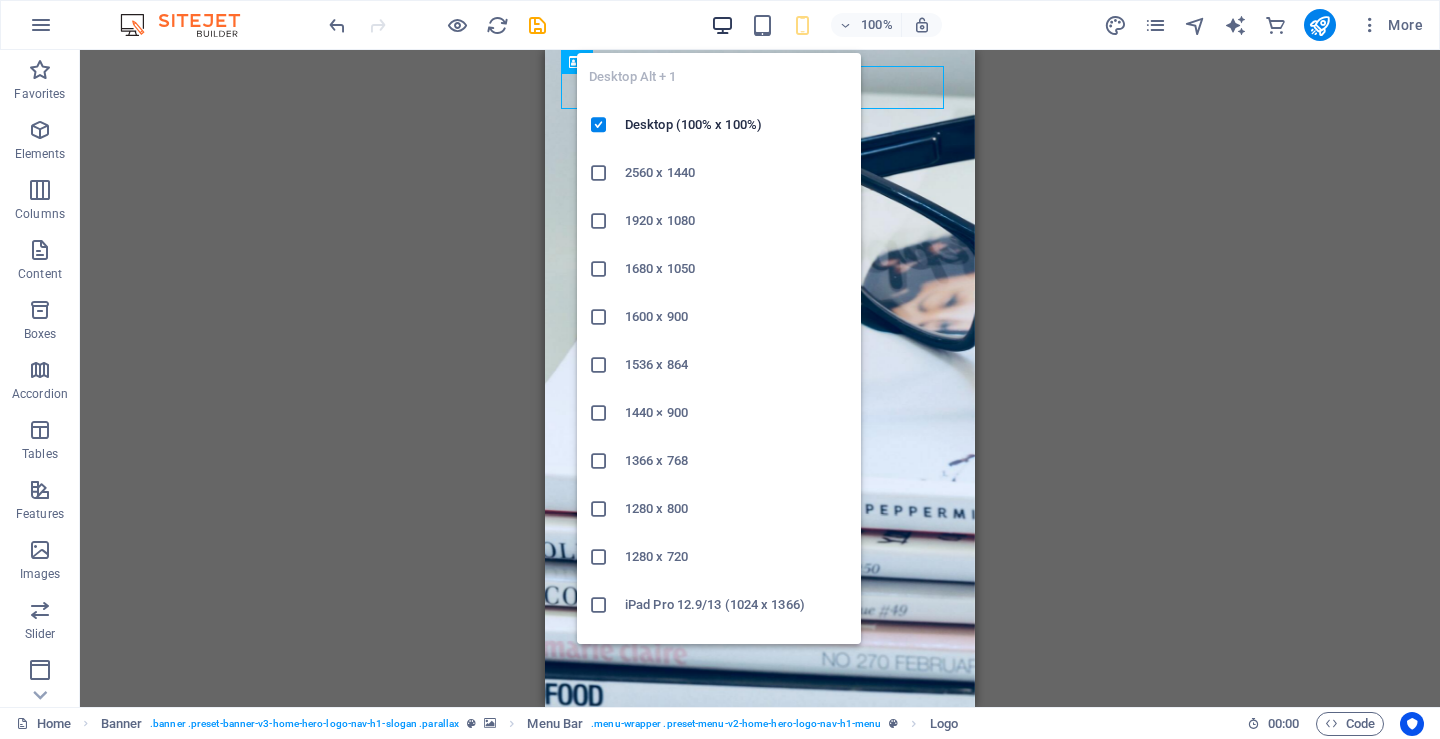 click at bounding box center [722, 25] 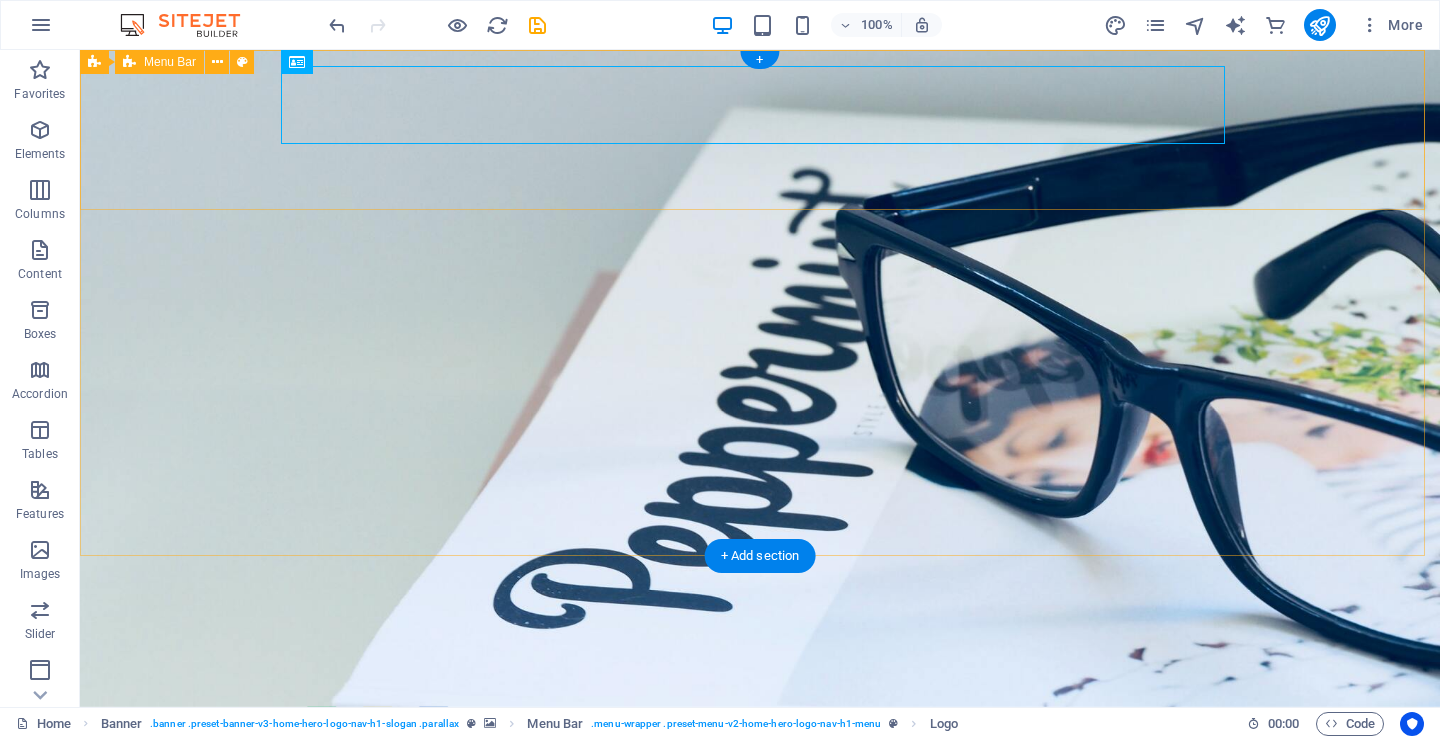 click on "Home About Values Services Contact" at bounding box center (760, 734) 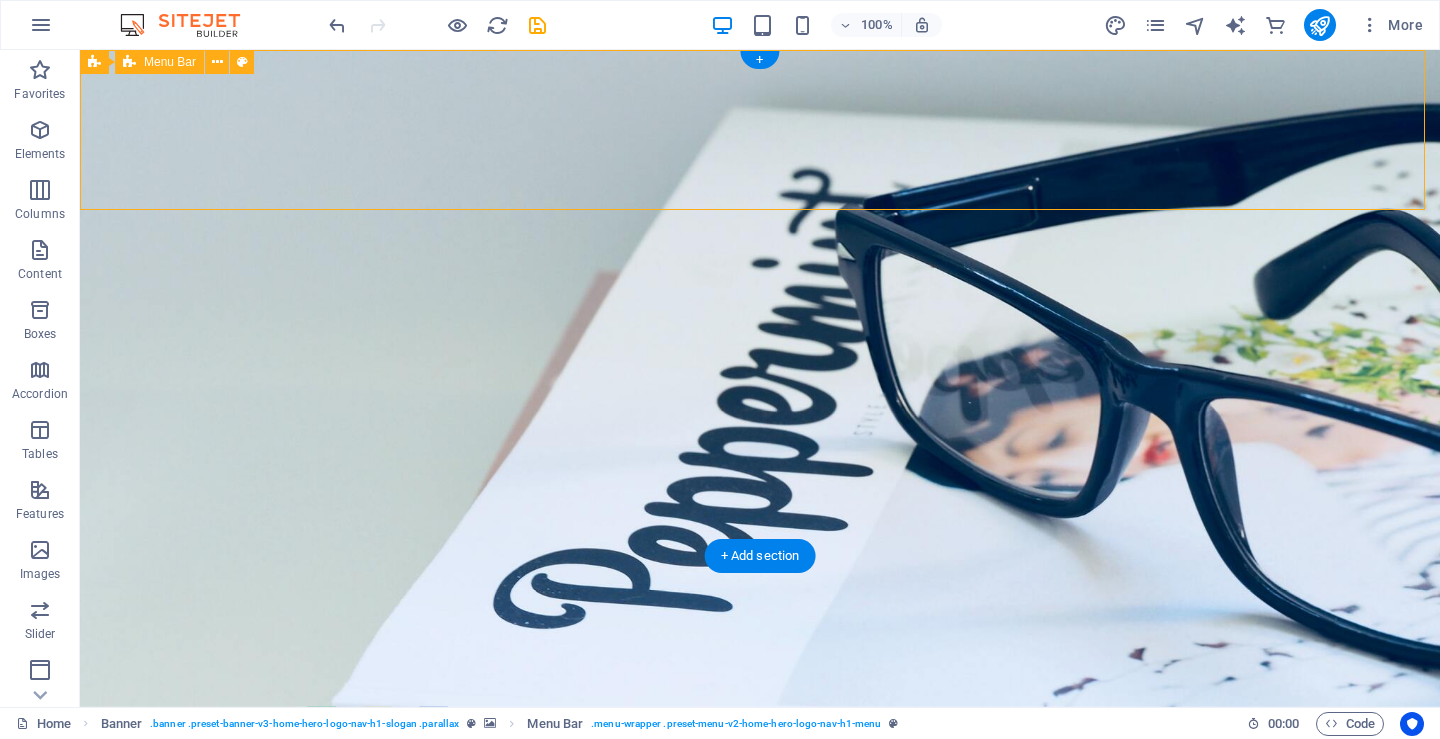click on "Home About Values Services Contact" at bounding box center [760, 734] 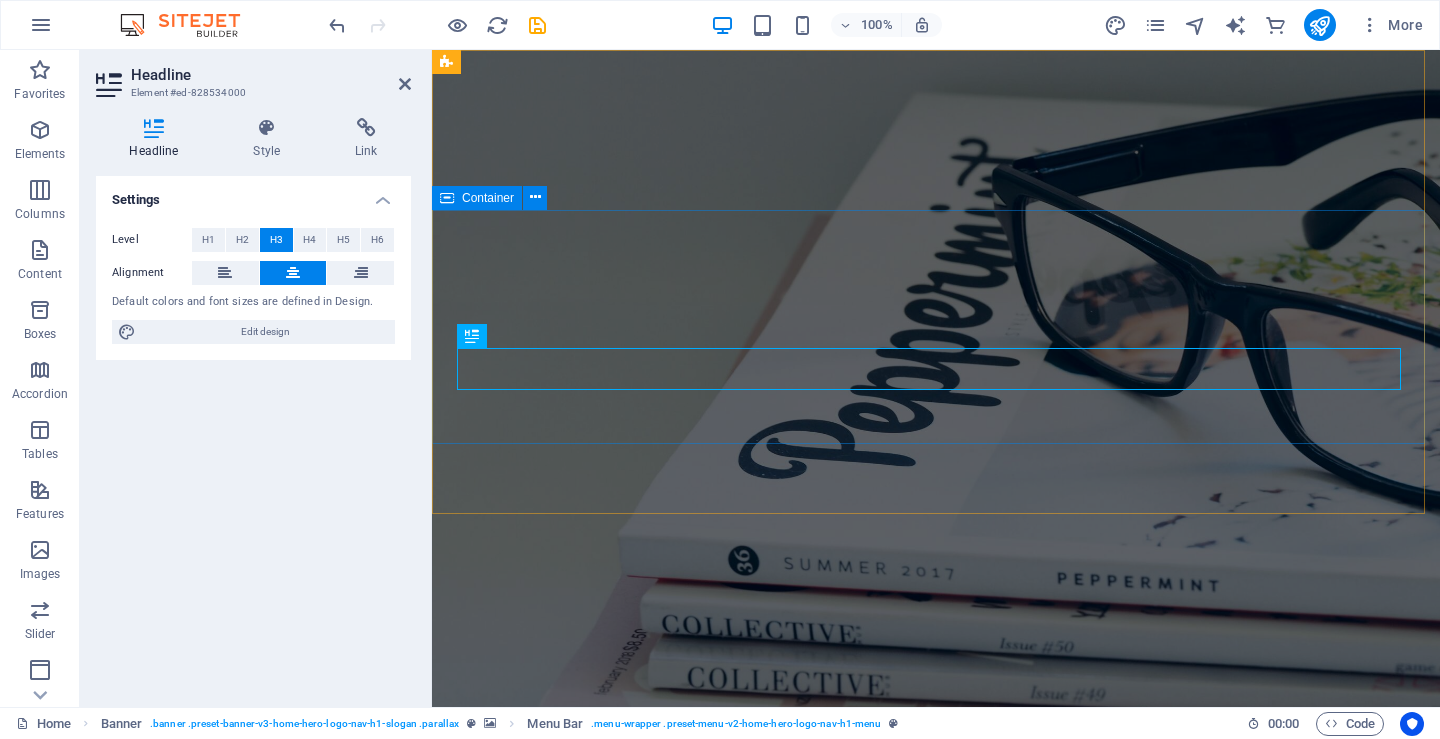 click on "Welcome to Theoblue  Your Partner in Quality Printing and Maintenance" at bounding box center [936, 952] 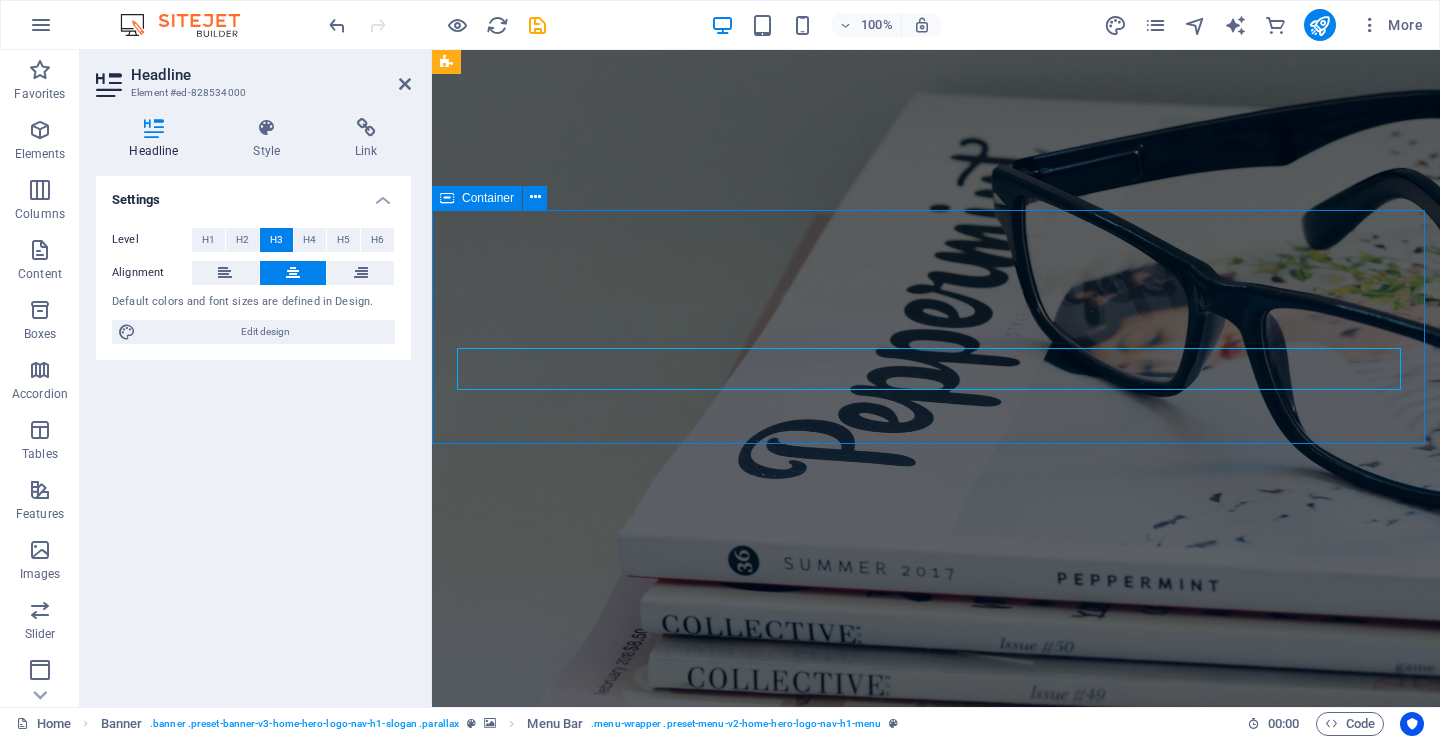 click on "Welcome to Theoblue" at bounding box center [936, 931] 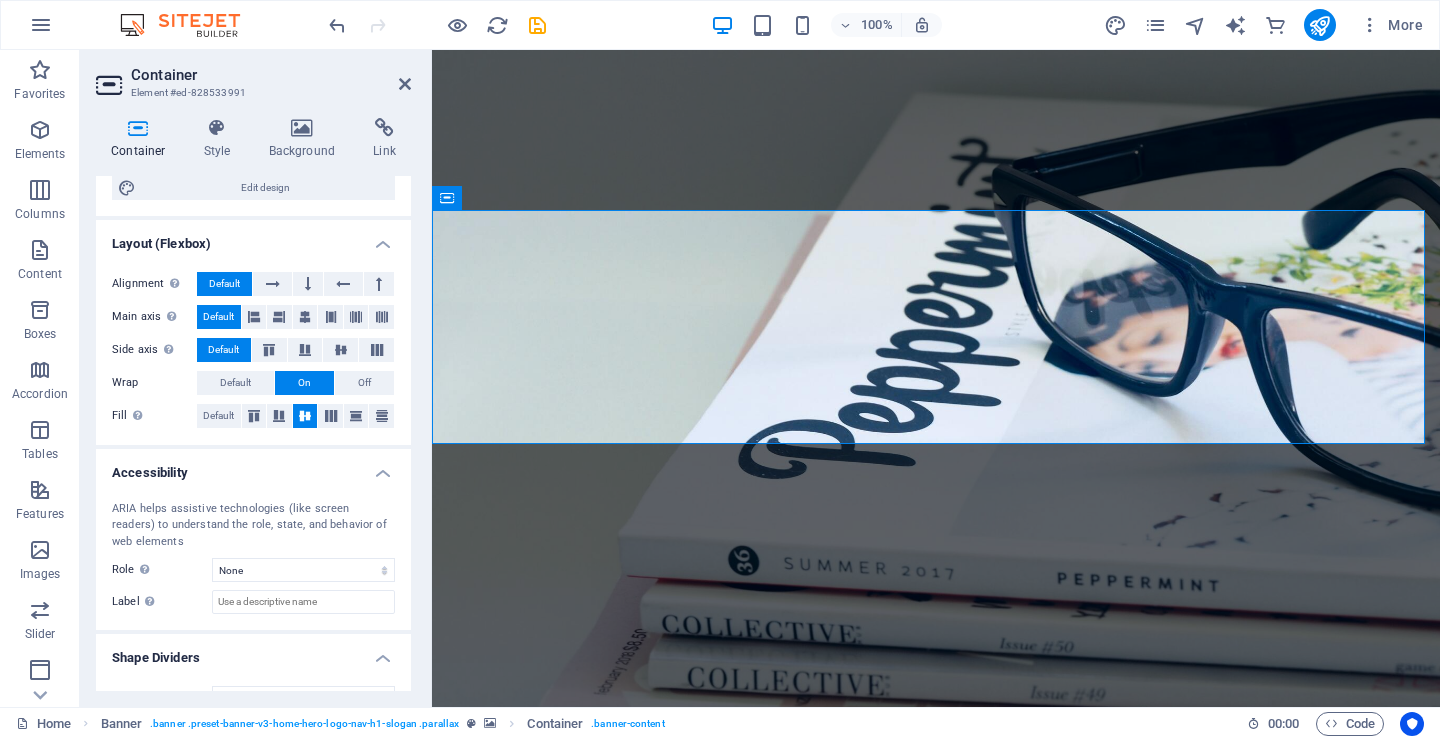scroll, scrollTop: 260, scrollLeft: 0, axis: vertical 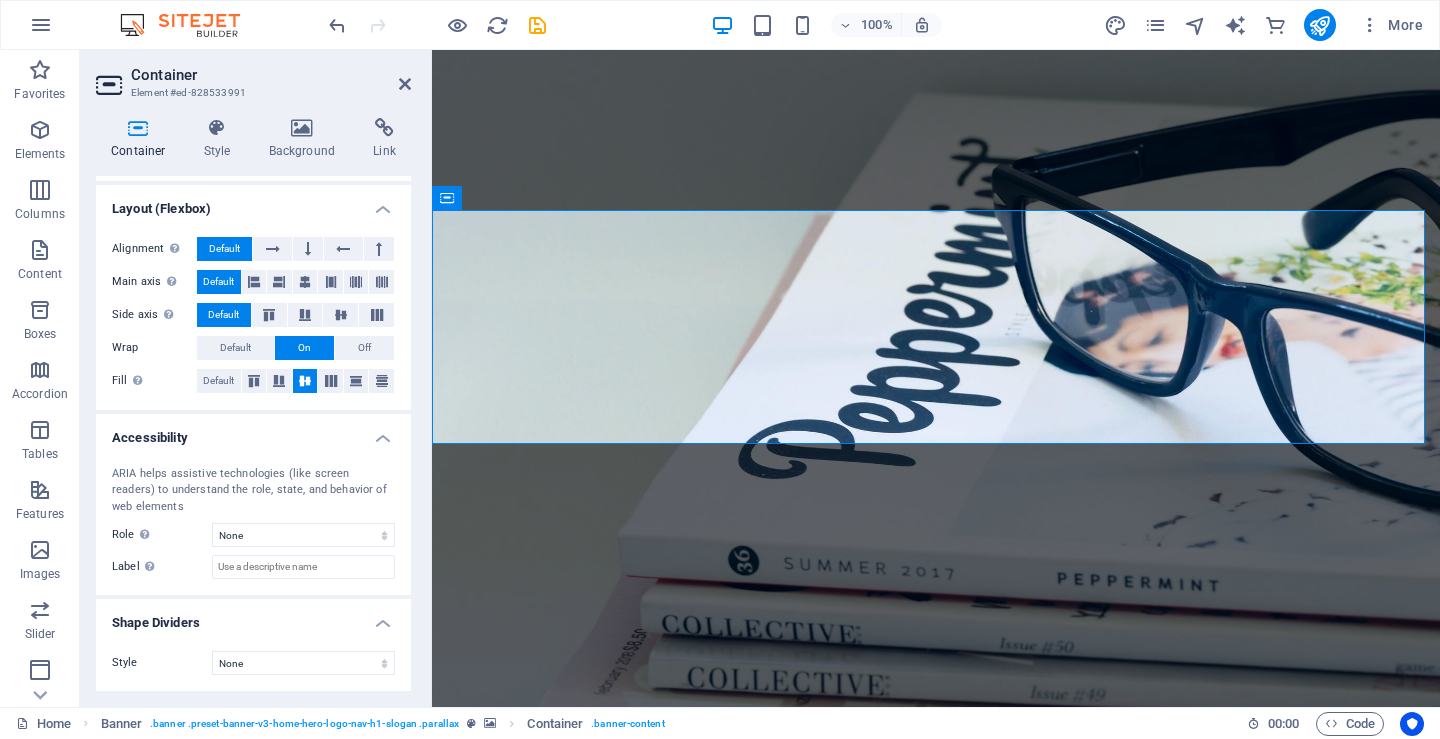 click at bounding box center (936, 378) 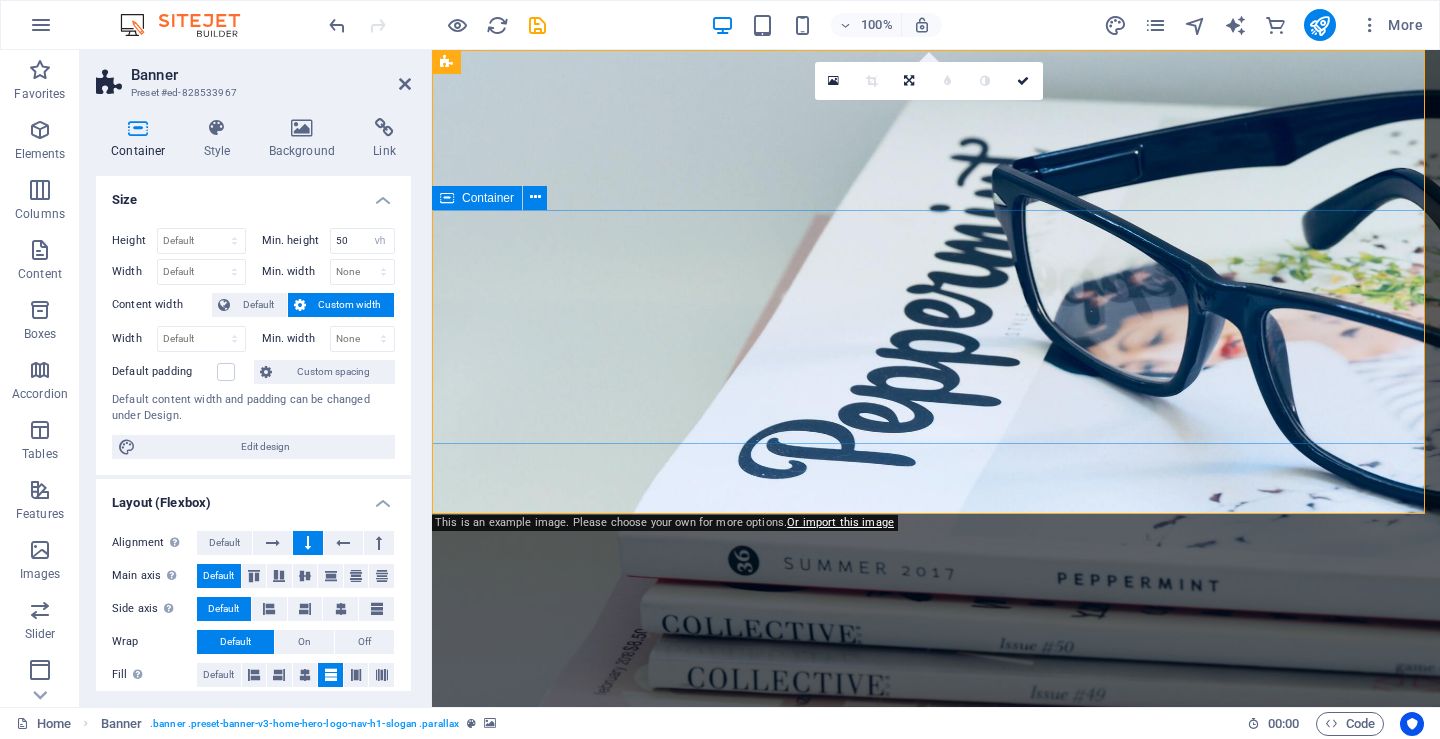 click on "Welcome to Theoblue" at bounding box center (936, 936) 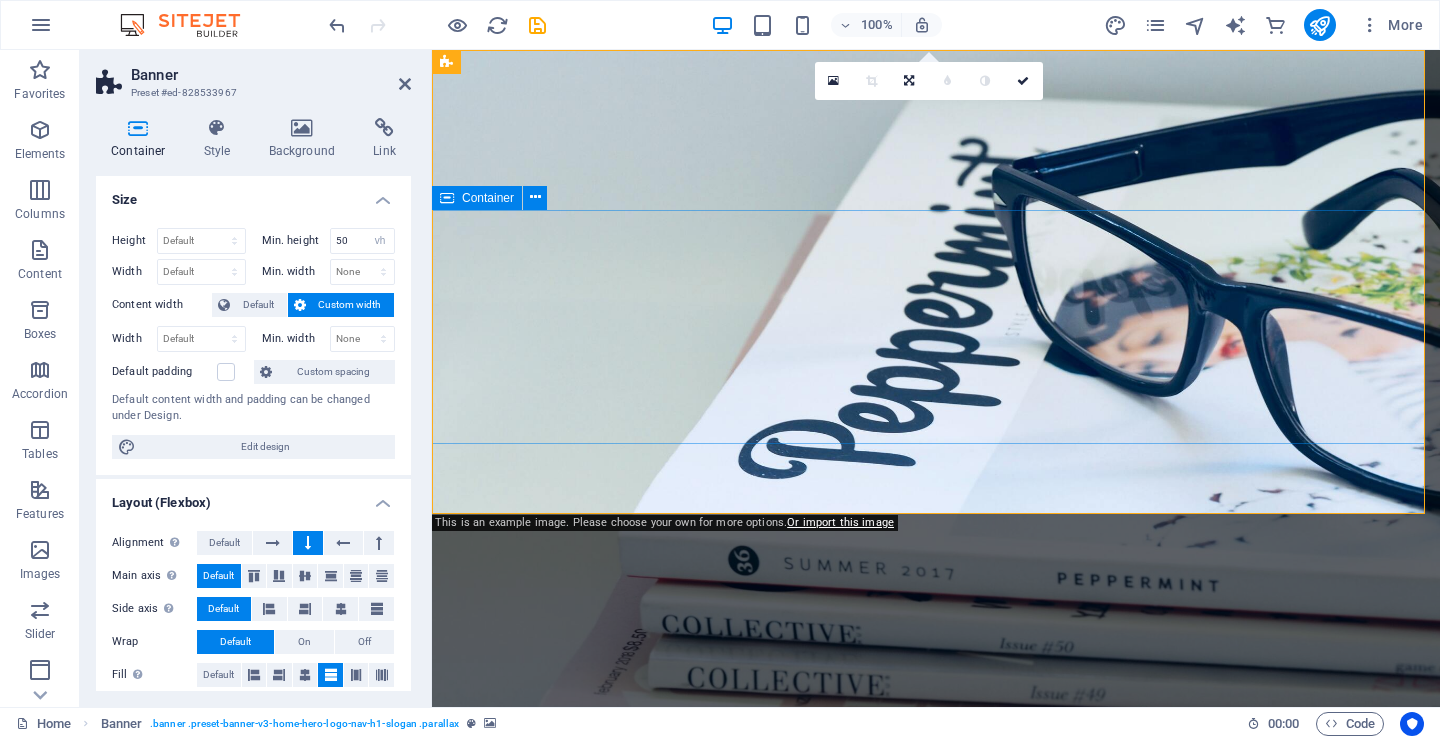 click on "Welcome to Theoblue" at bounding box center (936, 936) 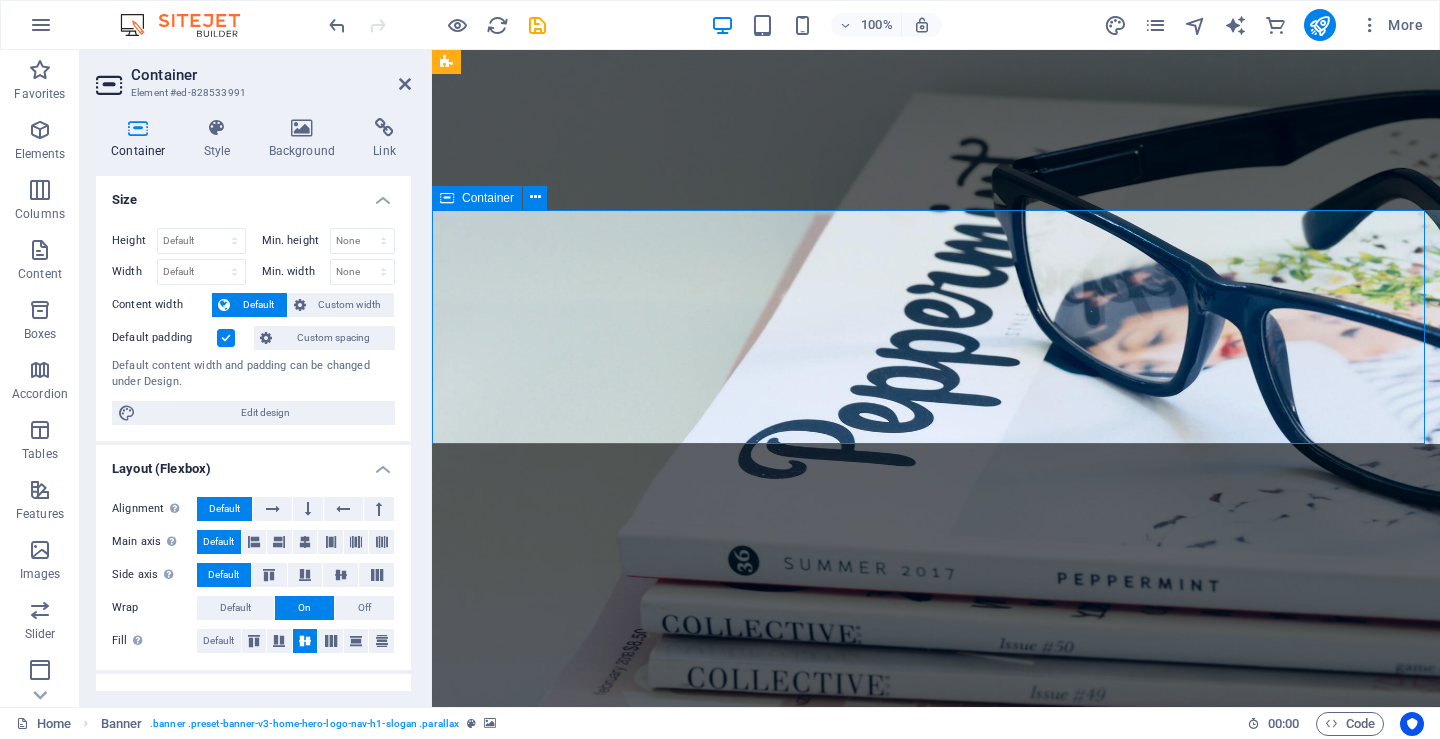 click at bounding box center (936, 378) 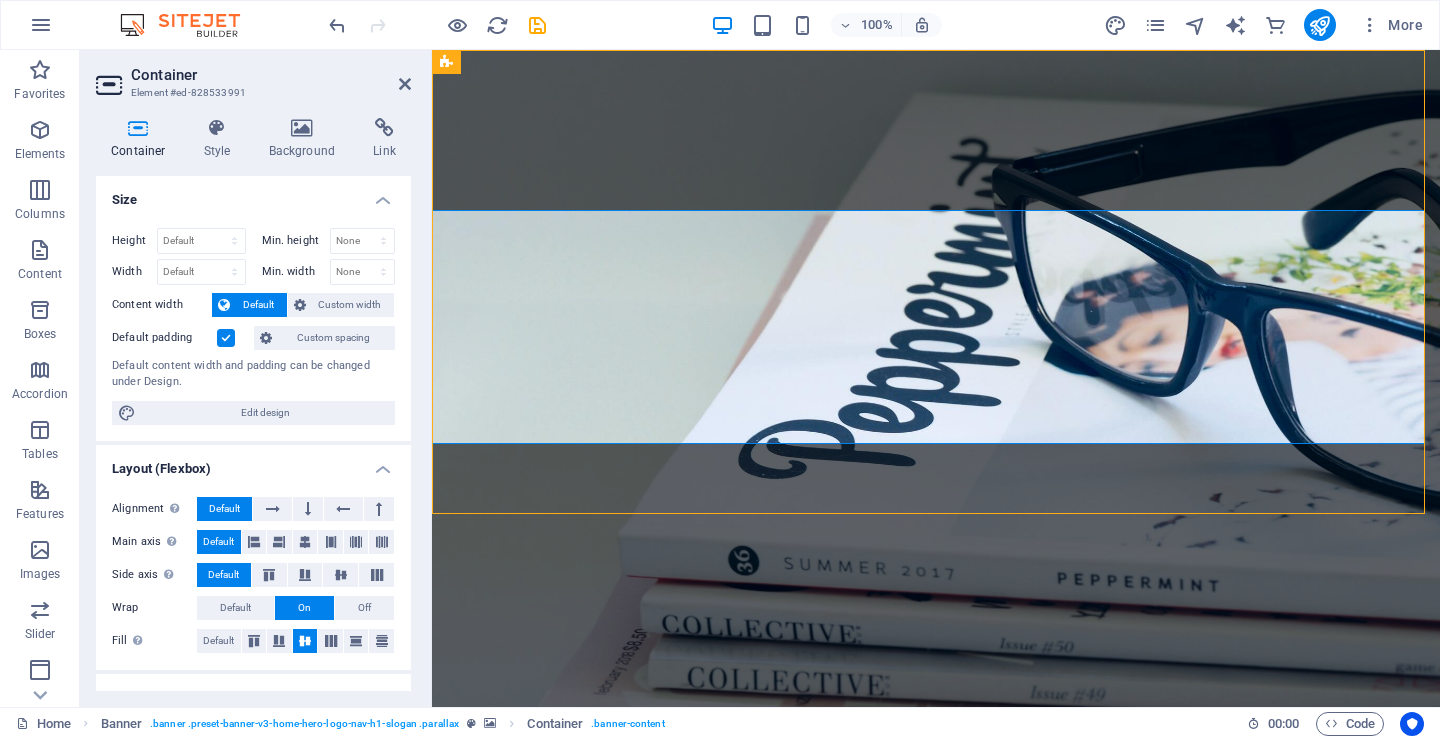 click at bounding box center [936, 378] 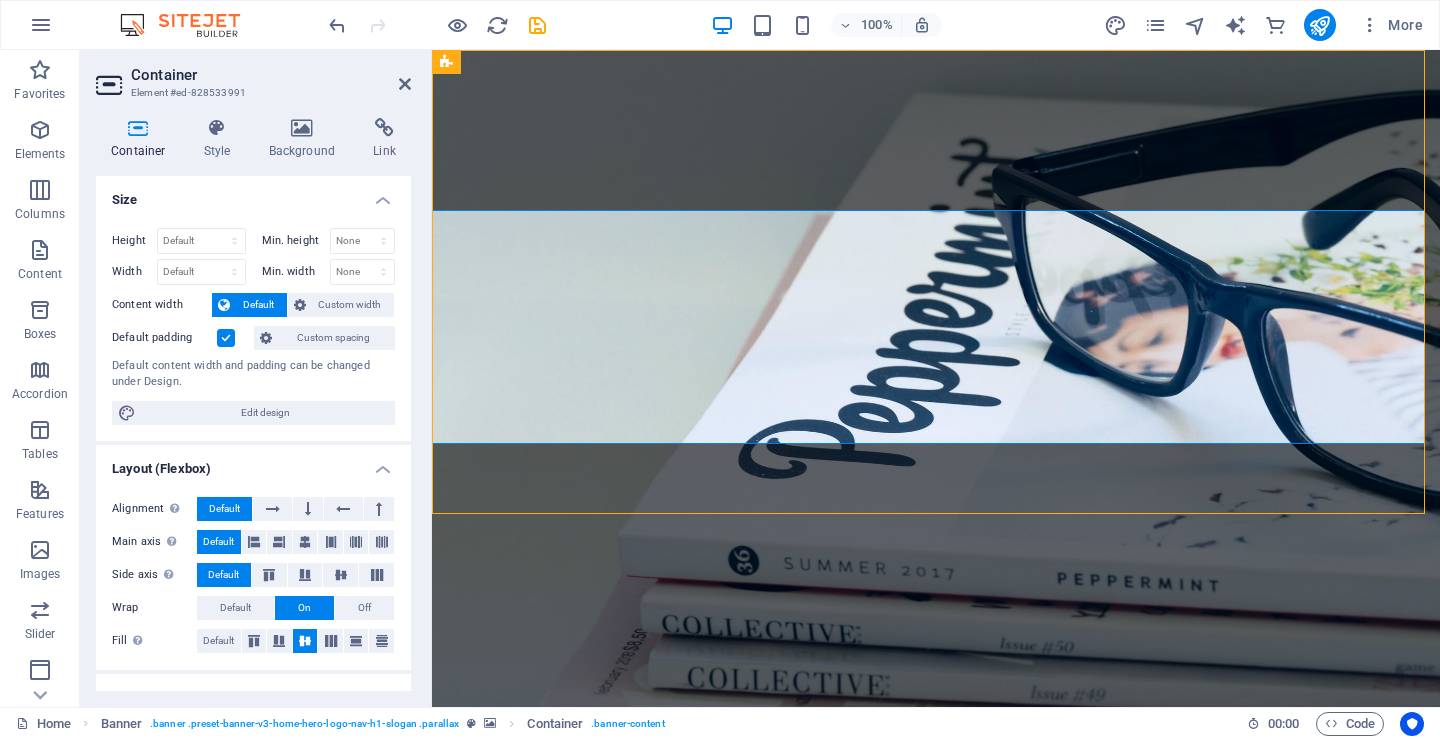 select on "vh" 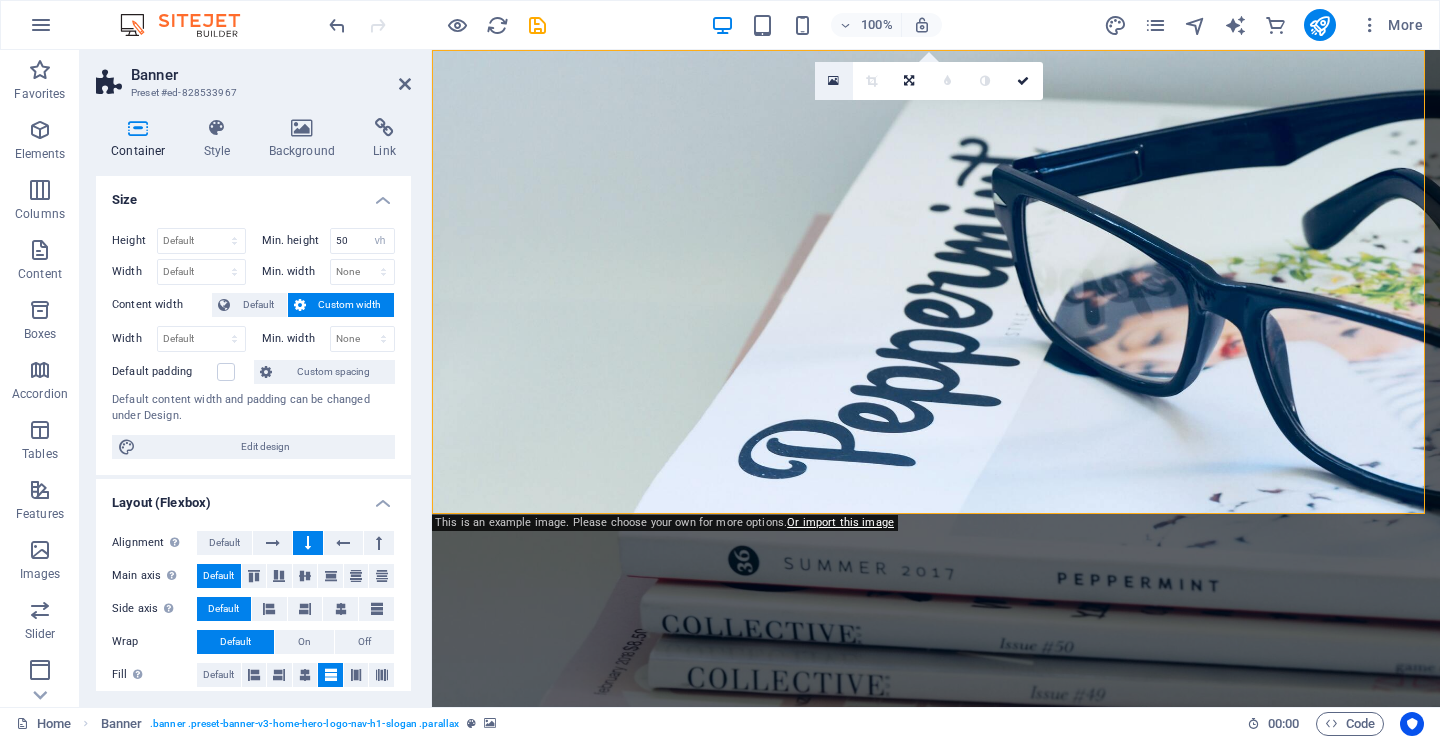 click at bounding box center (834, 81) 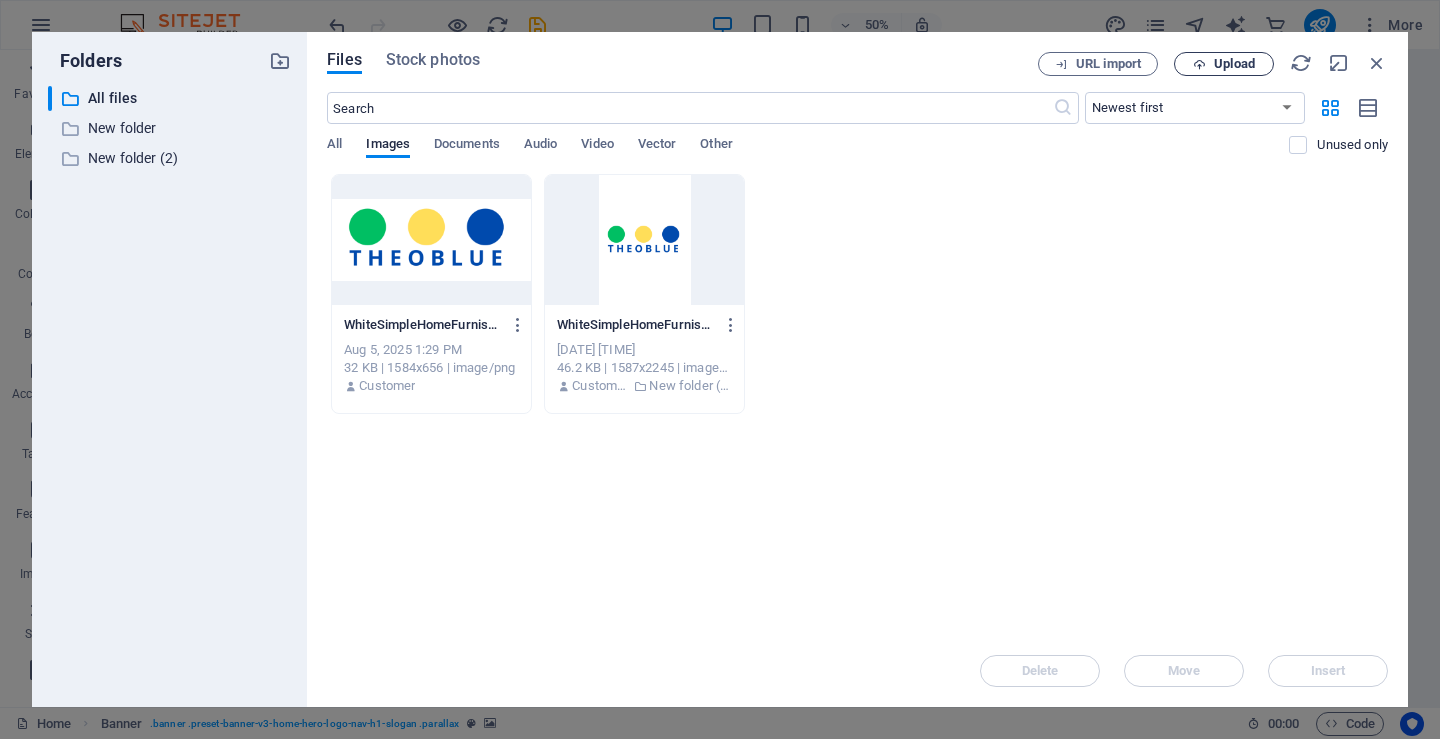 click at bounding box center (1199, 64) 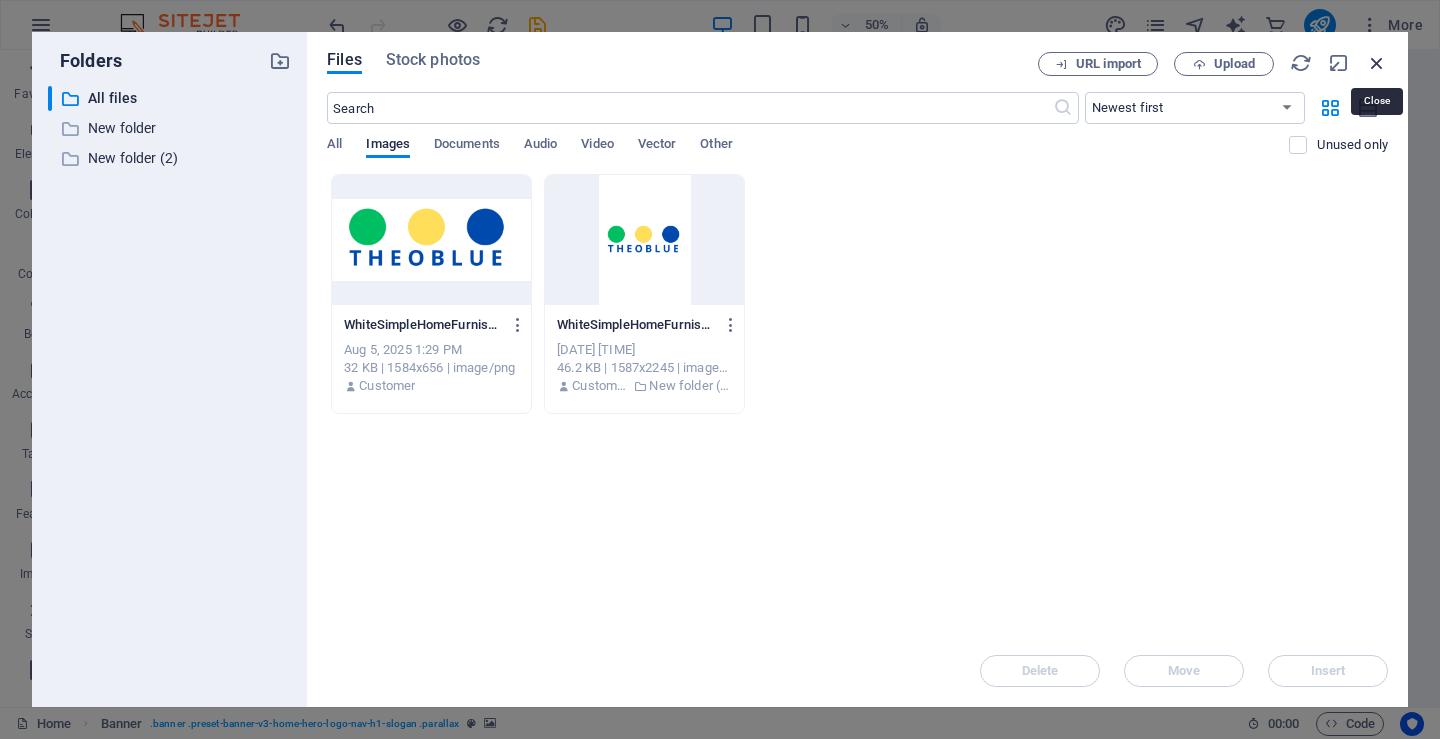 click at bounding box center [1377, 63] 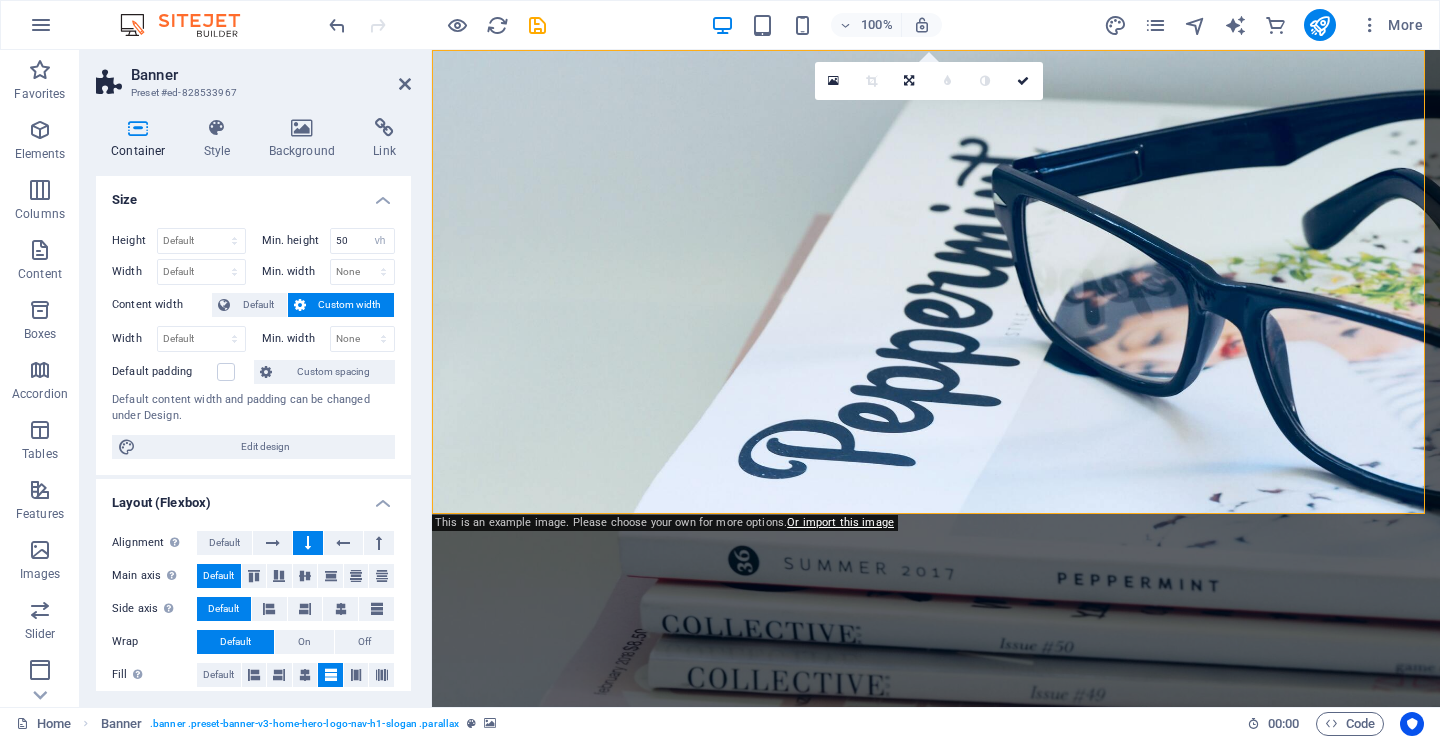 click at bounding box center [936, 378] 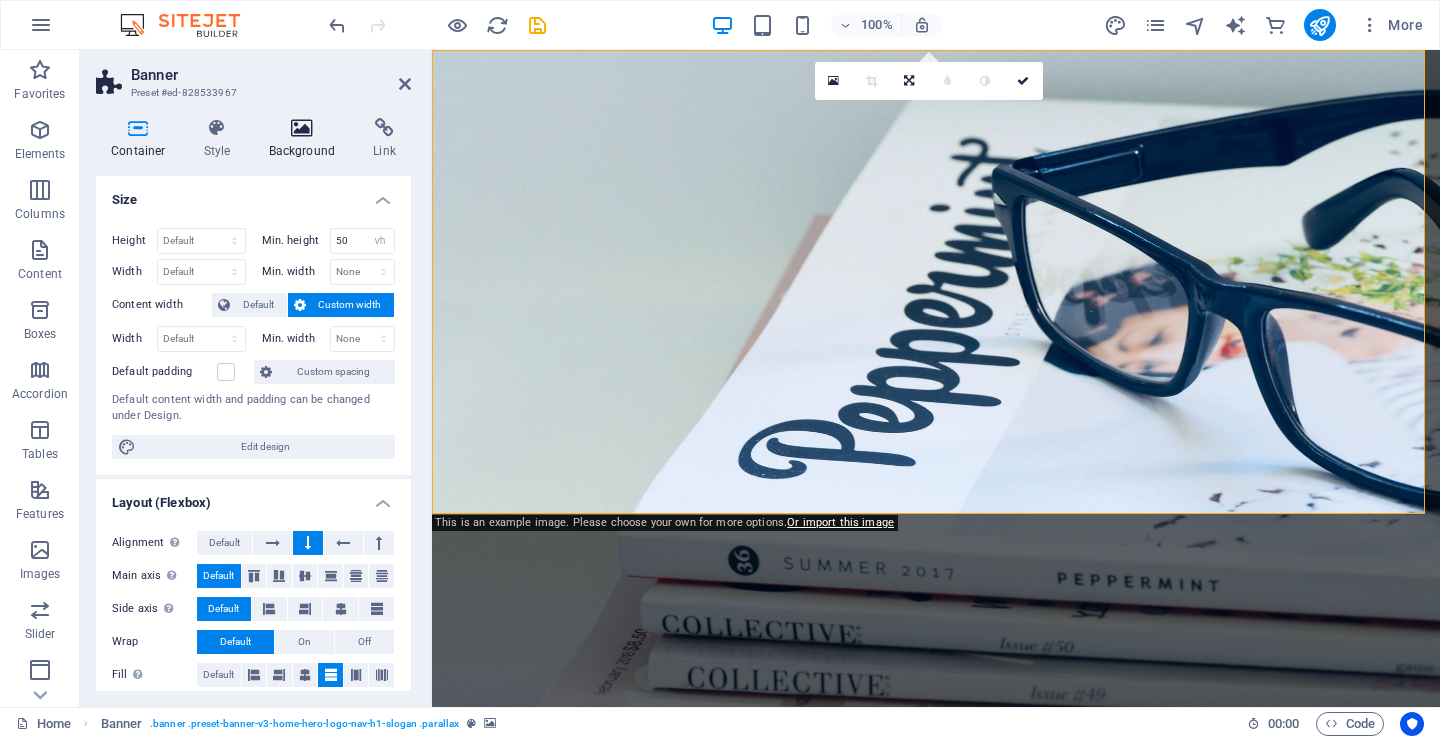 click at bounding box center [302, 128] 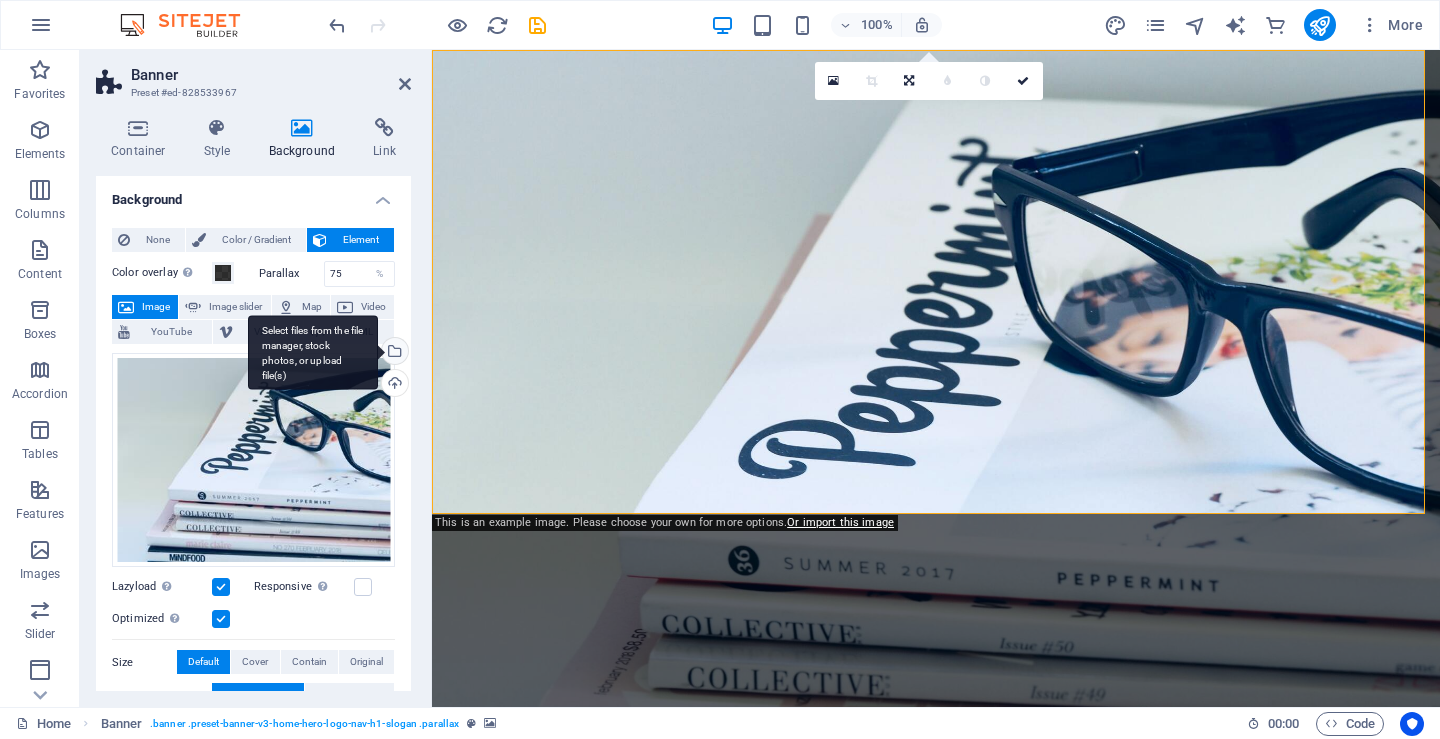 click on "Select files from the file manager, stock photos, or upload file(s)" at bounding box center (393, 353) 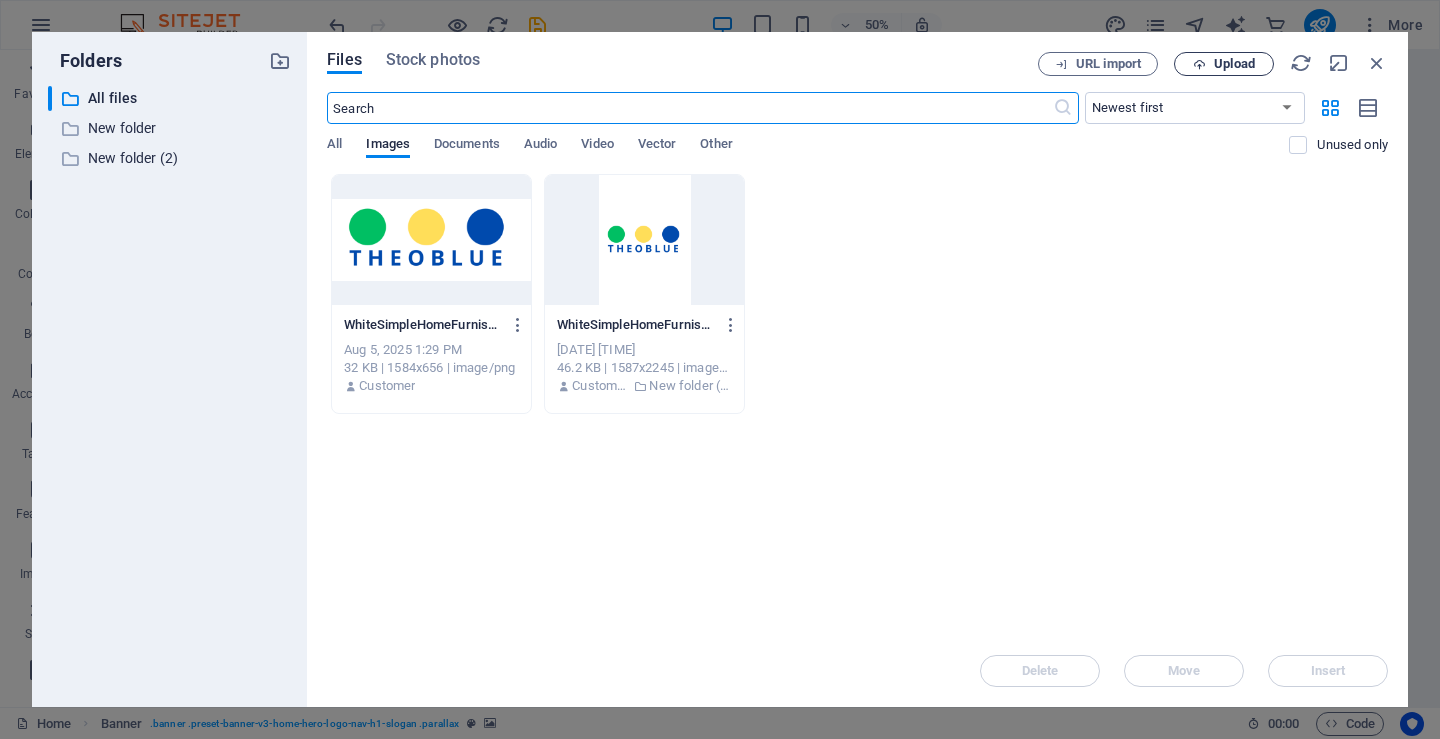 click on "Upload" at bounding box center (1234, 64) 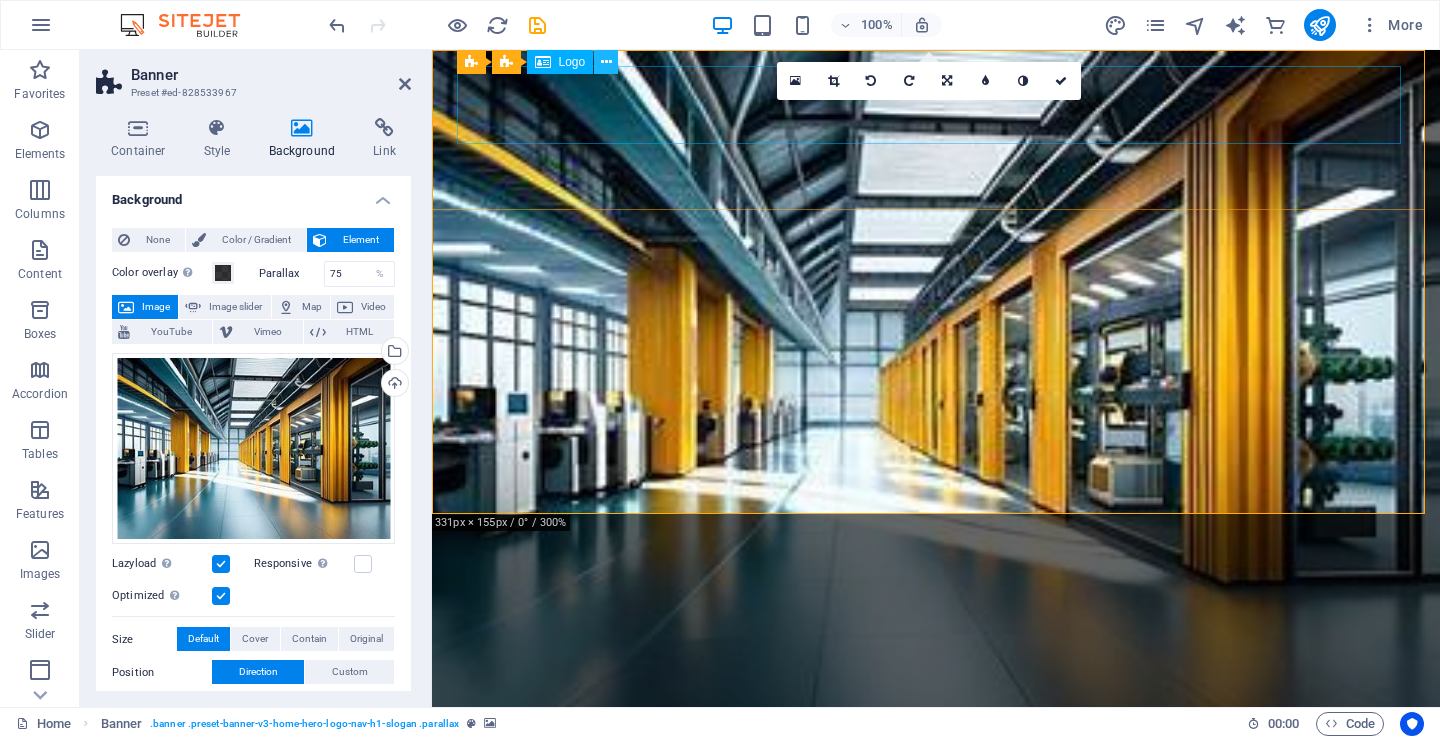 click at bounding box center (606, 62) 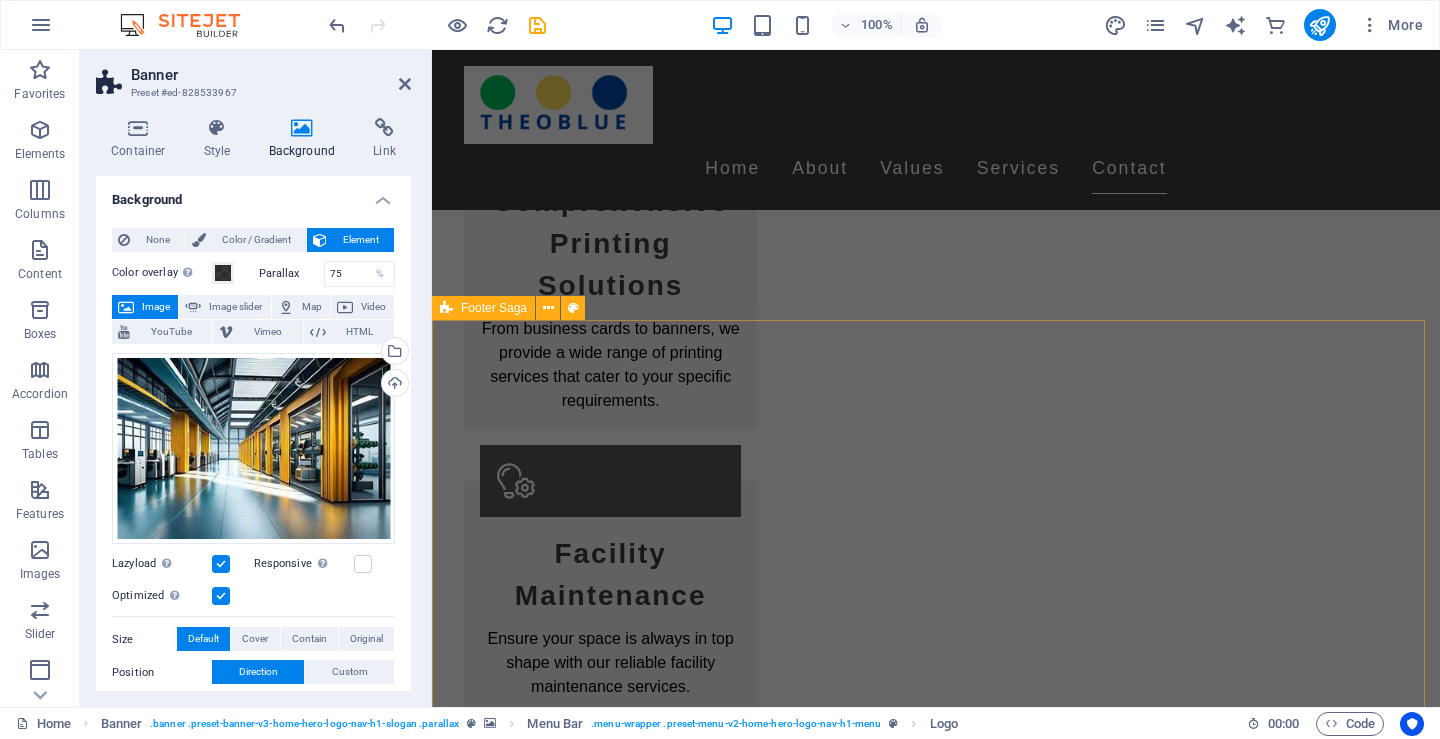 scroll, scrollTop: 2406, scrollLeft: 0, axis: vertical 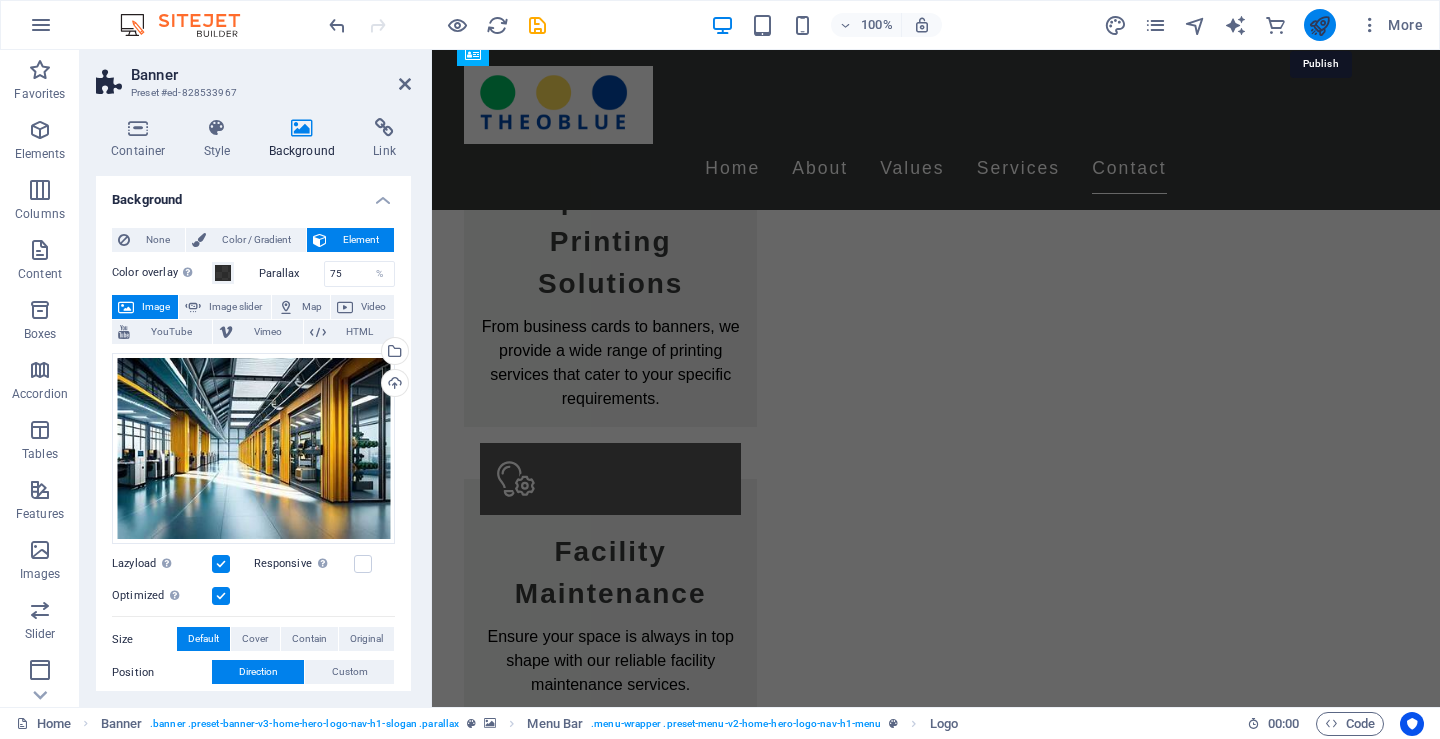 click at bounding box center (1319, 25) 